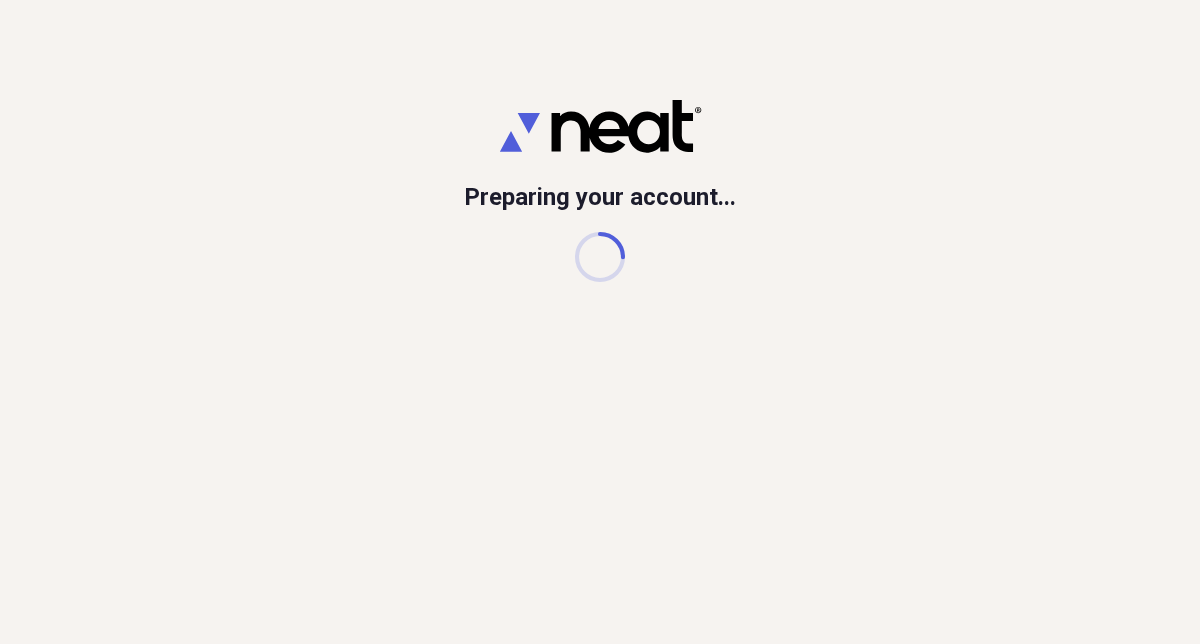 scroll, scrollTop: 0, scrollLeft: 0, axis: both 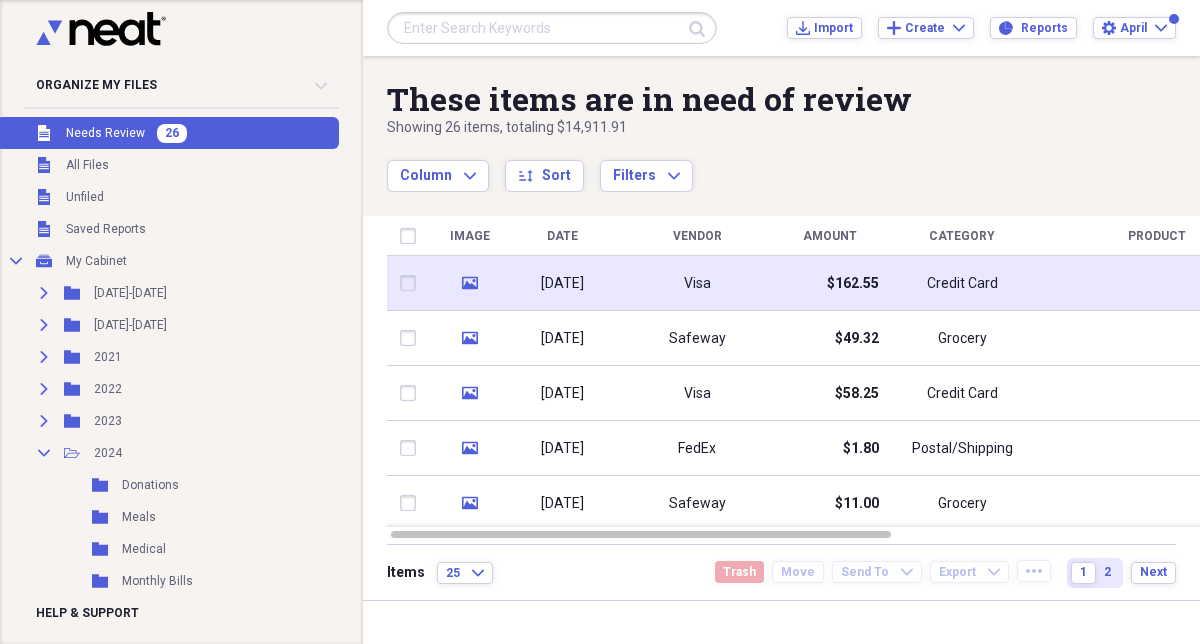 click on "05/29/2025" at bounding box center (562, 284) 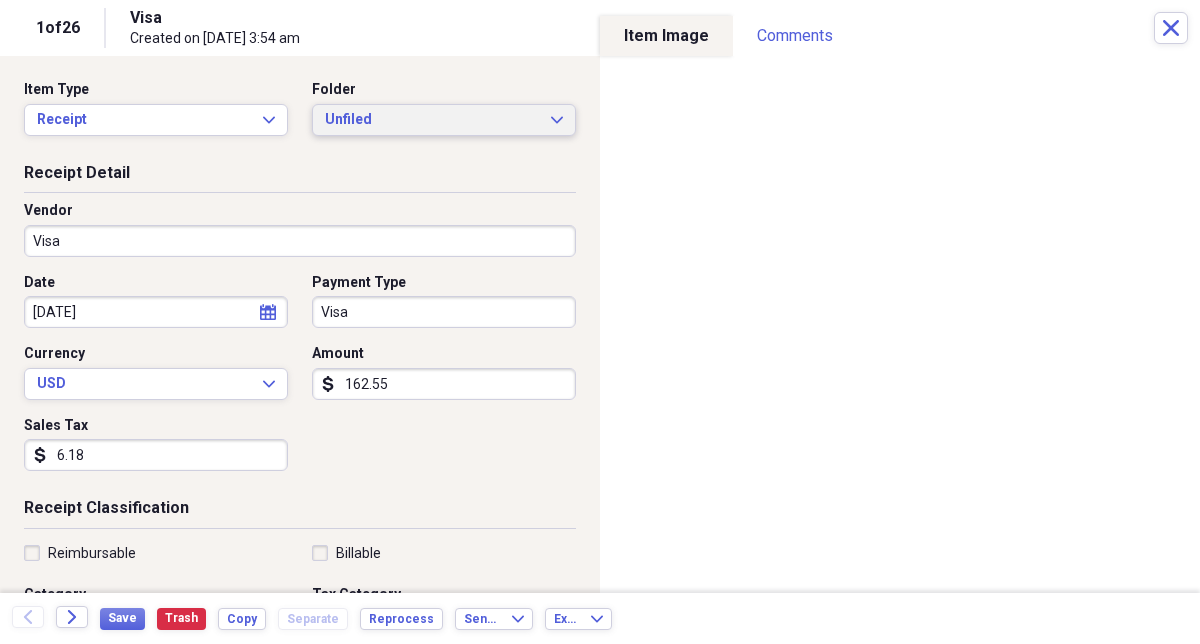 click on "Unfiled" at bounding box center [432, 120] 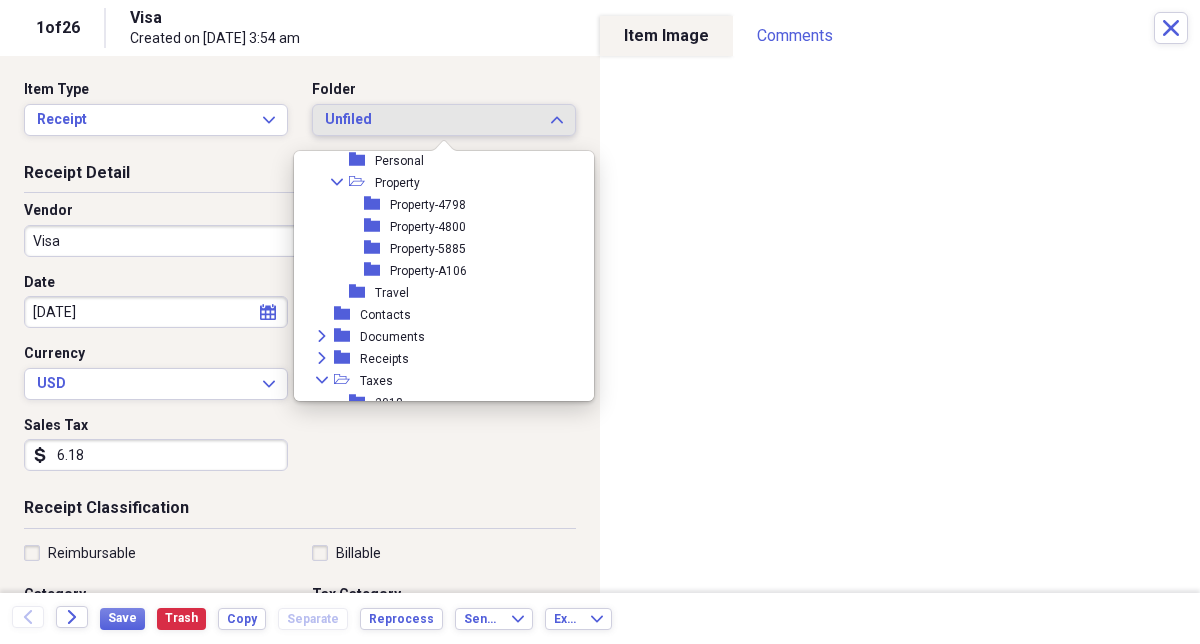 scroll, scrollTop: 402, scrollLeft: 0, axis: vertical 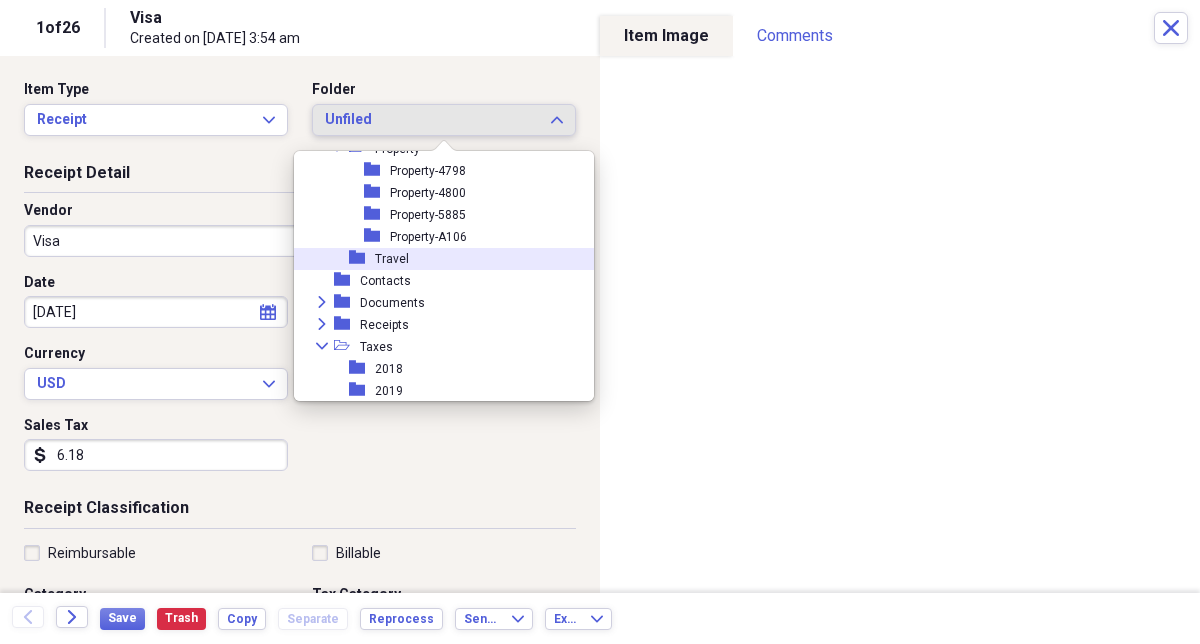 click on "folder Travel" at bounding box center [436, 259] 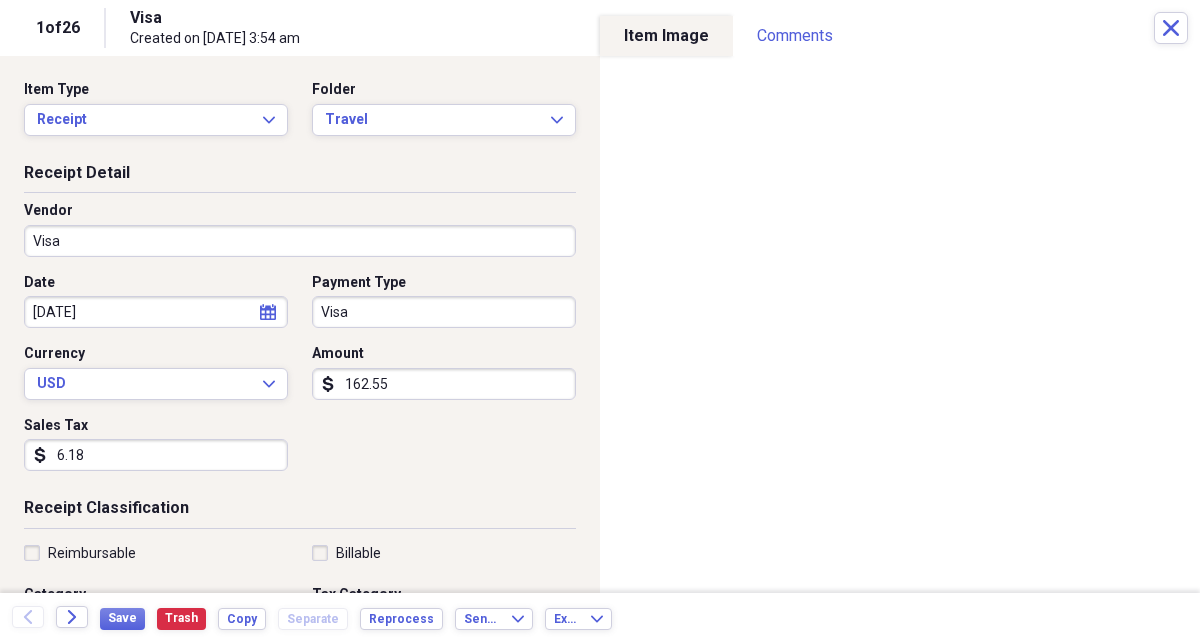 click on "Visa" at bounding box center [300, 241] 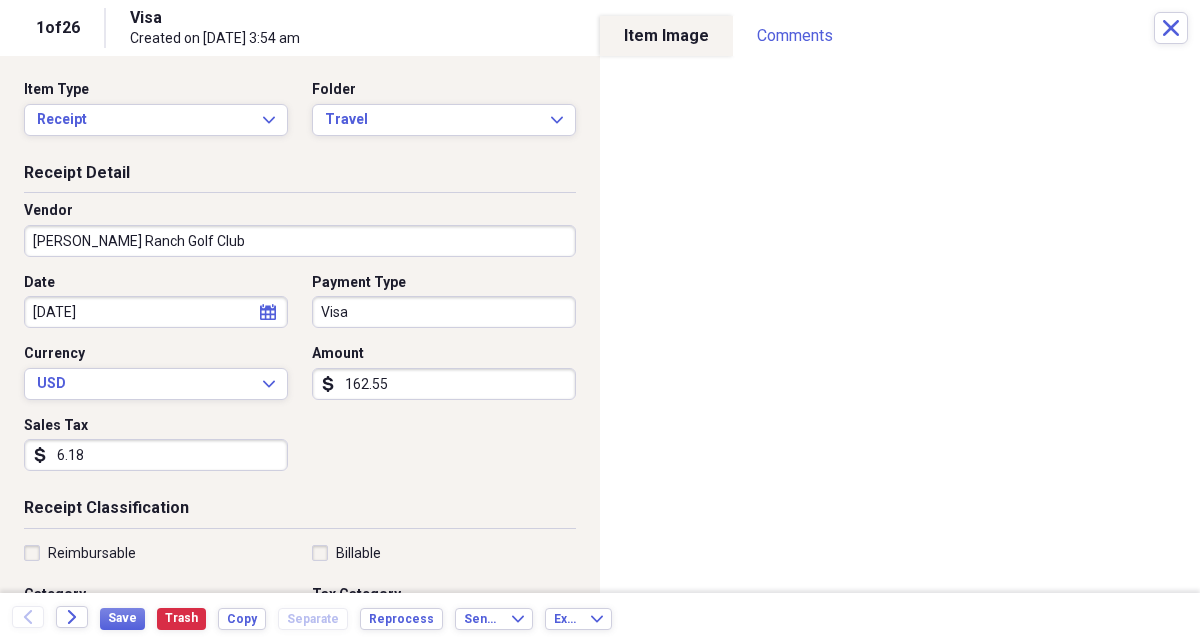 type on "Hart Ranch Golf Club" 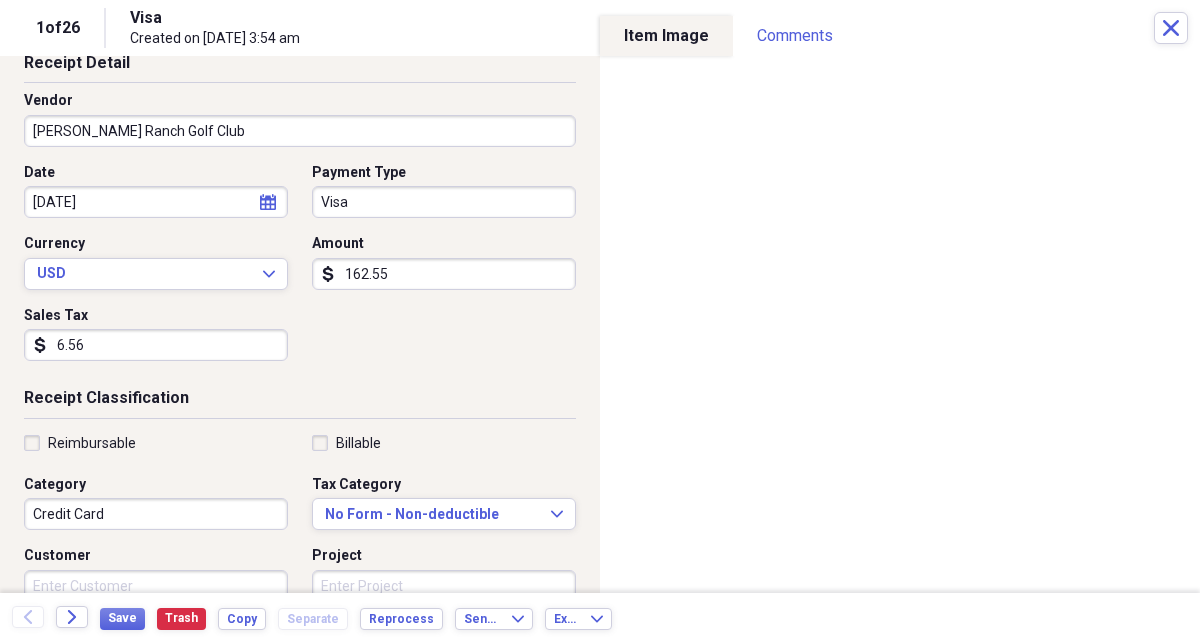 scroll, scrollTop: 106, scrollLeft: 0, axis: vertical 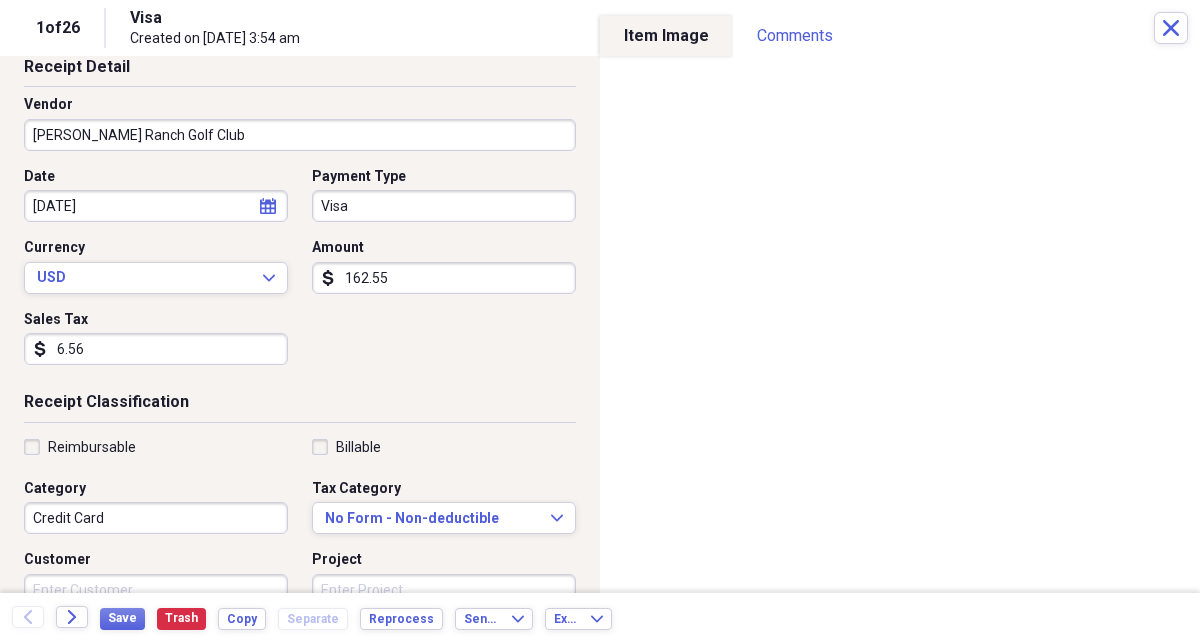 type on "6.56" 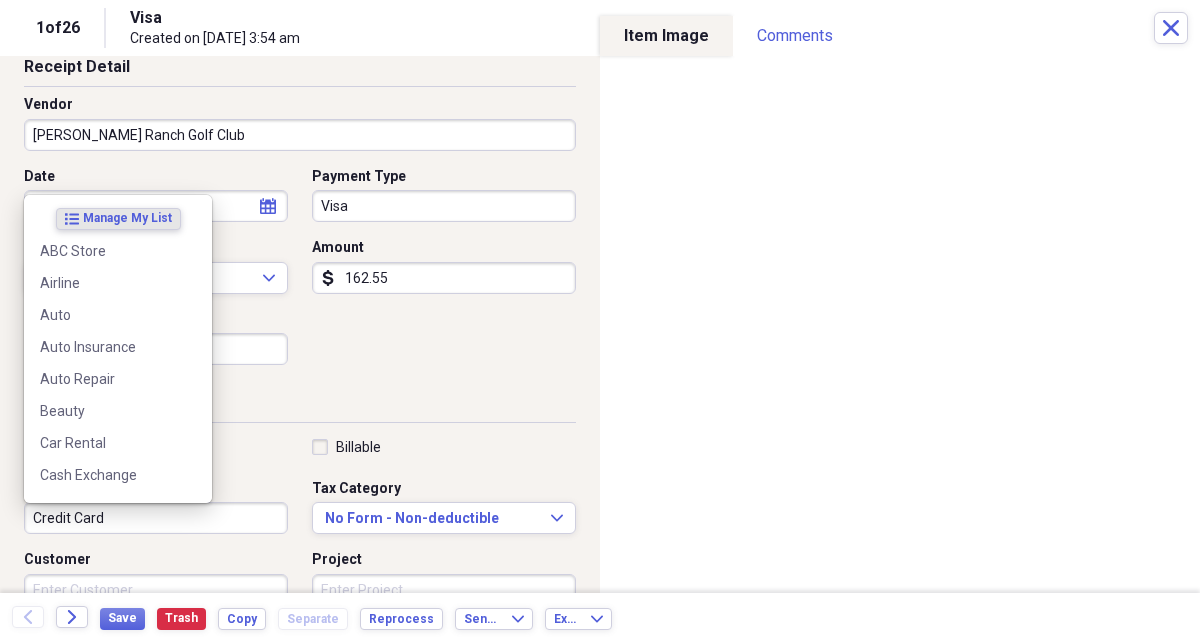 click on "Credit Card" at bounding box center [156, 518] 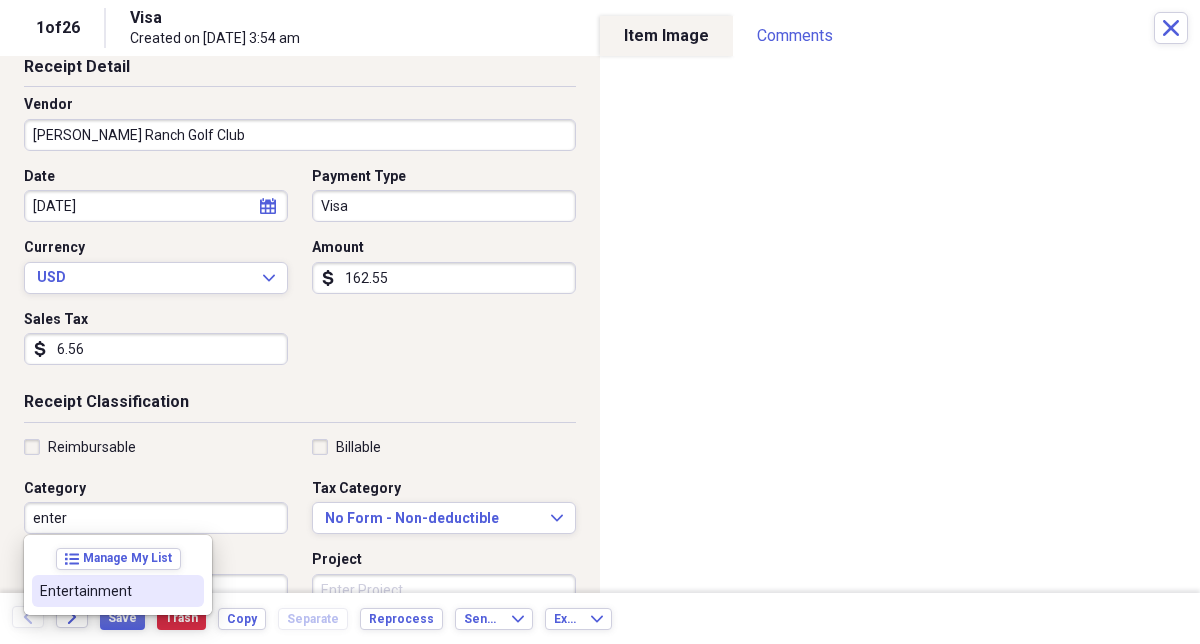 click on "Entertainment" at bounding box center (106, 591) 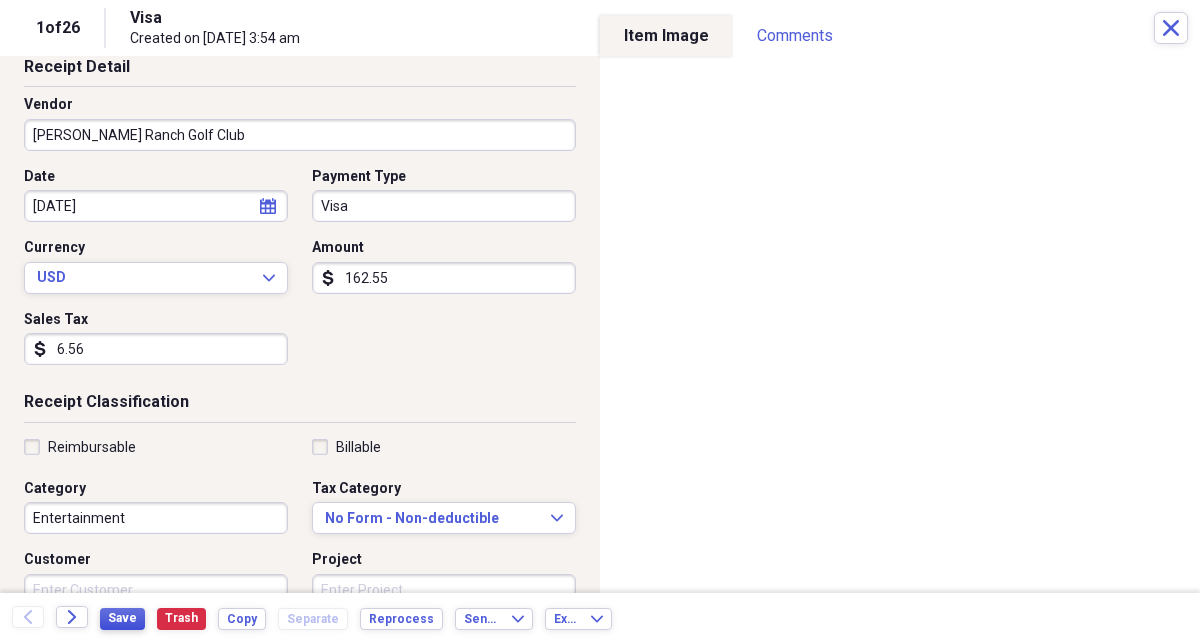 click on "Save" at bounding box center [122, 618] 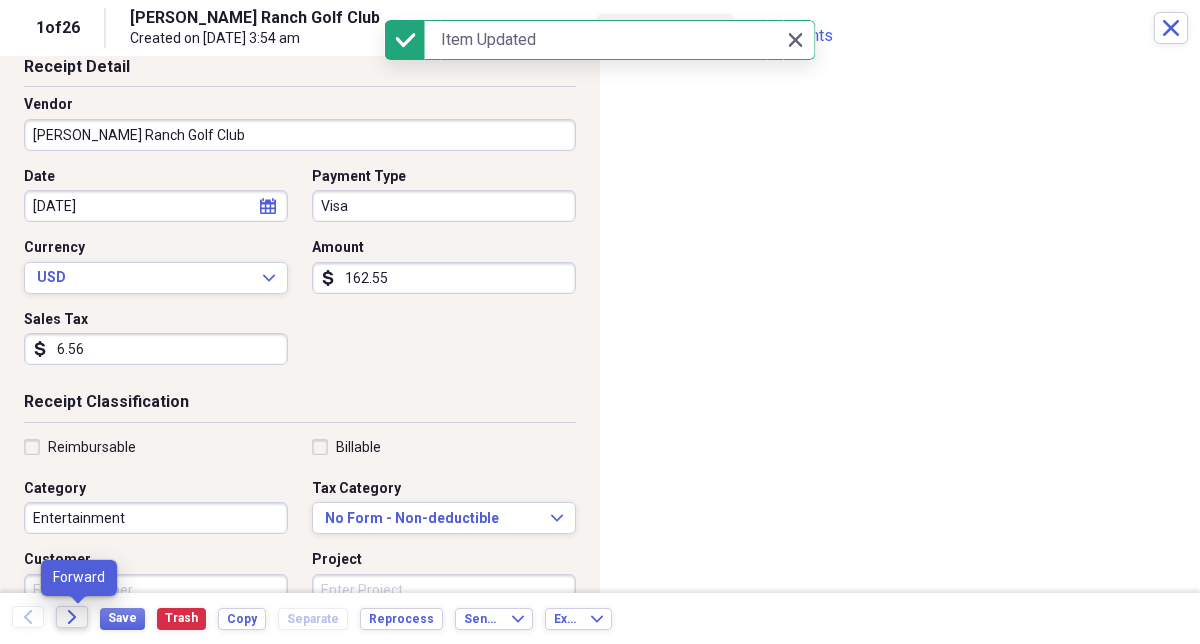 click 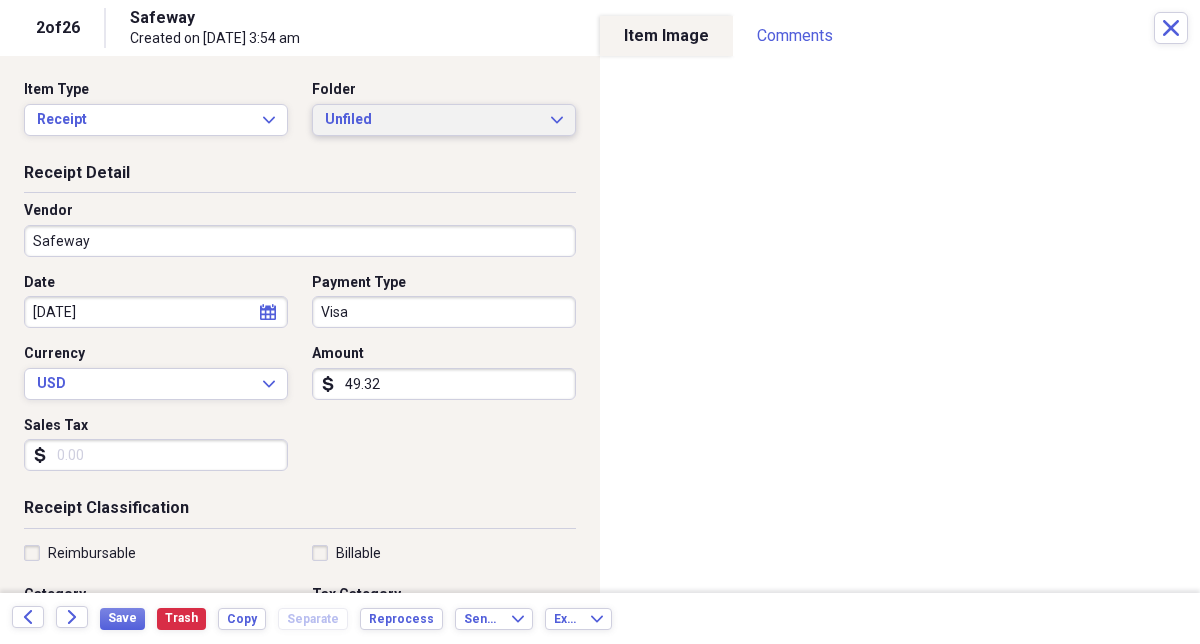 click on "Unfiled" at bounding box center (432, 120) 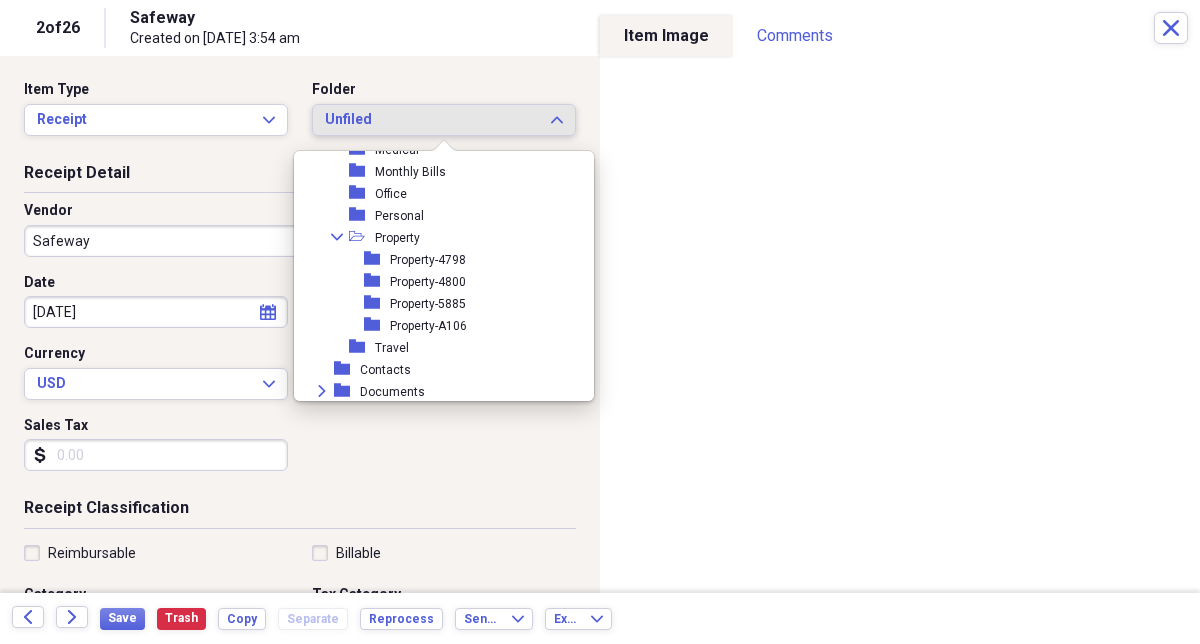 scroll, scrollTop: 300, scrollLeft: 0, axis: vertical 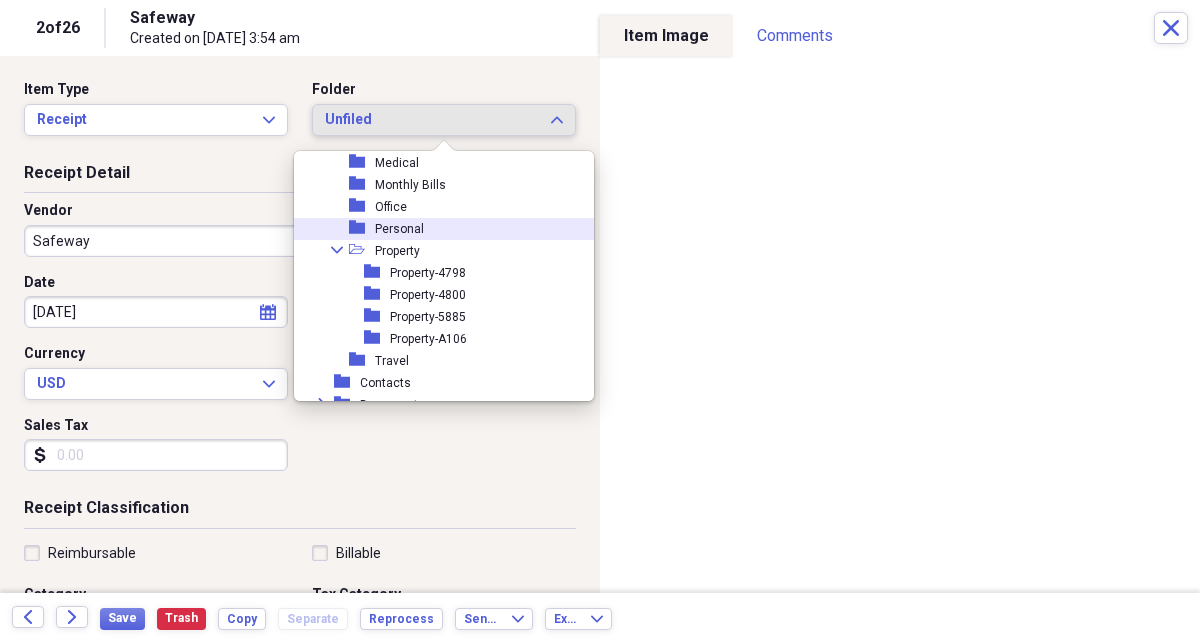 click on "Personal" at bounding box center (399, 229) 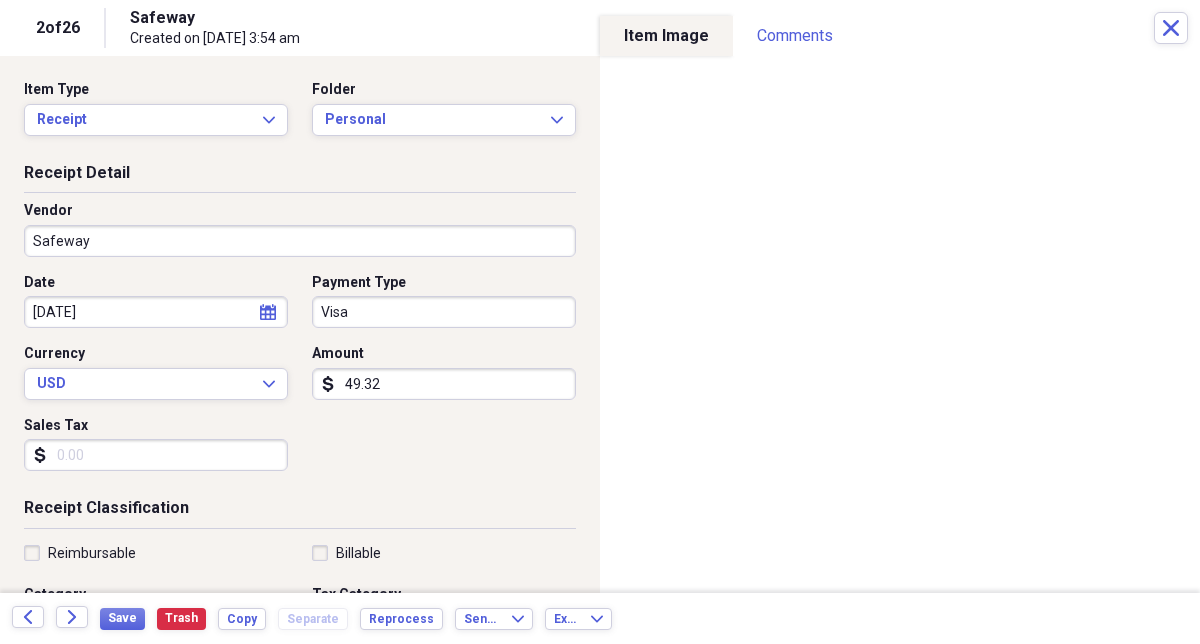 click on "Sales Tax" at bounding box center [156, 455] 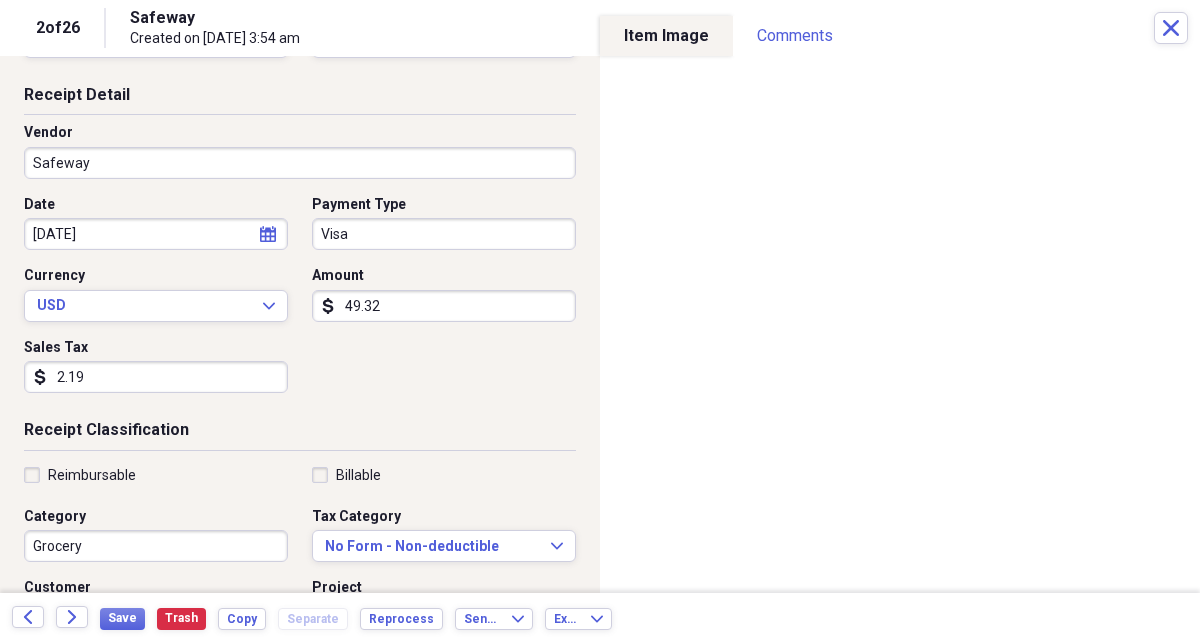 scroll, scrollTop: 0, scrollLeft: 0, axis: both 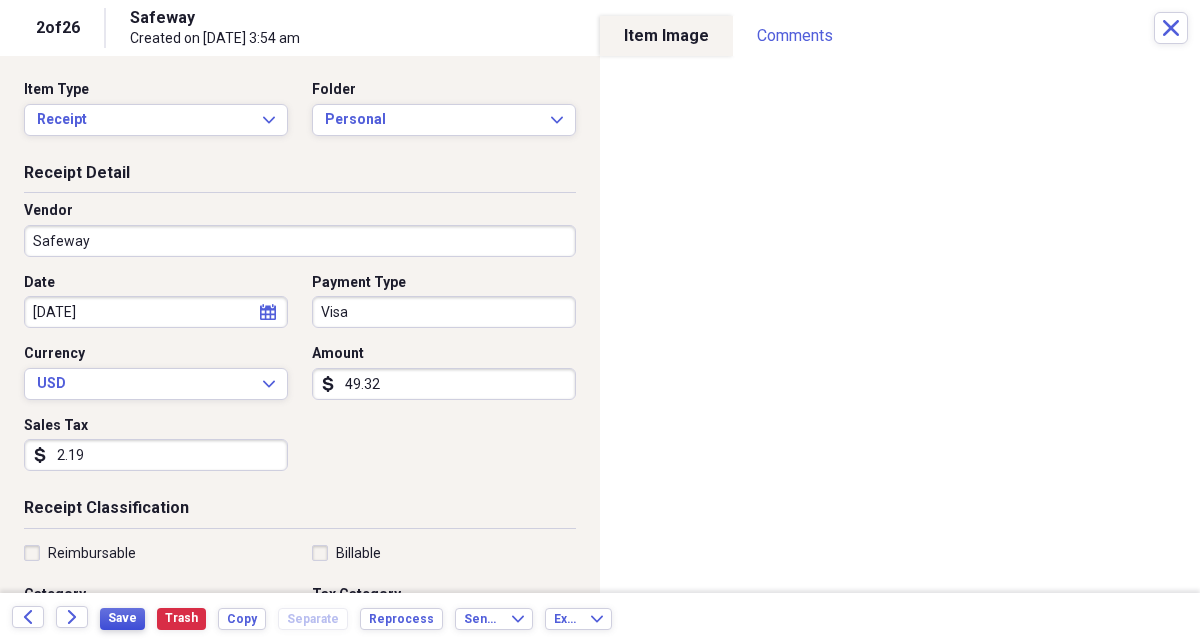 type on "2.19" 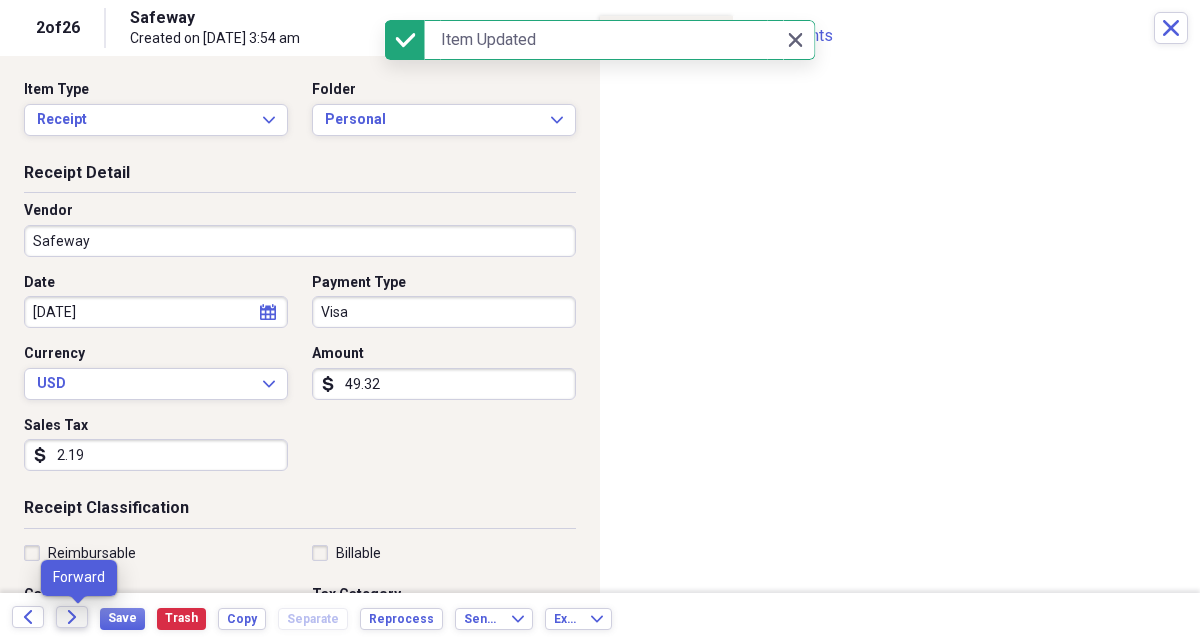 click on "Forward" 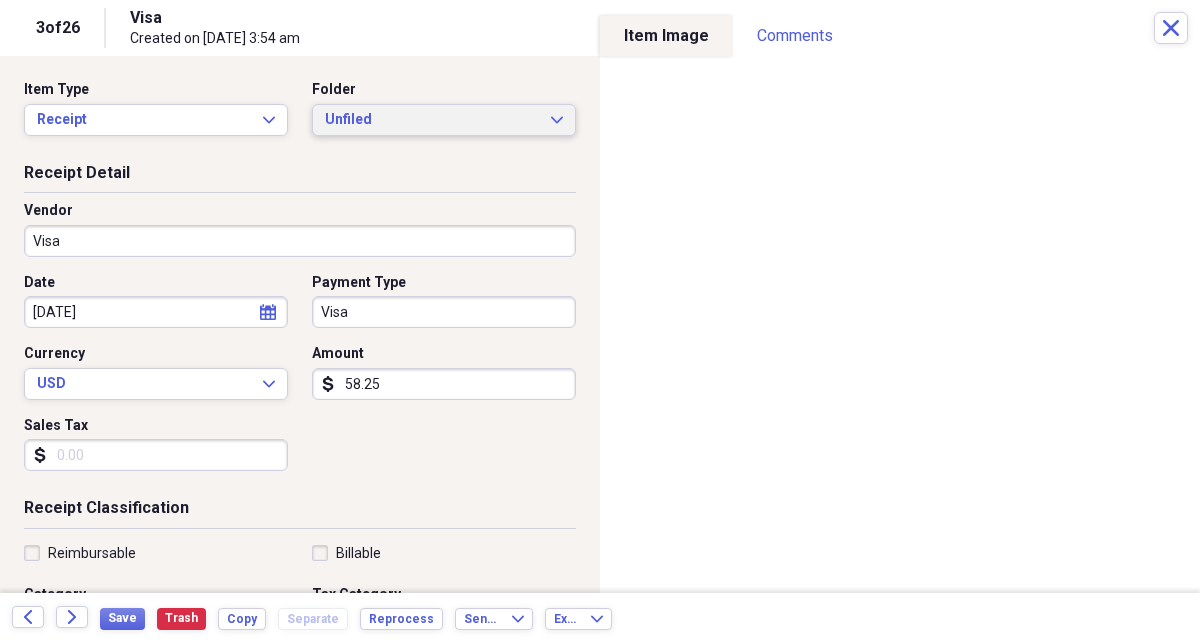 click on "Unfiled Expand" at bounding box center [444, 120] 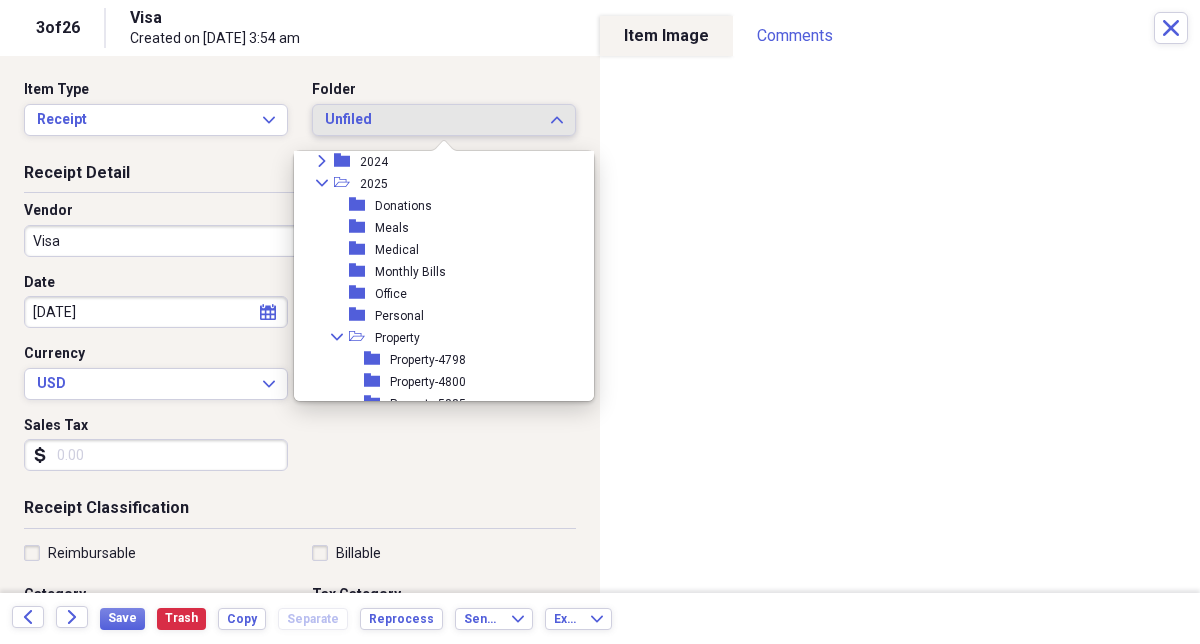 scroll, scrollTop: 216, scrollLeft: 0, axis: vertical 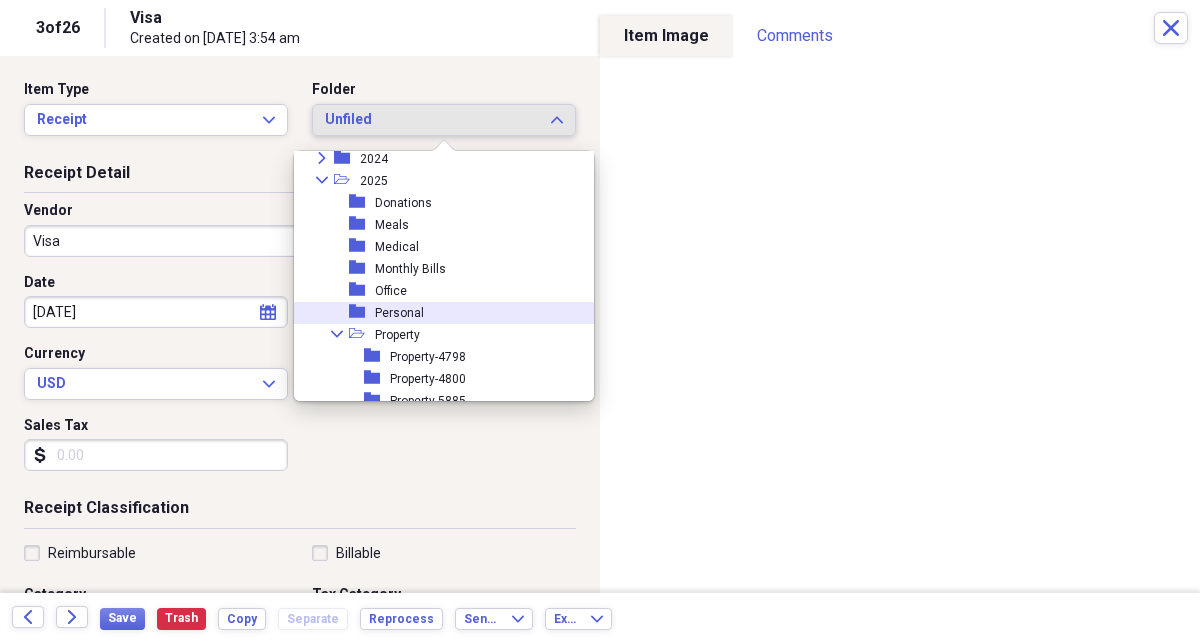 click on "Personal" at bounding box center (399, 313) 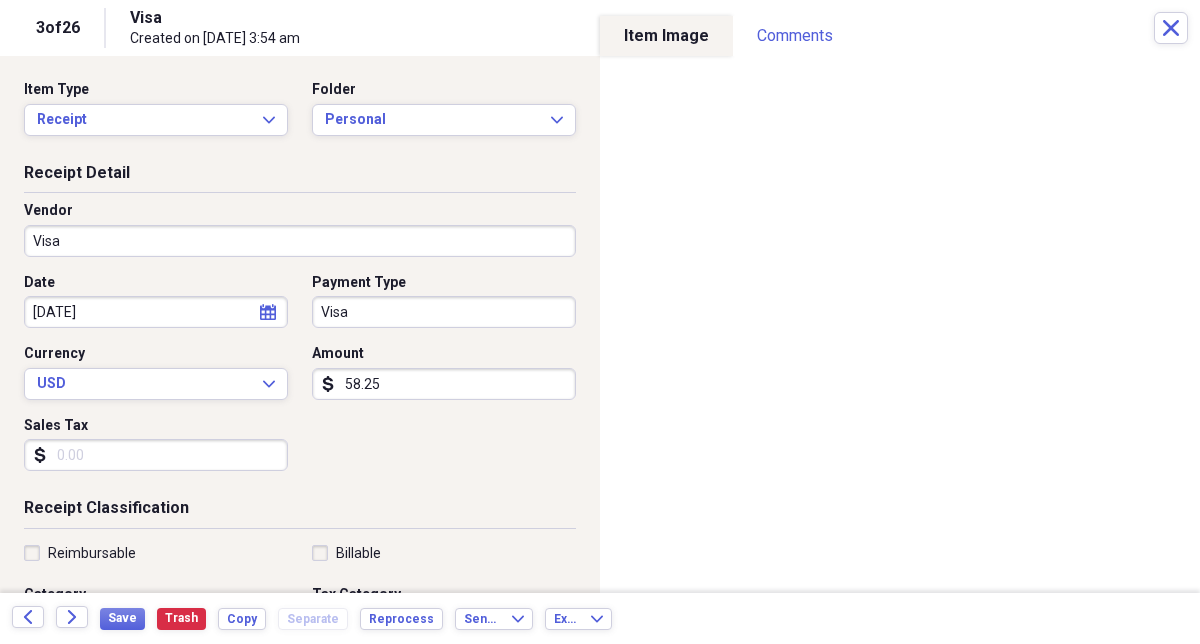 click on "Sales Tax" at bounding box center (156, 455) 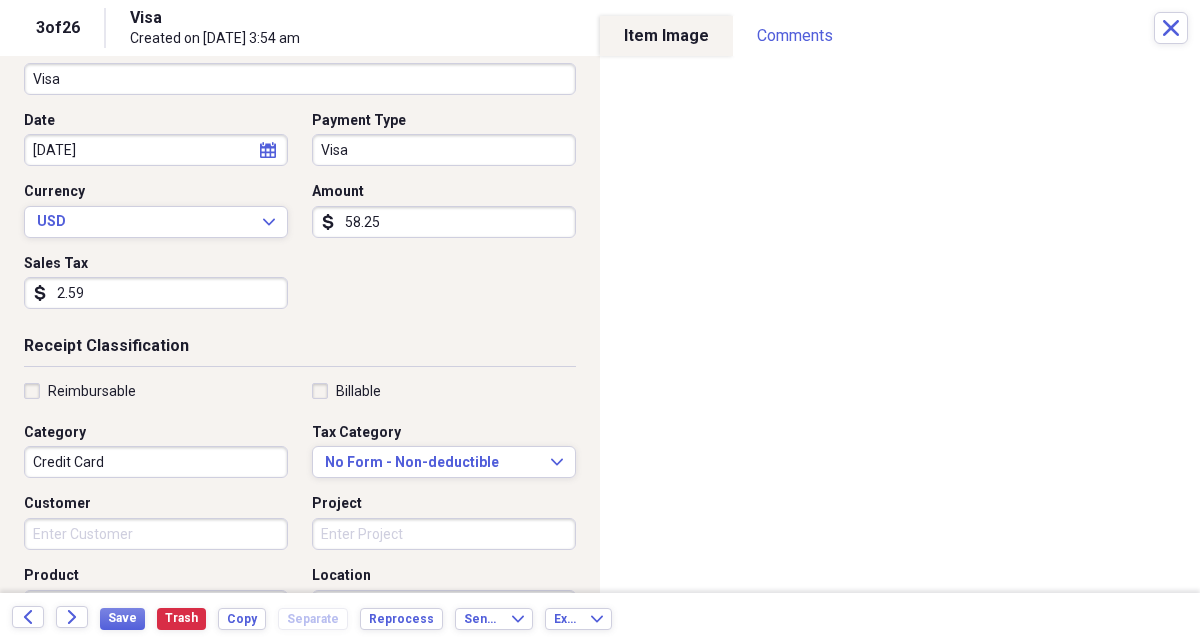 scroll, scrollTop: 176, scrollLeft: 0, axis: vertical 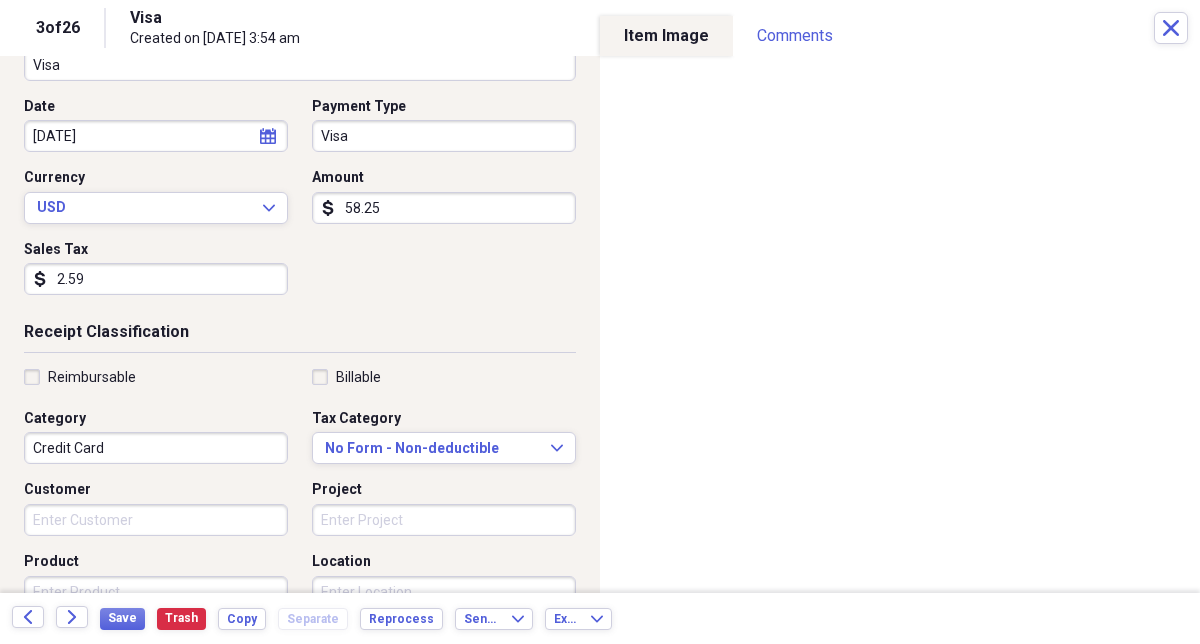 type on "2.59" 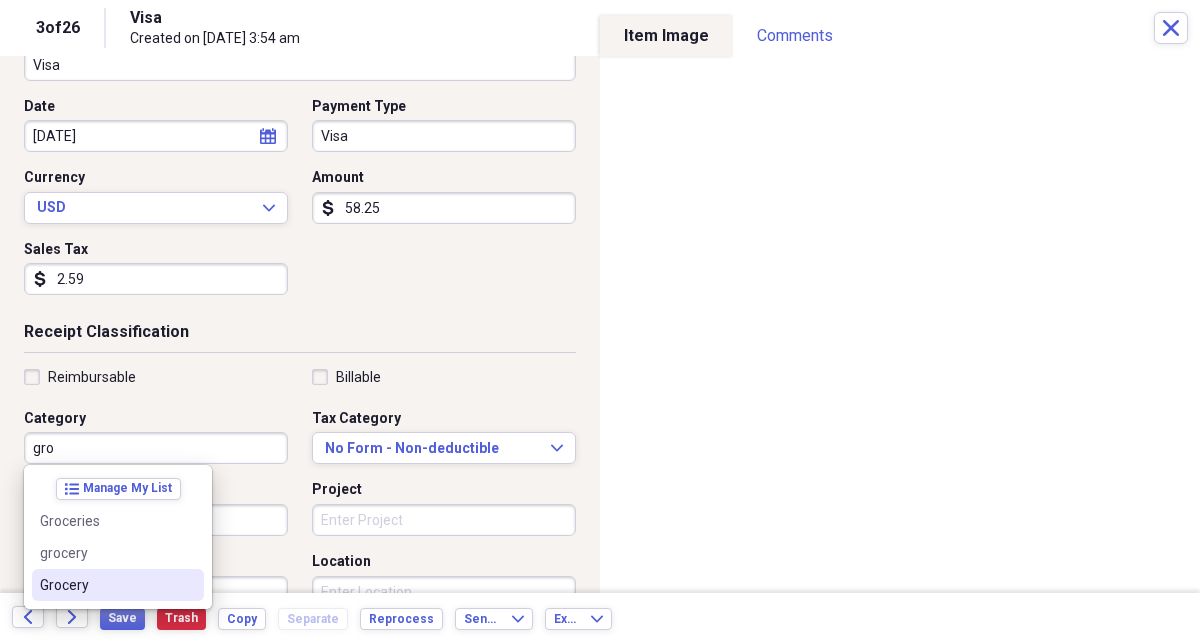 click on "Grocery" at bounding box center (106, 585) 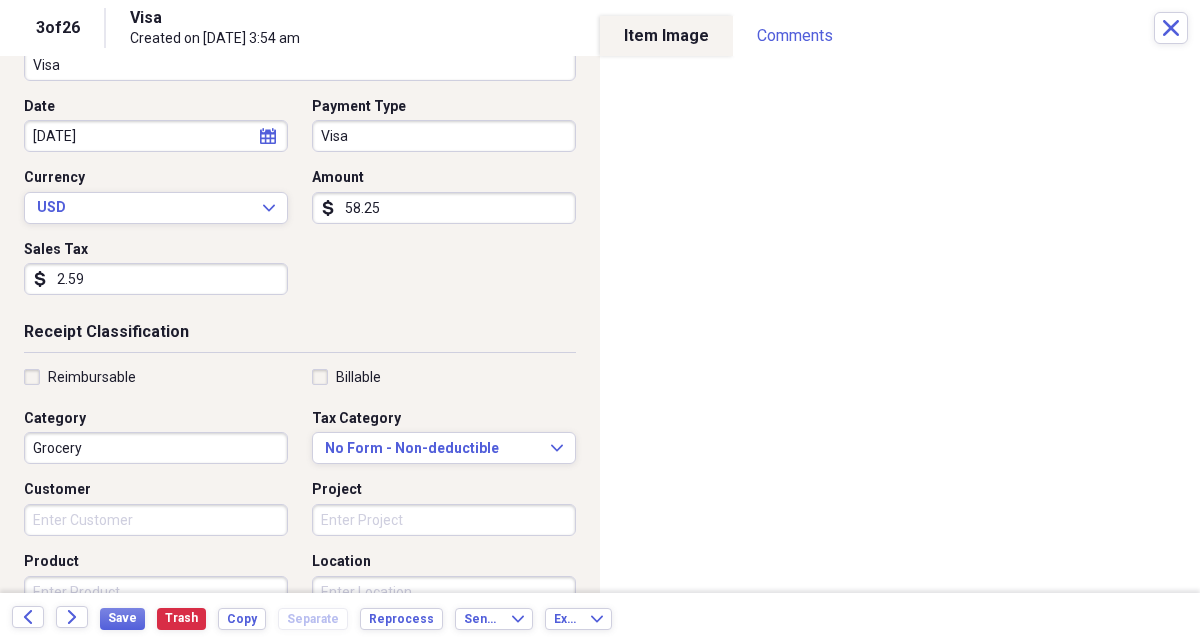 scroll, scrollTop: 0, scrollLeft: 0, axis: both 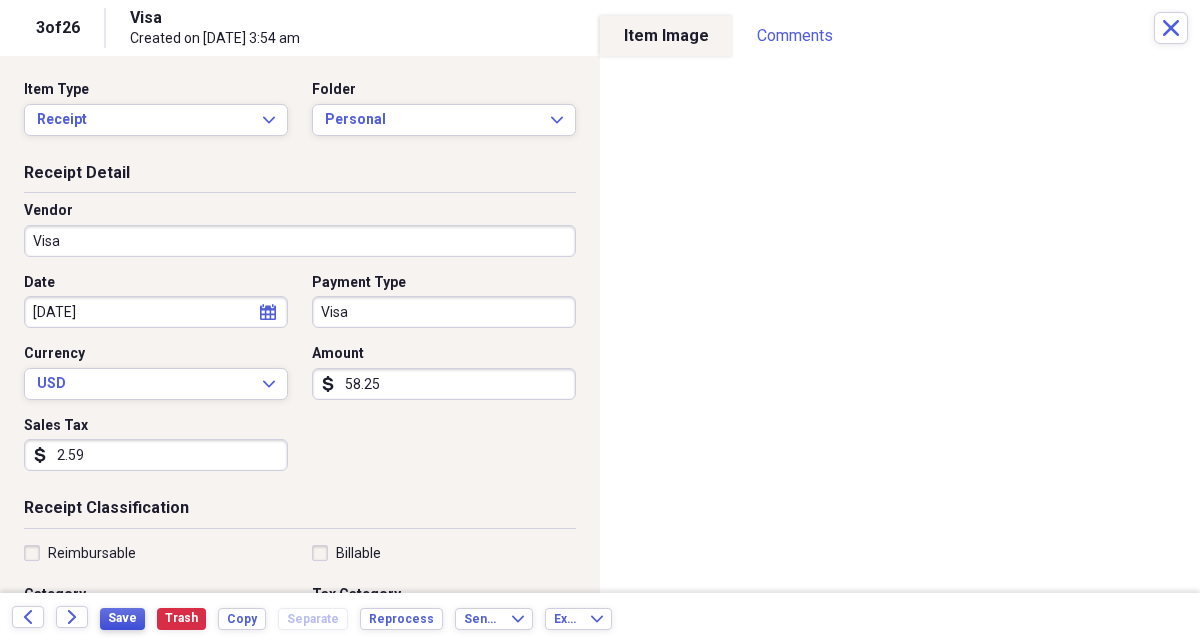 drag, startPoint x: 129, startPoint y: 616, endPoint x: 111, endPoint y: 637, distance: 27.658634 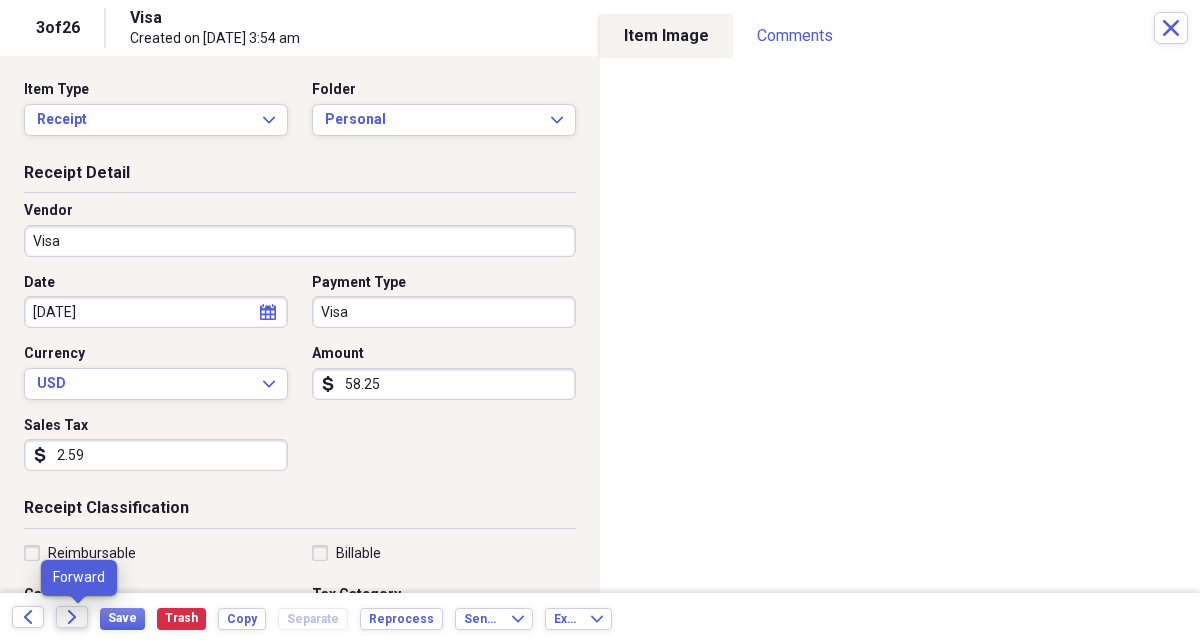 click on "Forward" 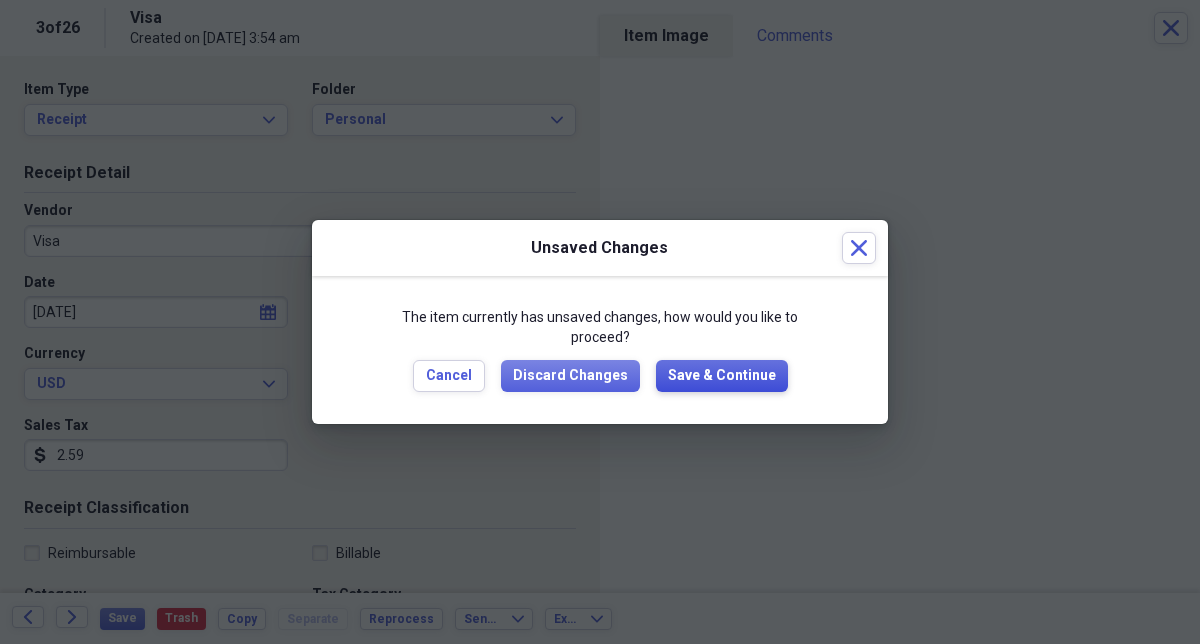 click on "Save & Continue" at bounding box center [722, 376] 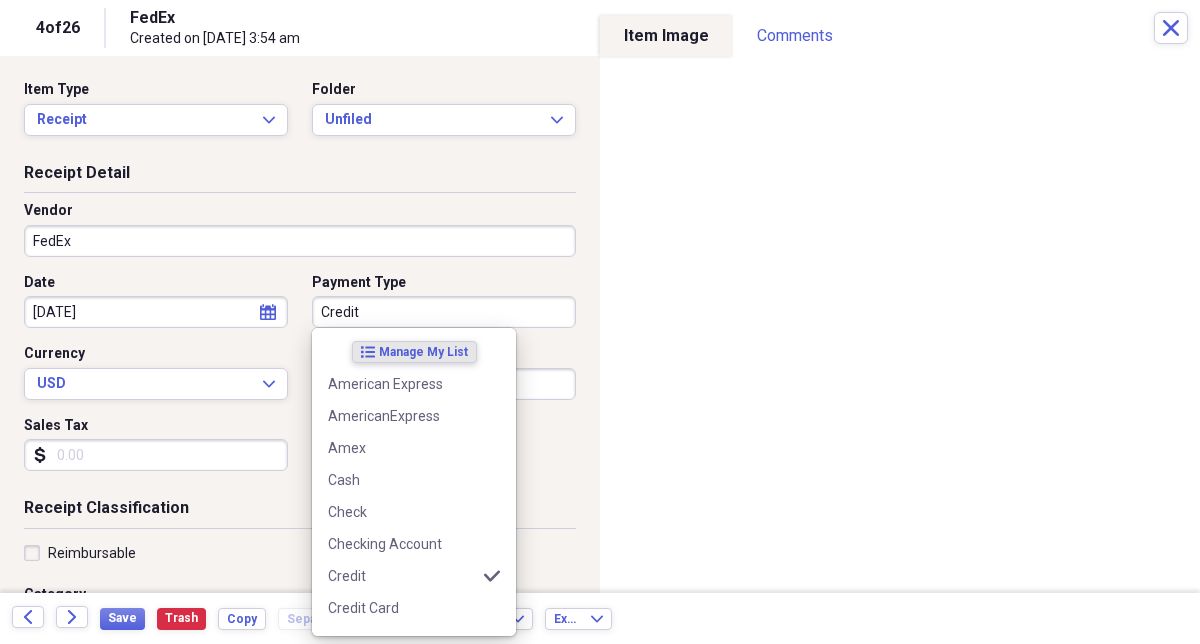 click on "Credit" at bounding box center [444, 312] 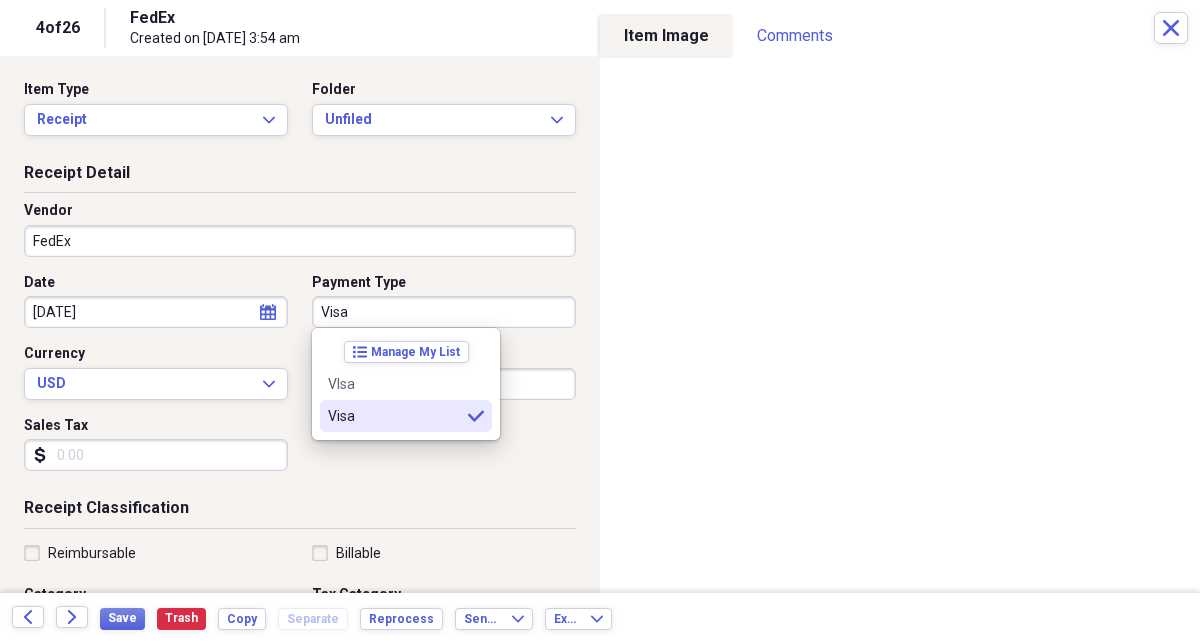 type on "Visa" 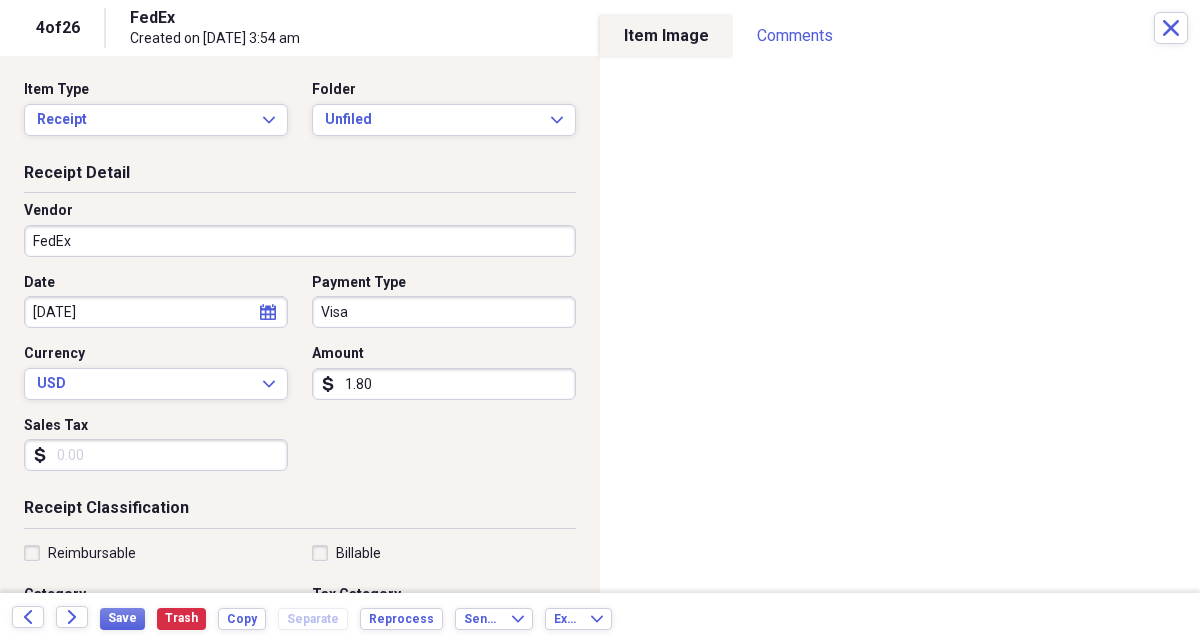 click on "1.80" at bounding box center [444, 384] 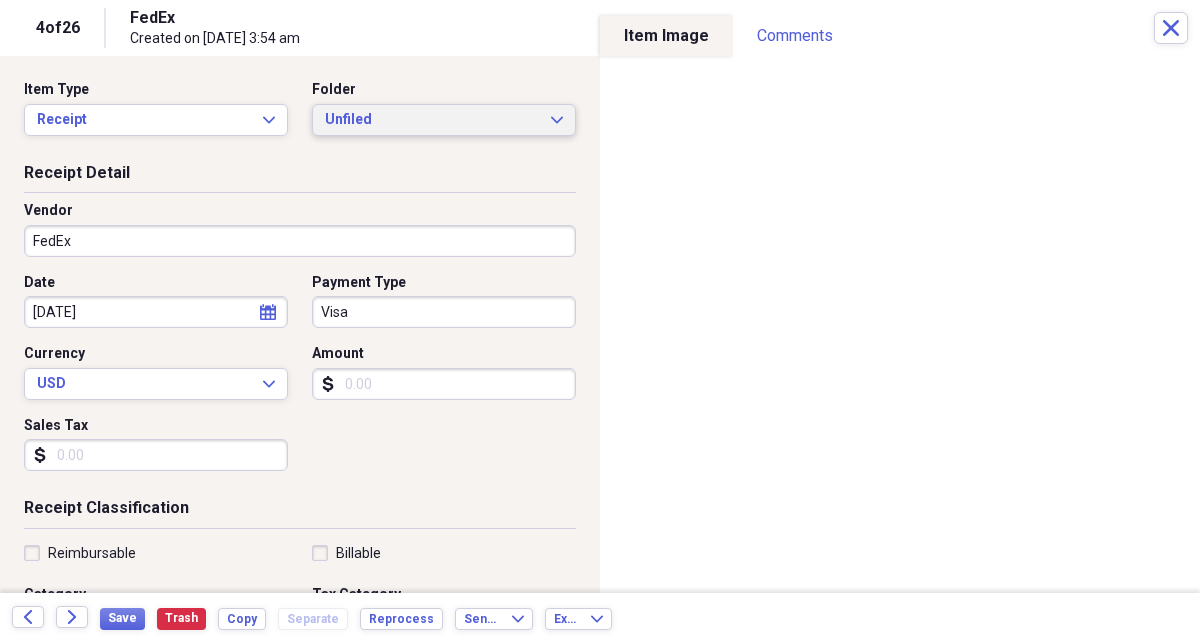 type 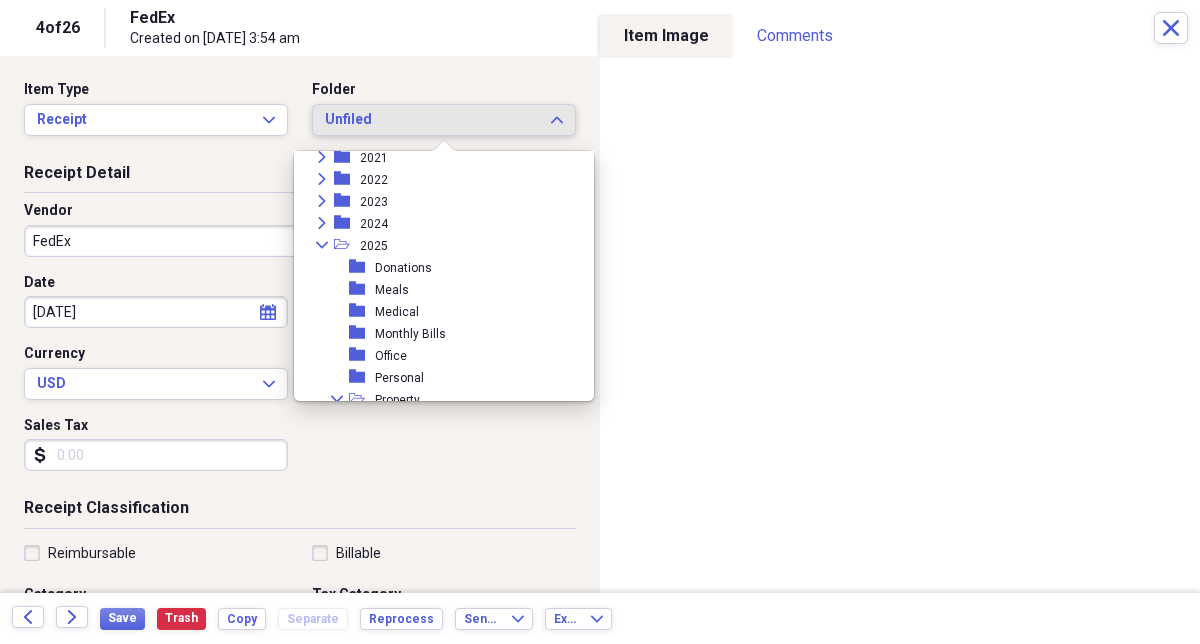 scroll, scrollTop: 156, scrollLeft: 0, axis: vertical 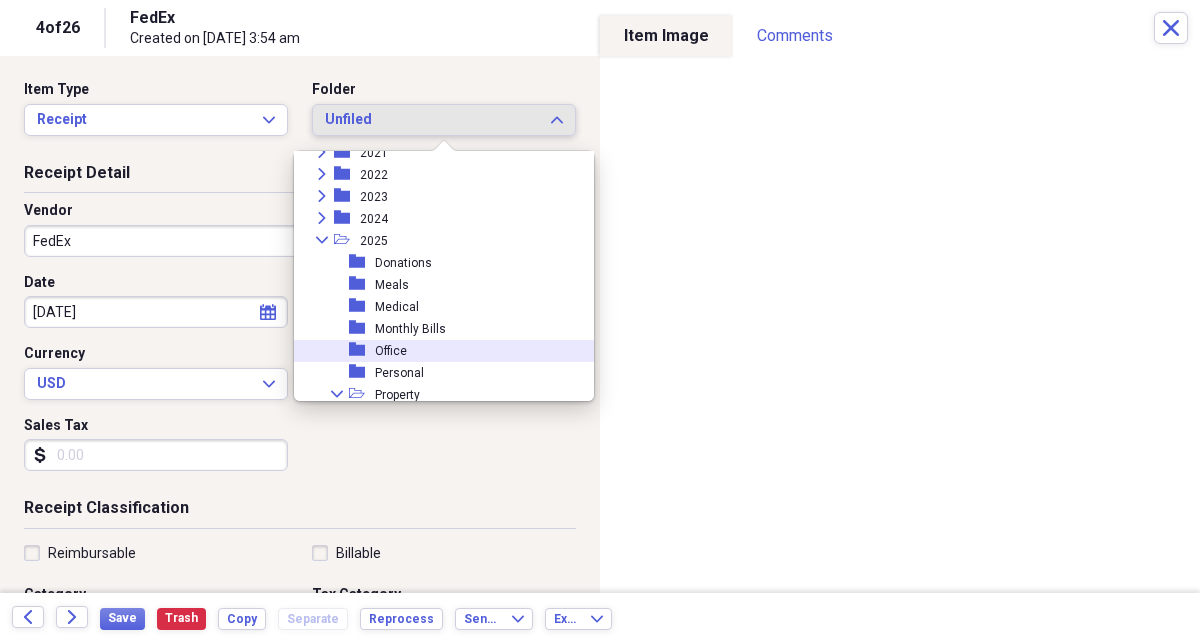 click on "Office" at bounding box center [391, 351] 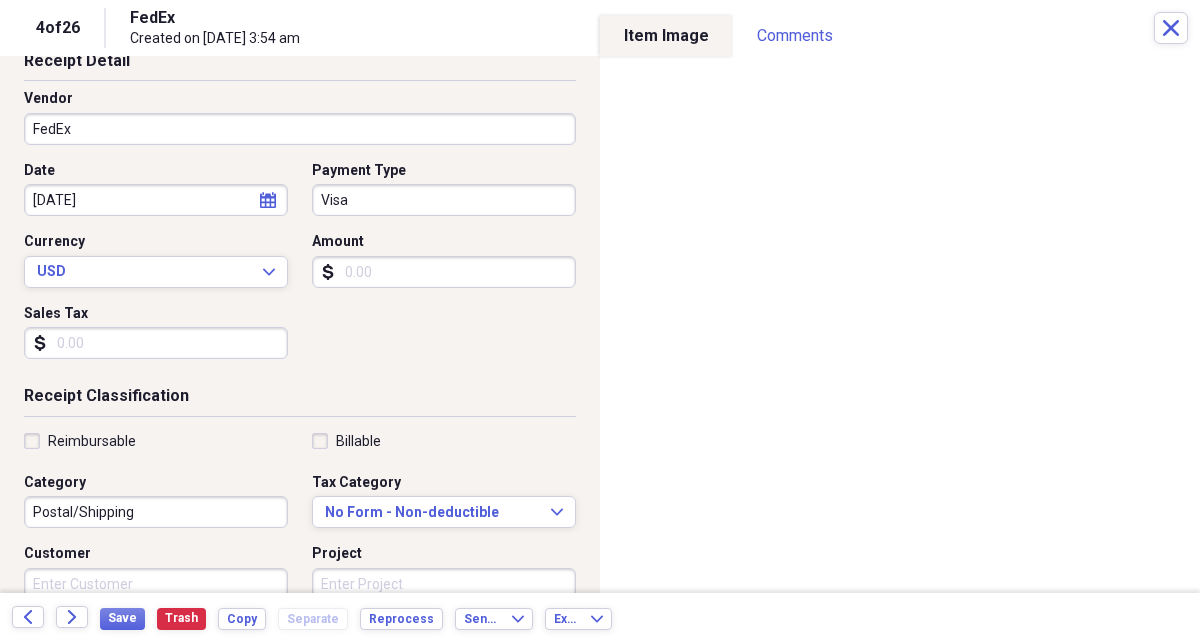 scroll, scrollTop: 109, scrollLeft: 0, axis: vertical 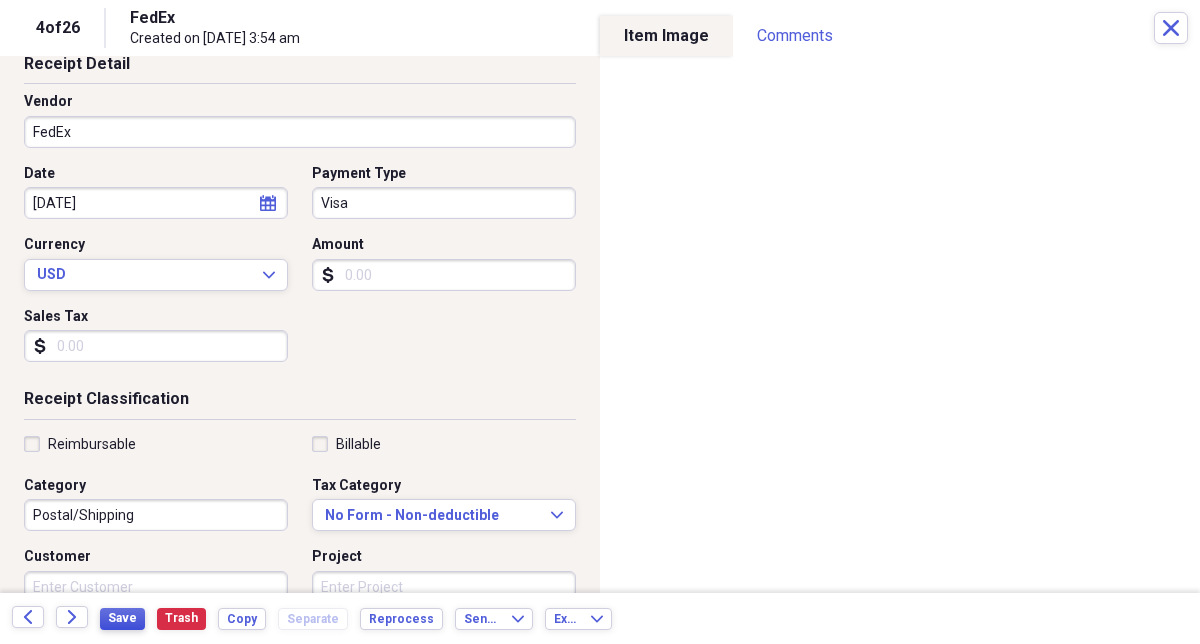 click on "Save" at bounding box center [122, 618] 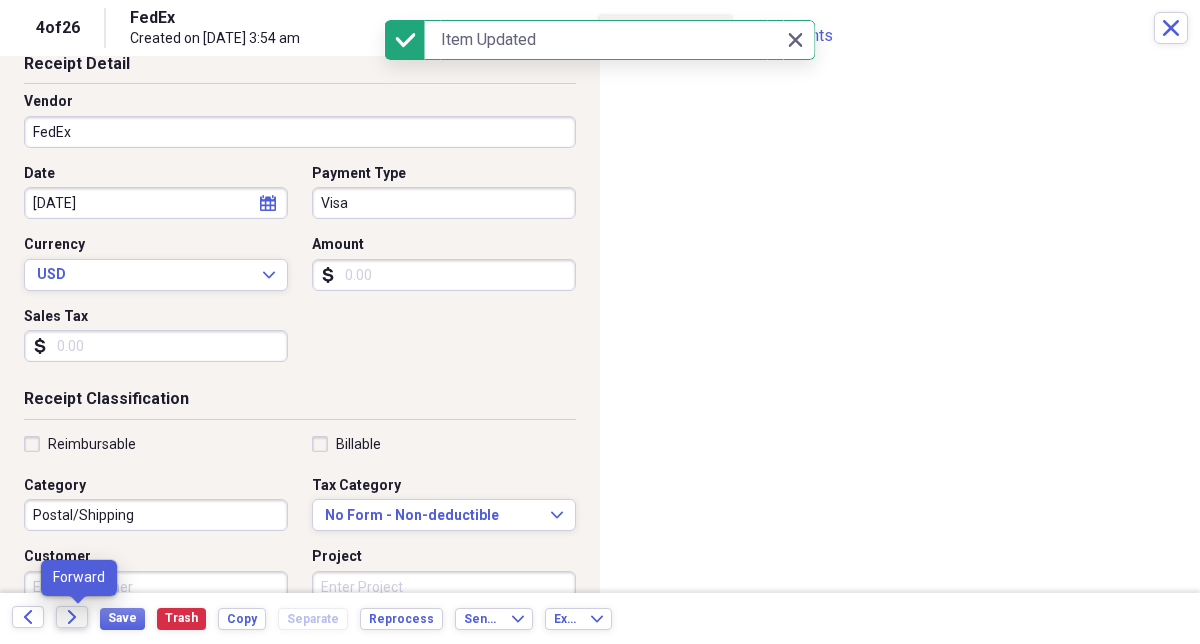 click on "Forward" 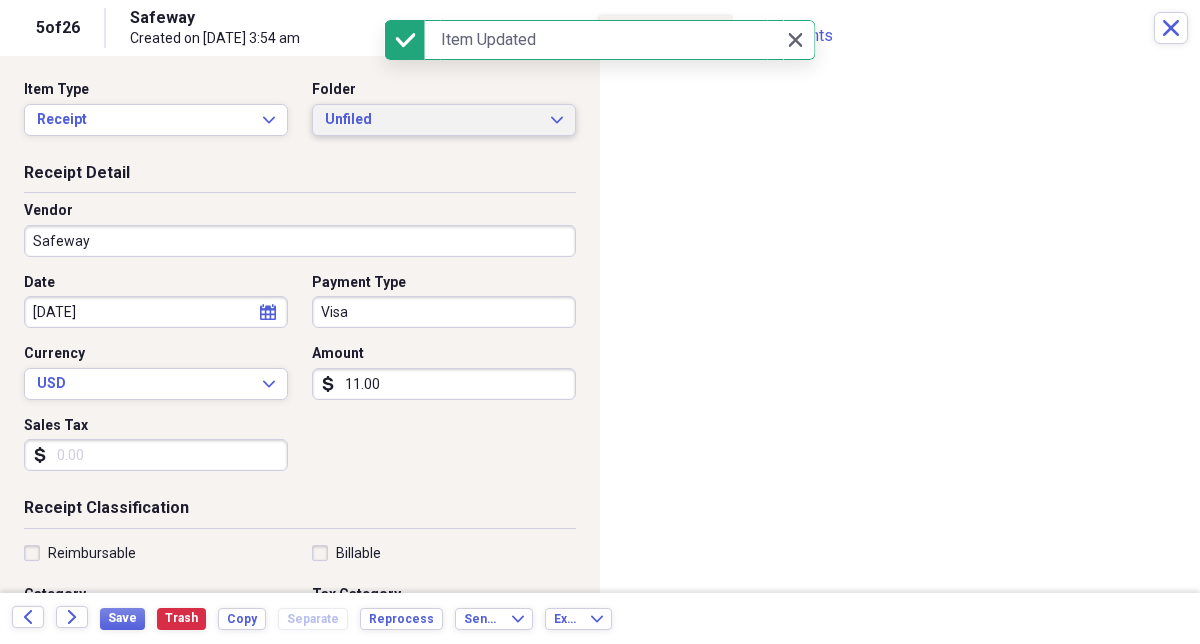 click on "Unfiled" at bounding box center [432, 120] 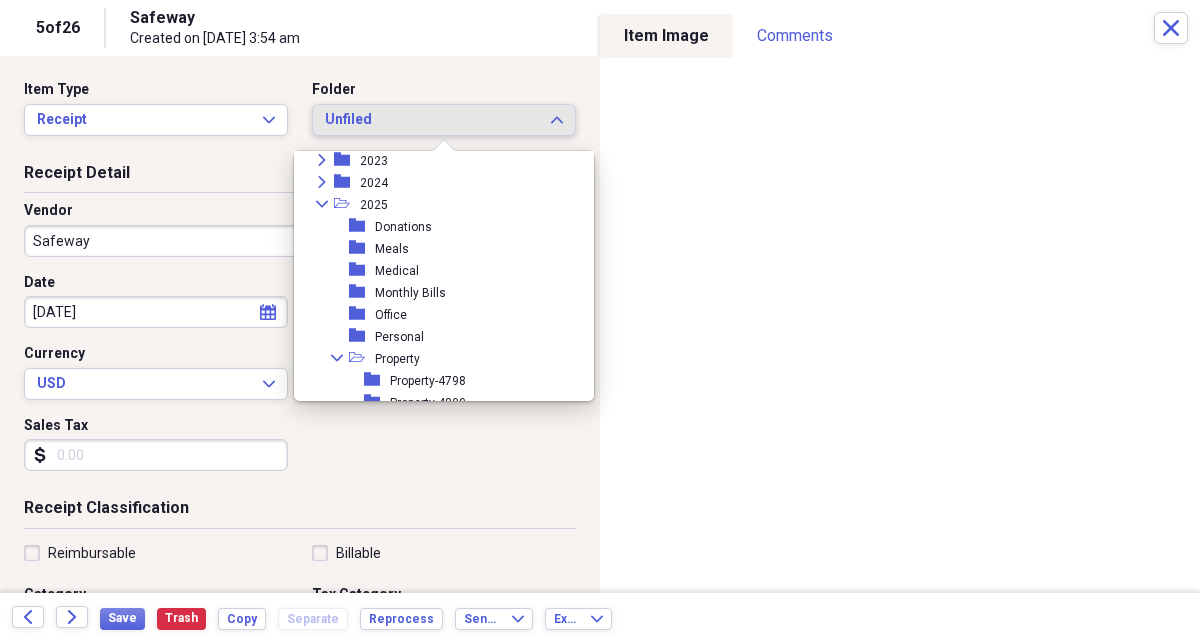 scroll, scrollTop: 196, scrollLeft: 0, axis: vertical 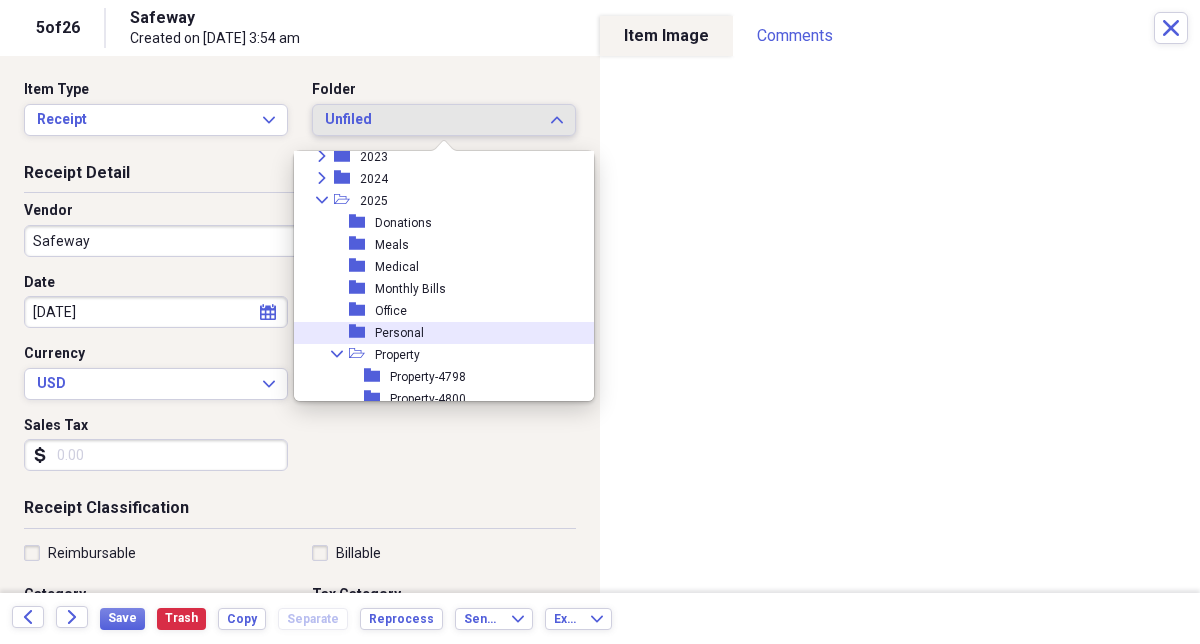 click on "Personal" at bounding box center (399, 333) 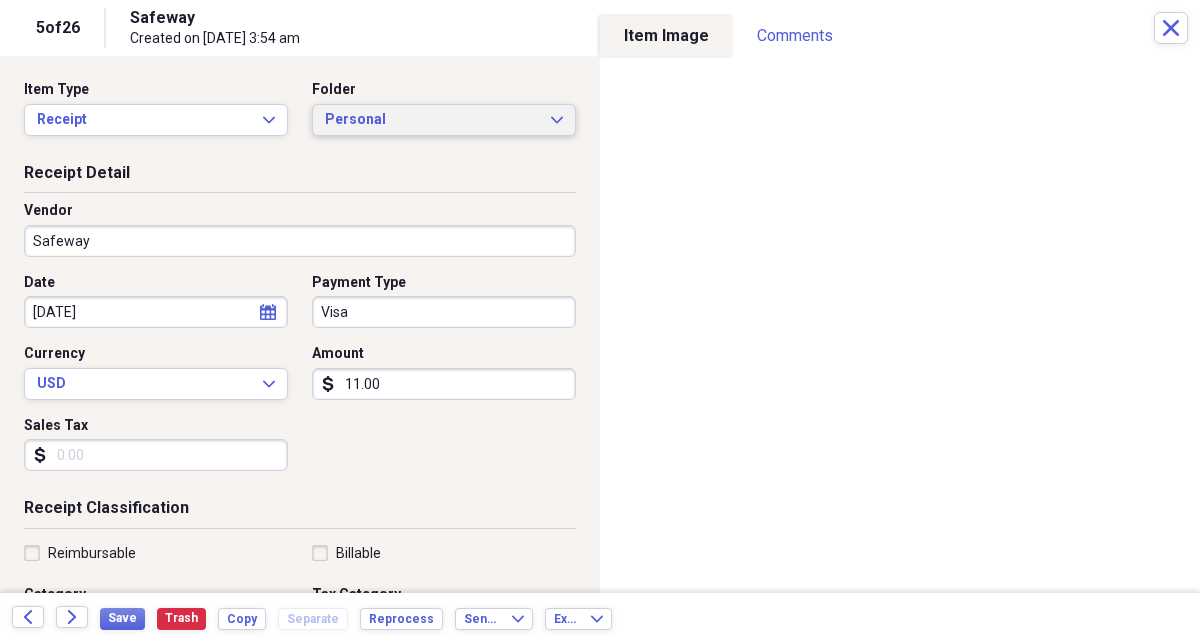 click on "Folder Personal Expand" at bounding box center (438, 108) 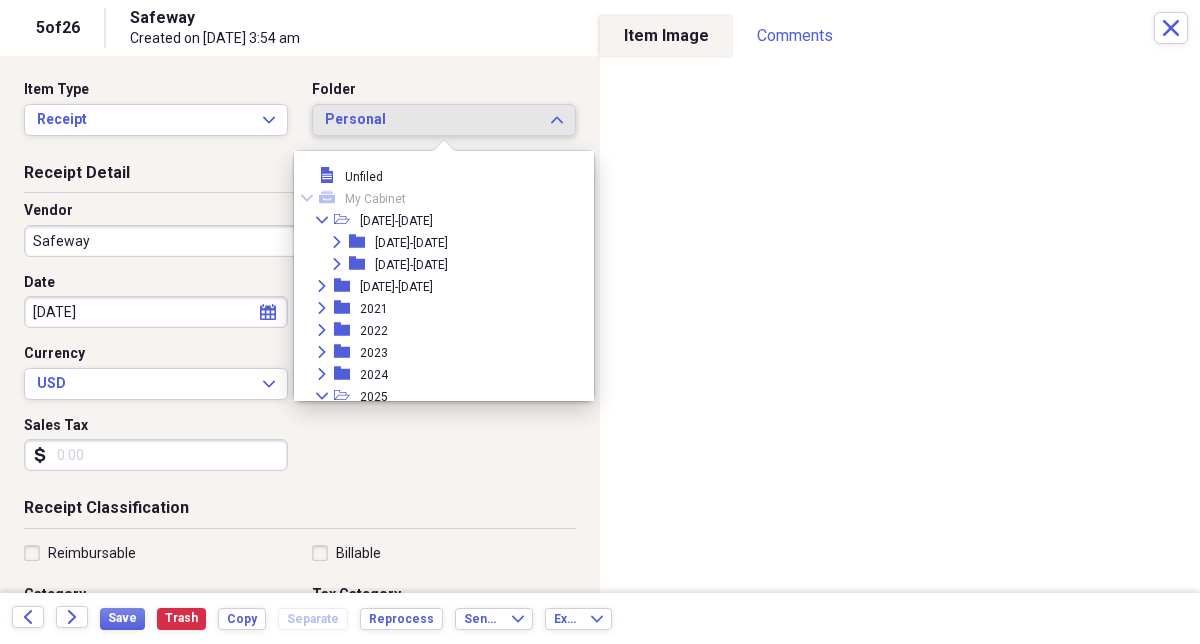 scroll, scrollTop: 253, scrollLeft: 0, axis: vertical 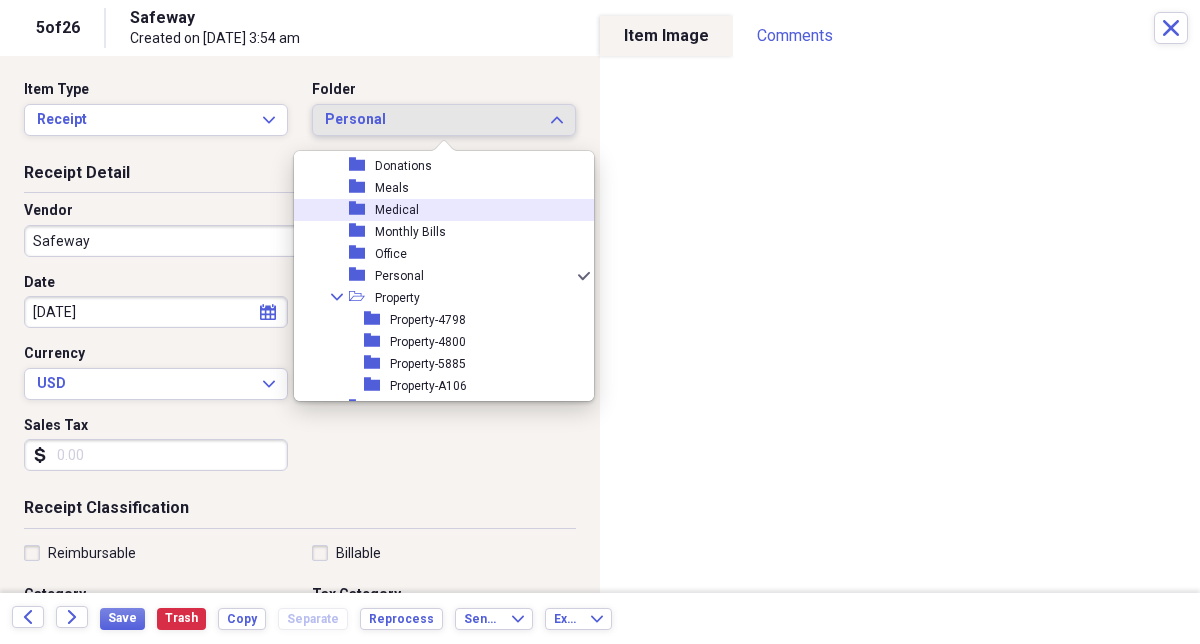 click on "Medical" at bounding box center [397, 210] 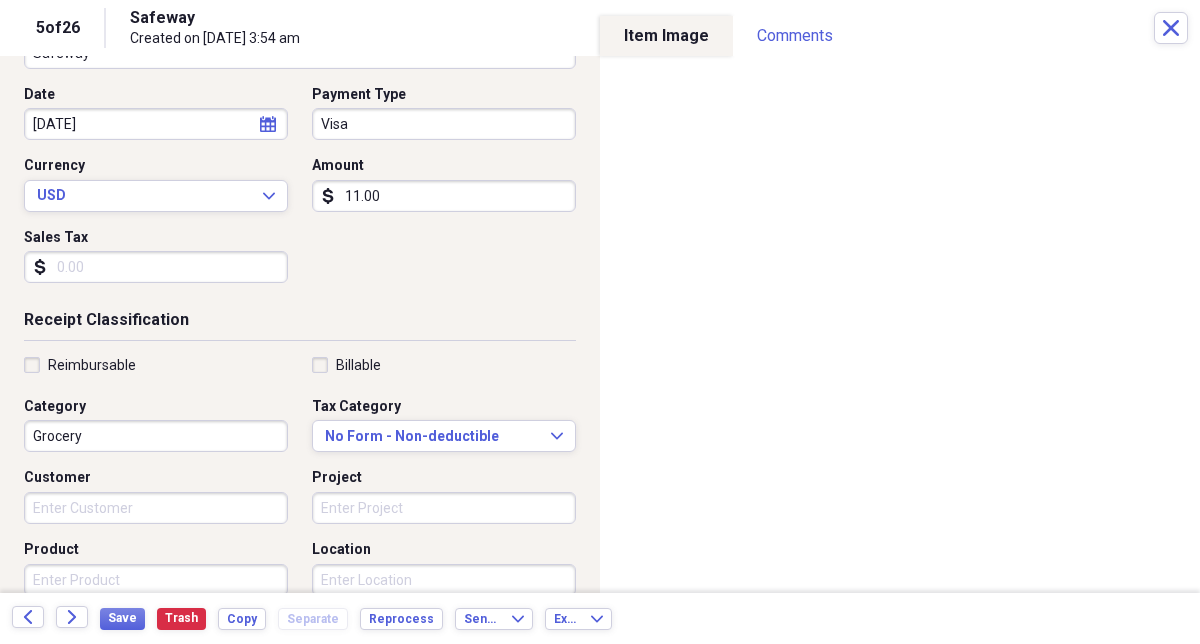 scroll, scrollTop: 193, scrollLeft: 0, axis: vertical 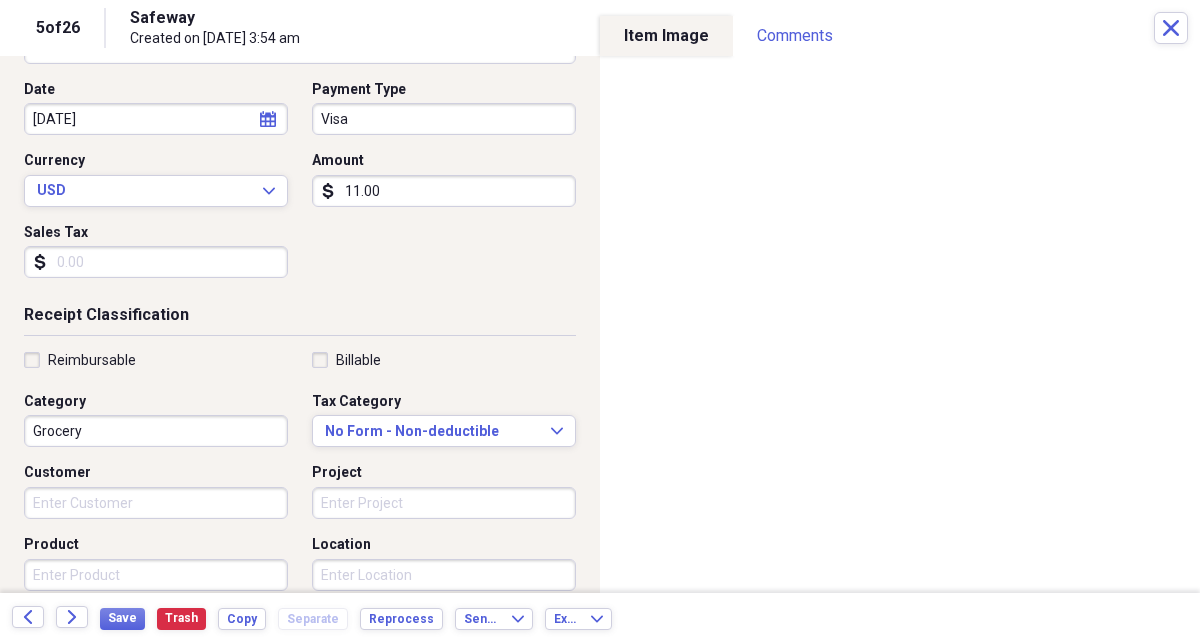 click on "Grocery" at bounding box center [156, 431] 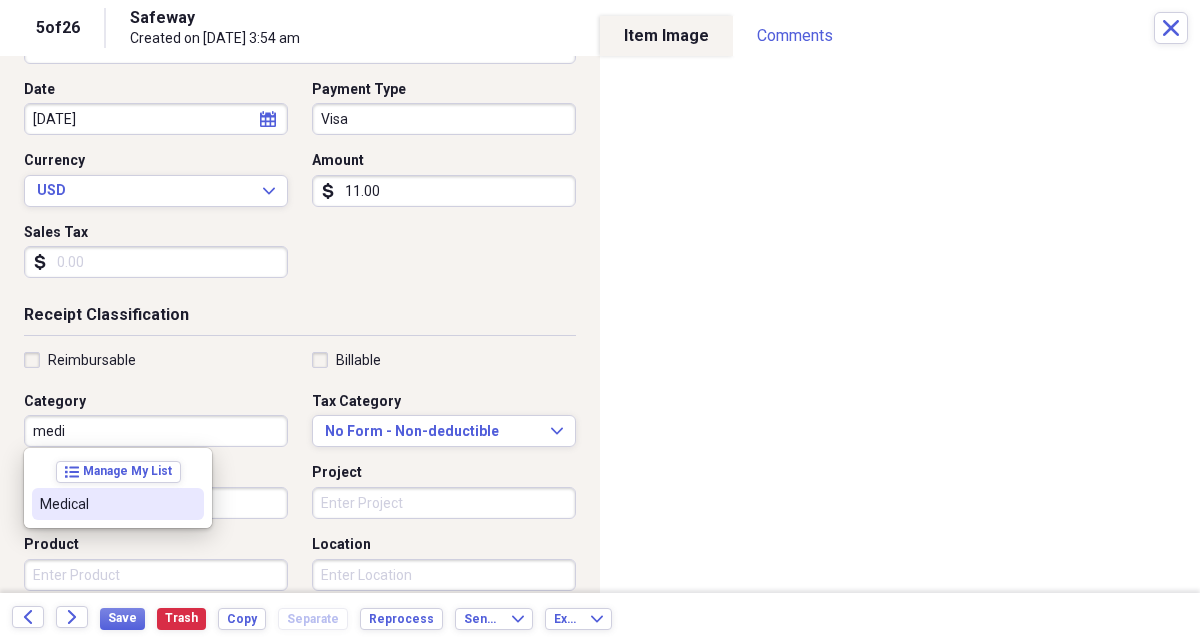 click on "Medical" at bounding box center (118, 504) 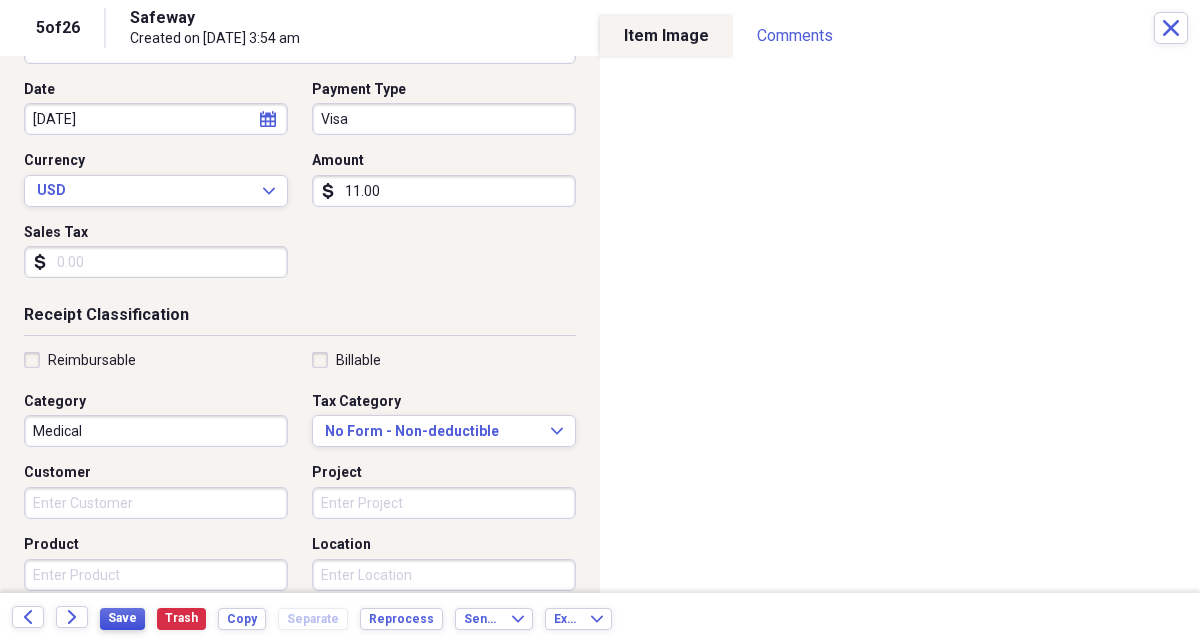 click on "Save" at bounding box center (122, 618) 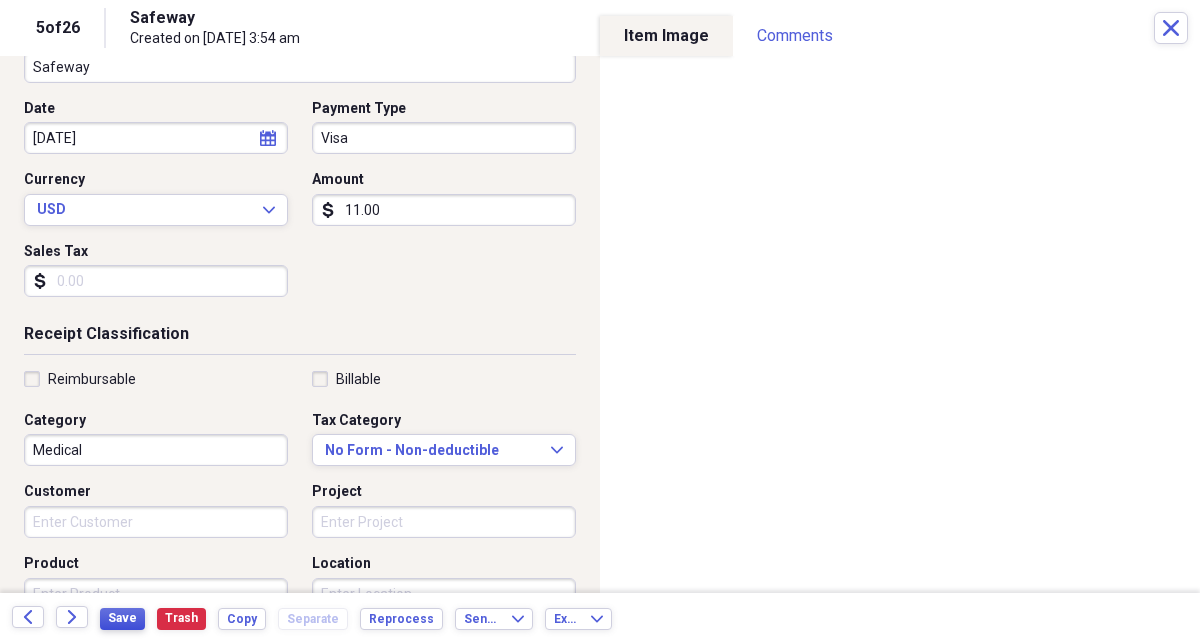 scroll, scrollTop: 0, scrollLeft: 0, axis: both 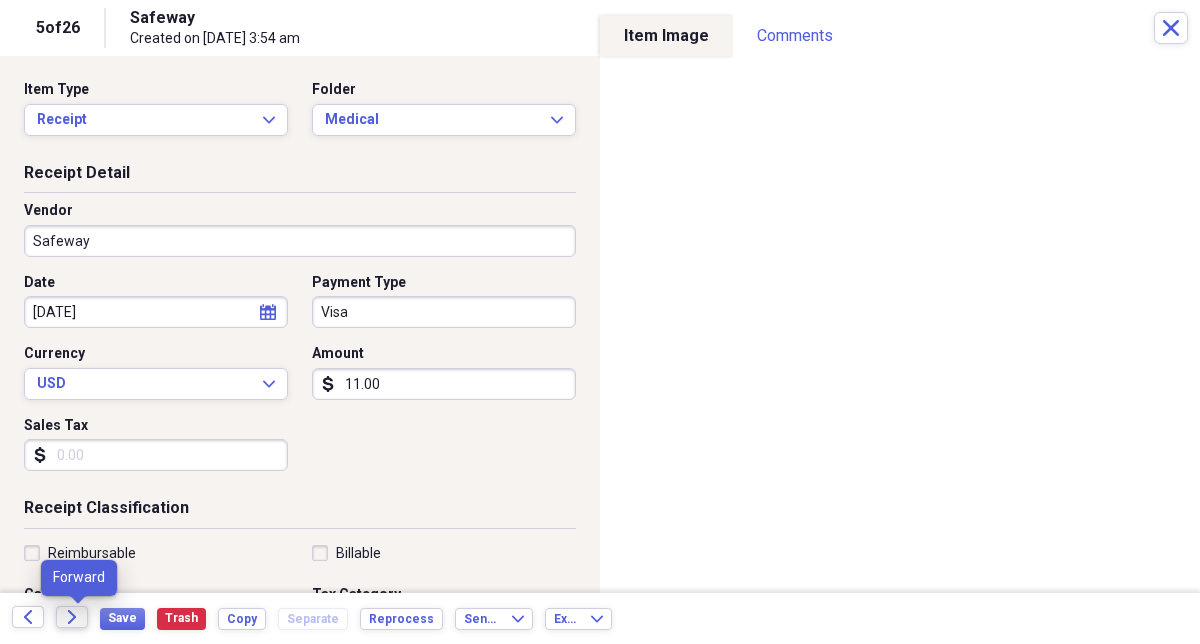 click 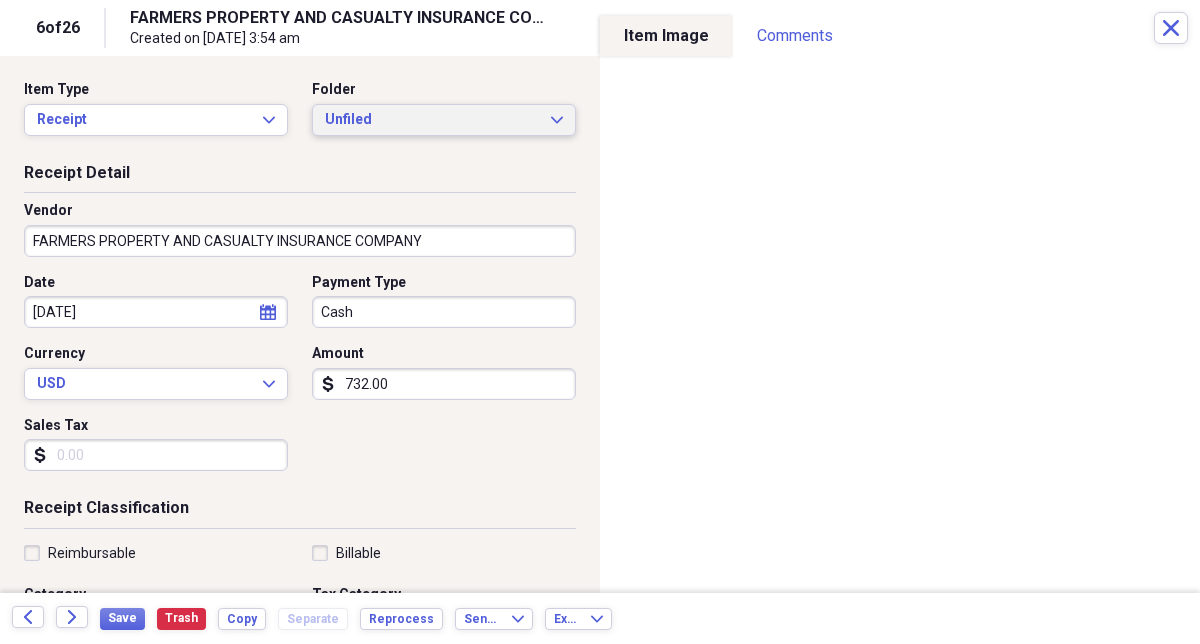 click on "Unfiled" at bounding box center (432, 120) 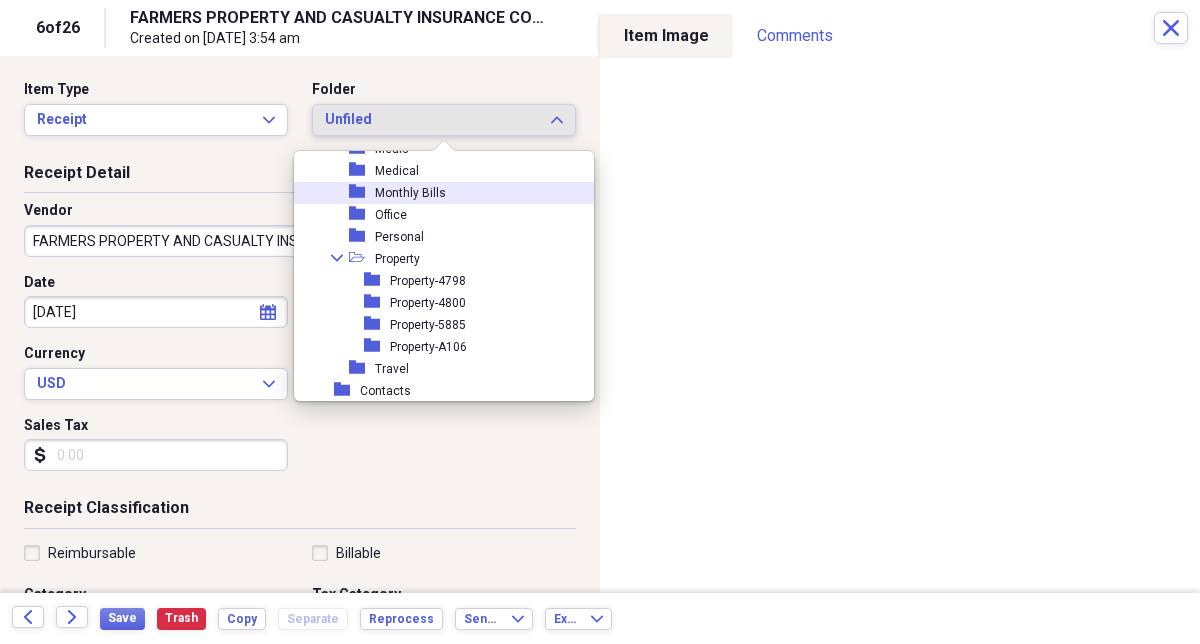 scroll, scrollTop: 302, scrollLeft: 0, axis: vertical 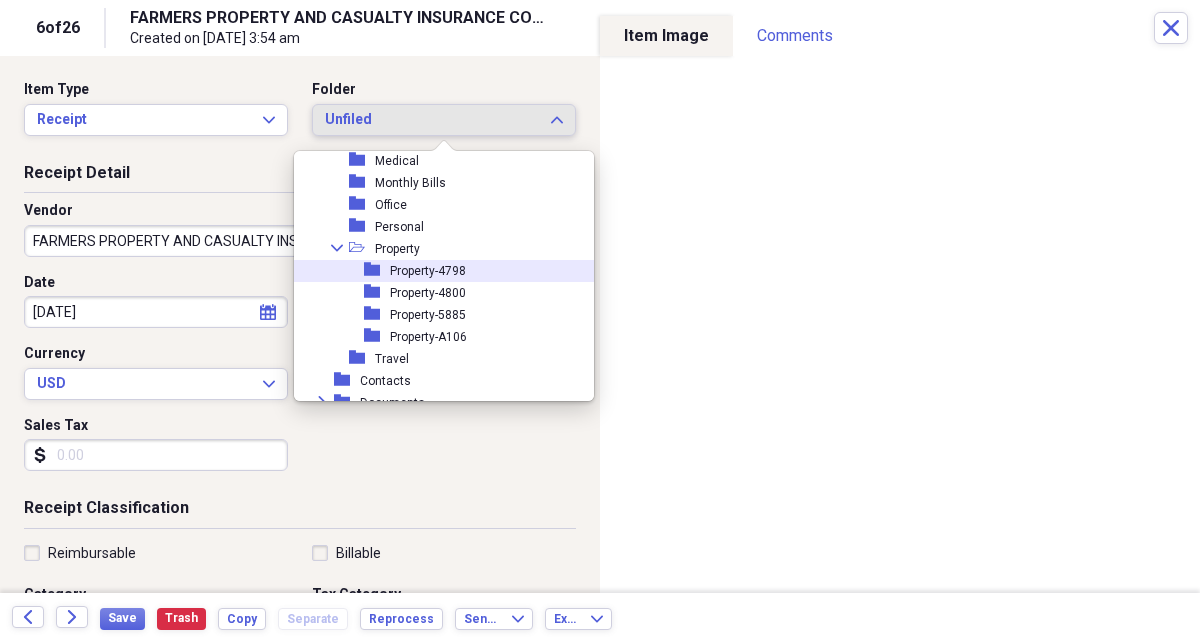 click on "Property-4798" at bounding box center [428, 271] 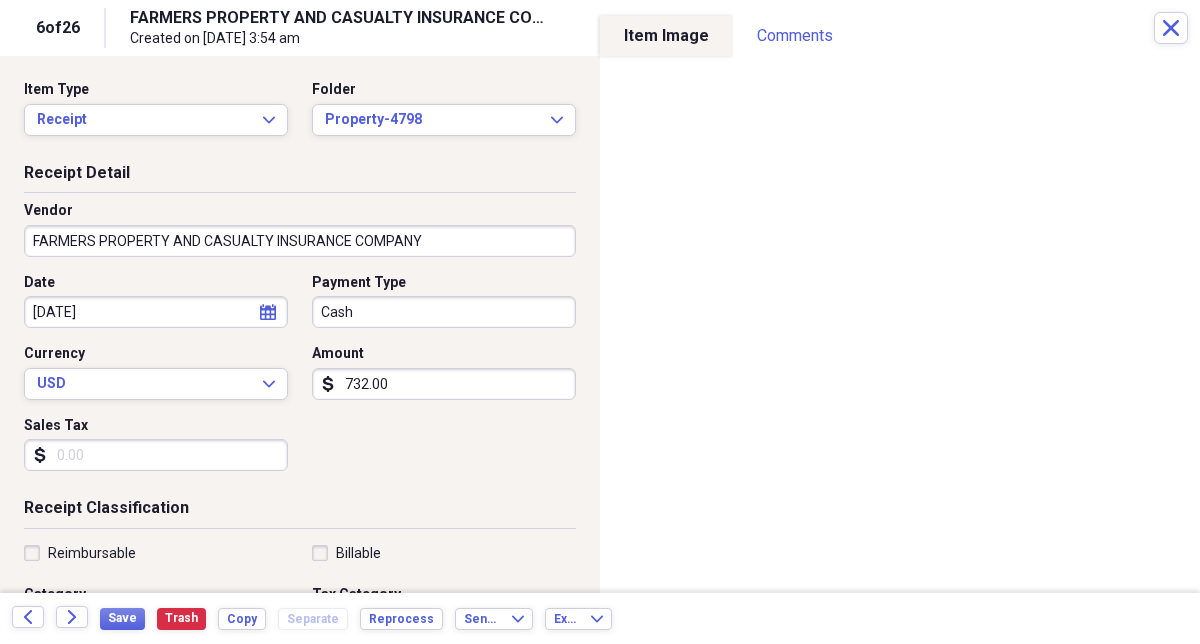 click on "Cash" at bounding box center [444, 312] 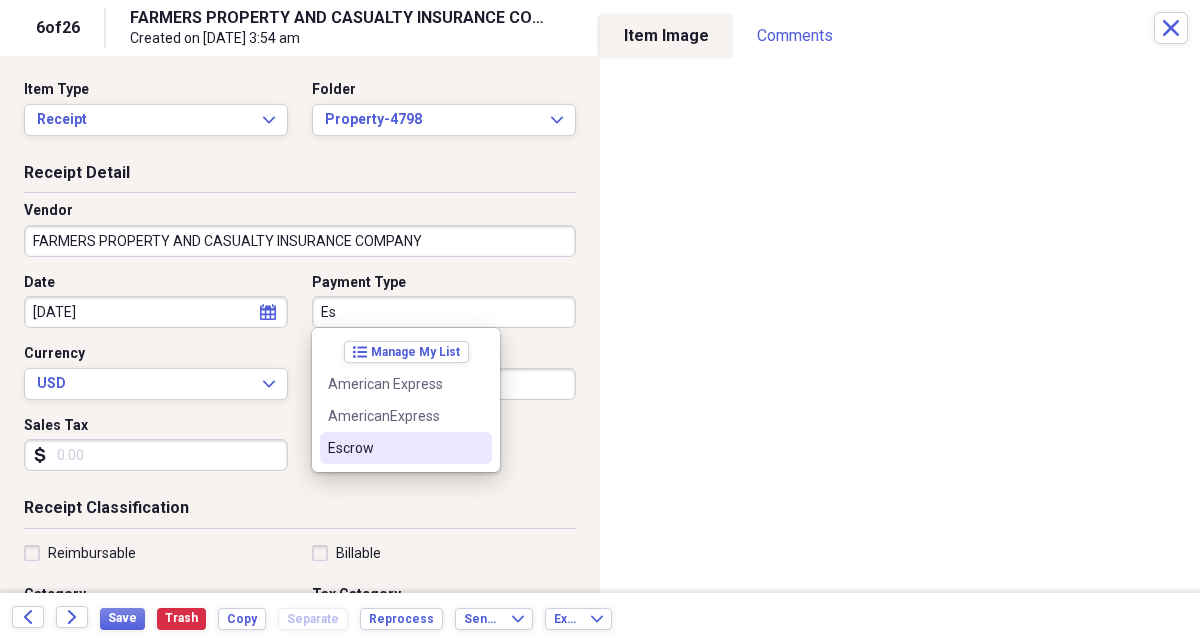 click on "Escrow" at bounding box center [394, 448] 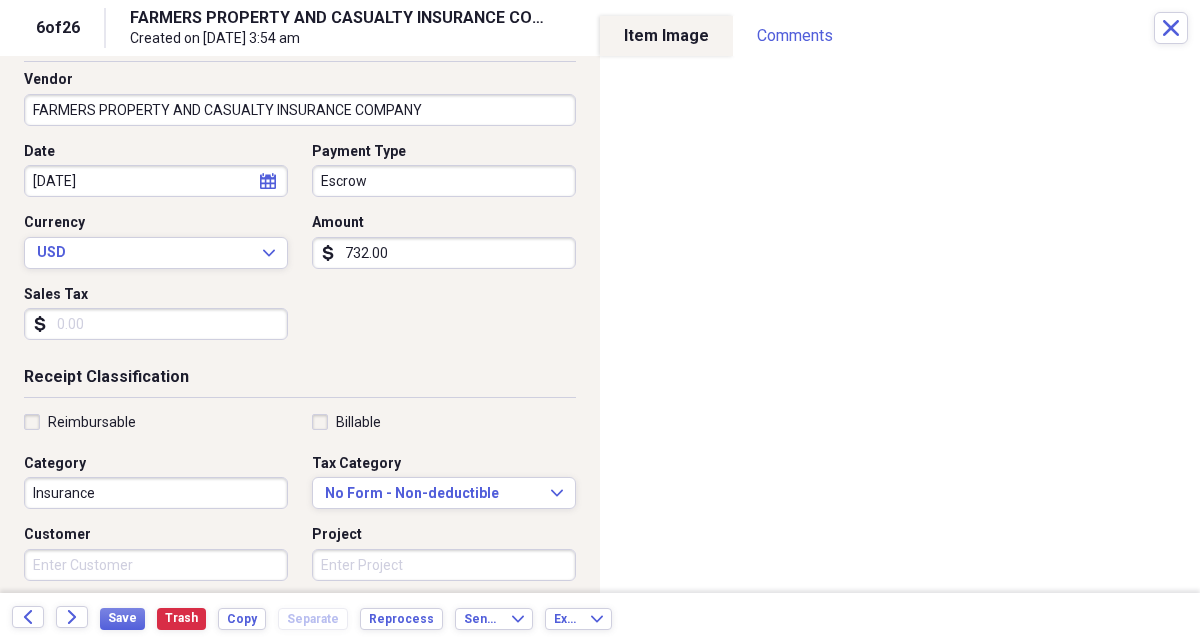 scroll, scrollTop: 0, scrollLeft: 0, axis: both 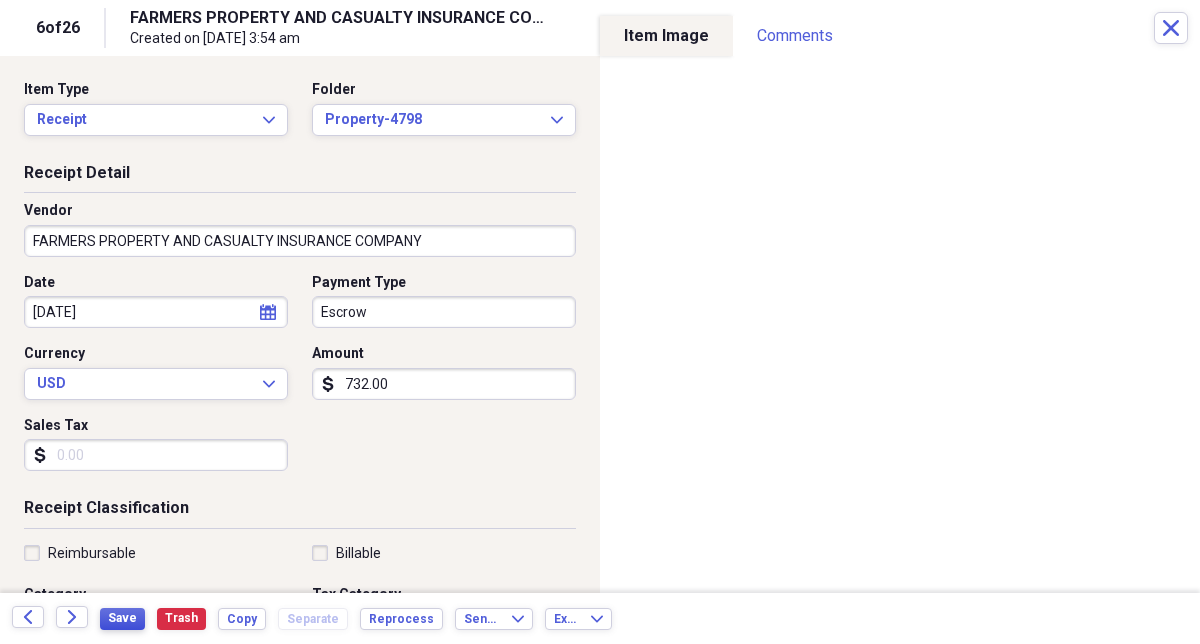 click on "Save" at bounding box center (122, 618) 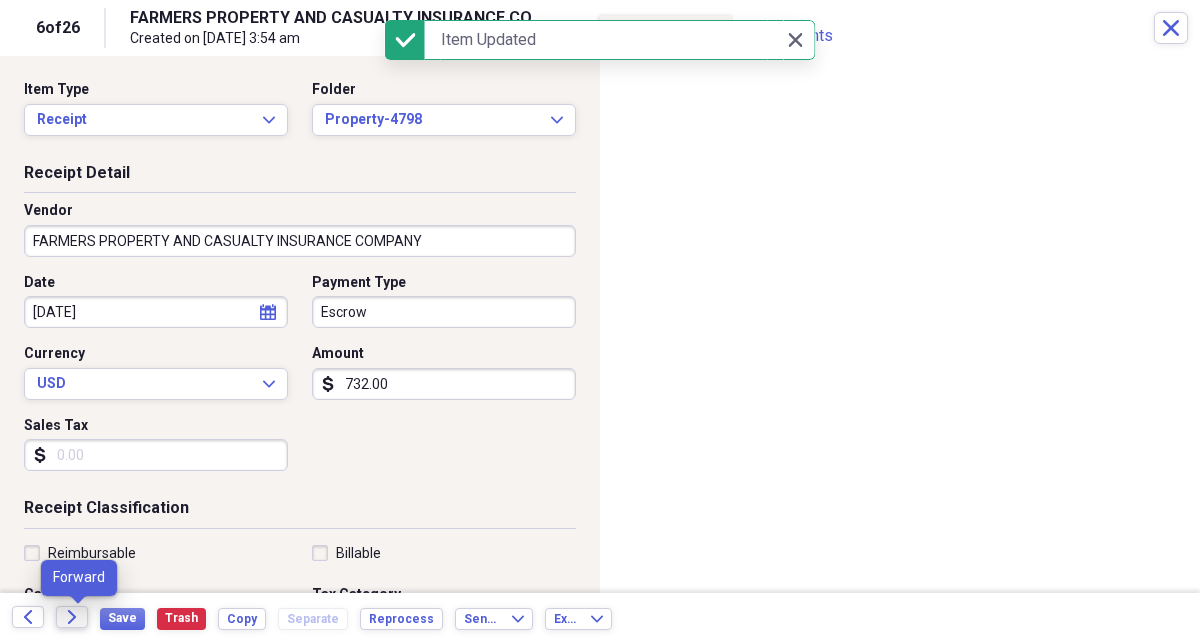 click 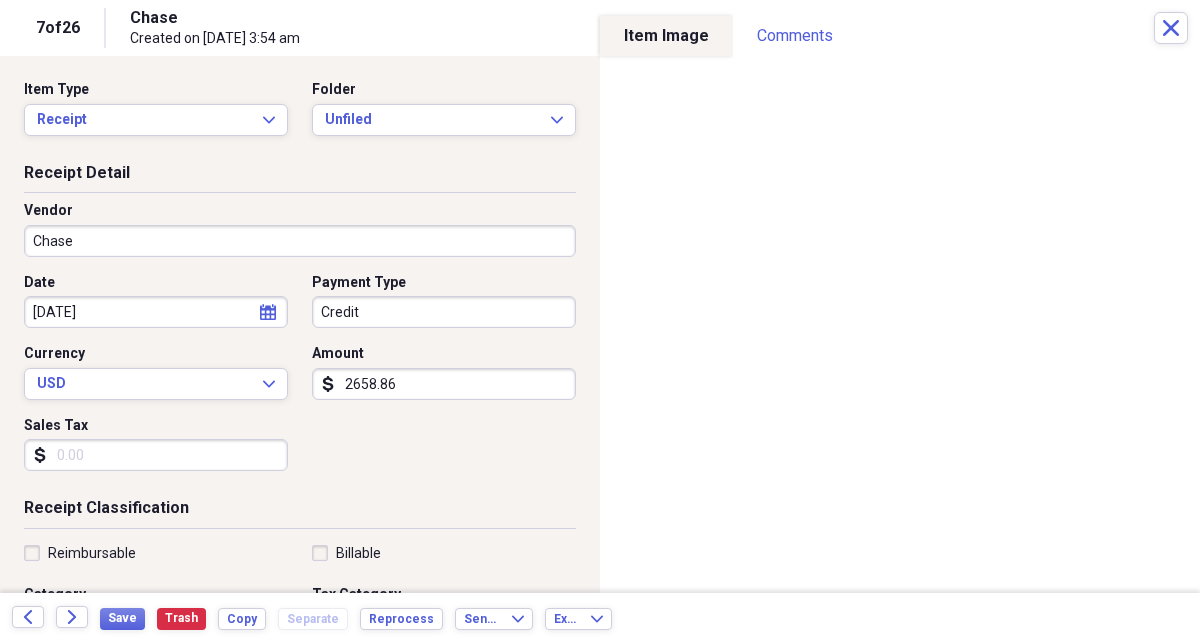 click on "Chase" at bounding box center (300, 241) 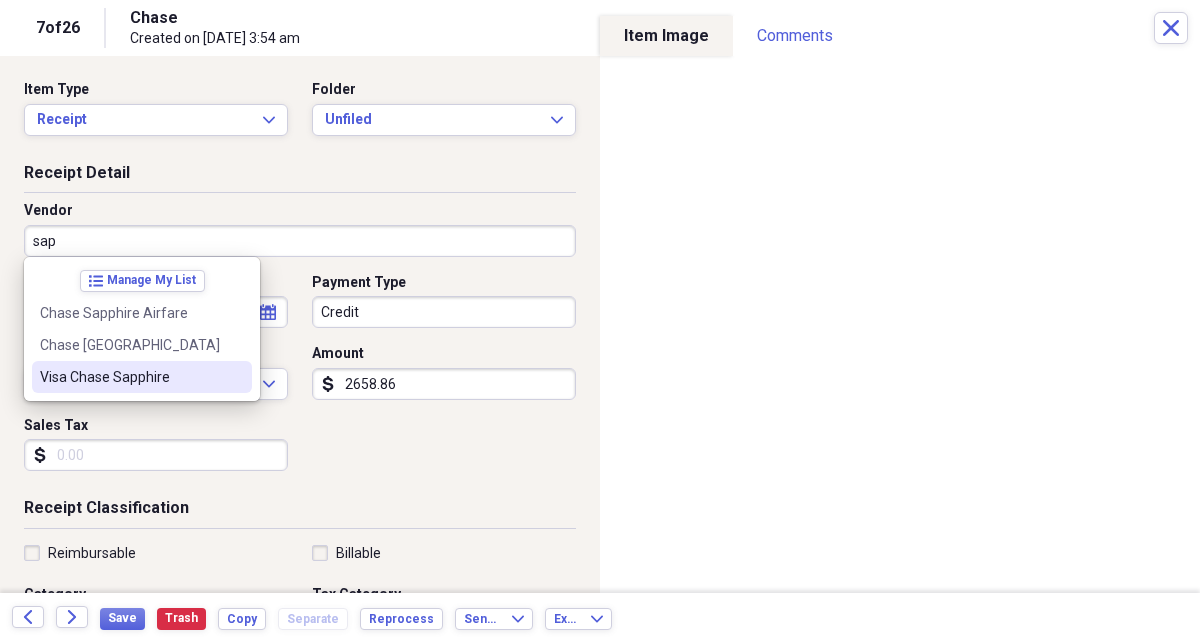 click on "Visa Chase Sapphire" at bounding box center [130, 377] 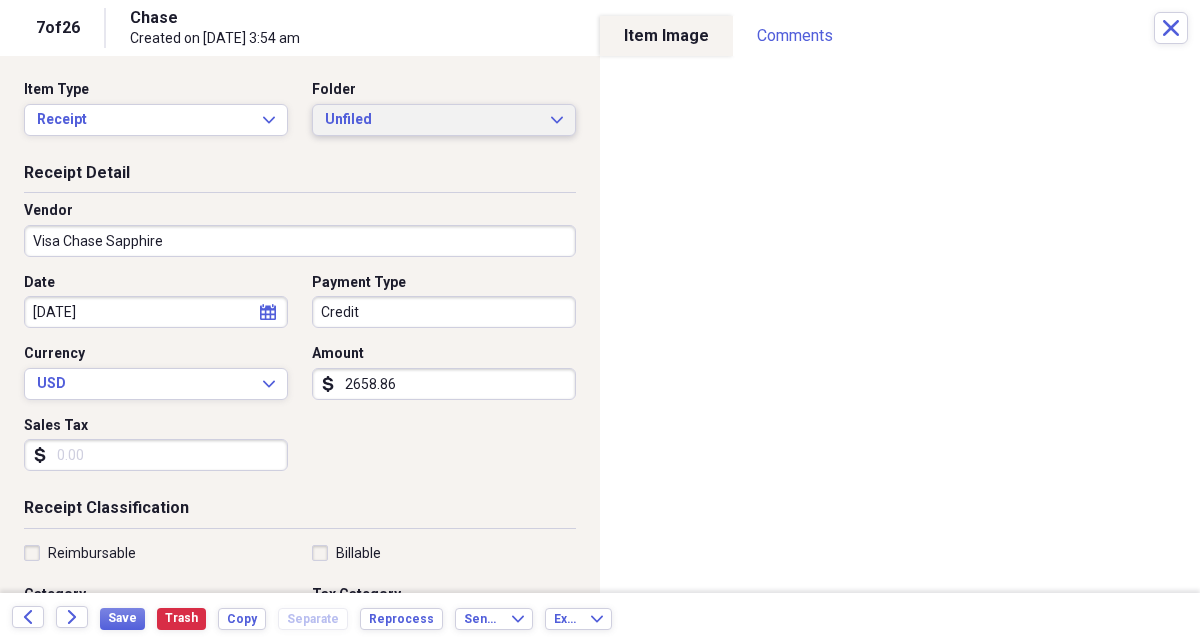 click on "Unfiled" at bounding box center [432, 120] 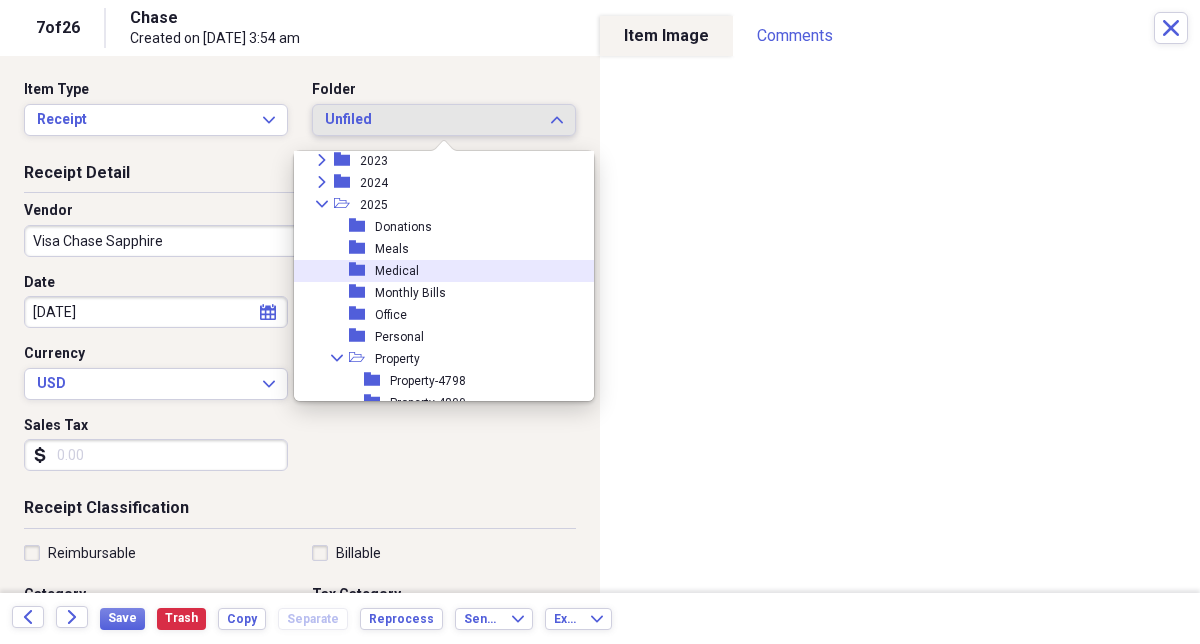 scroll, scrollTop: 193, scrollLeft: 0, axis: vertical 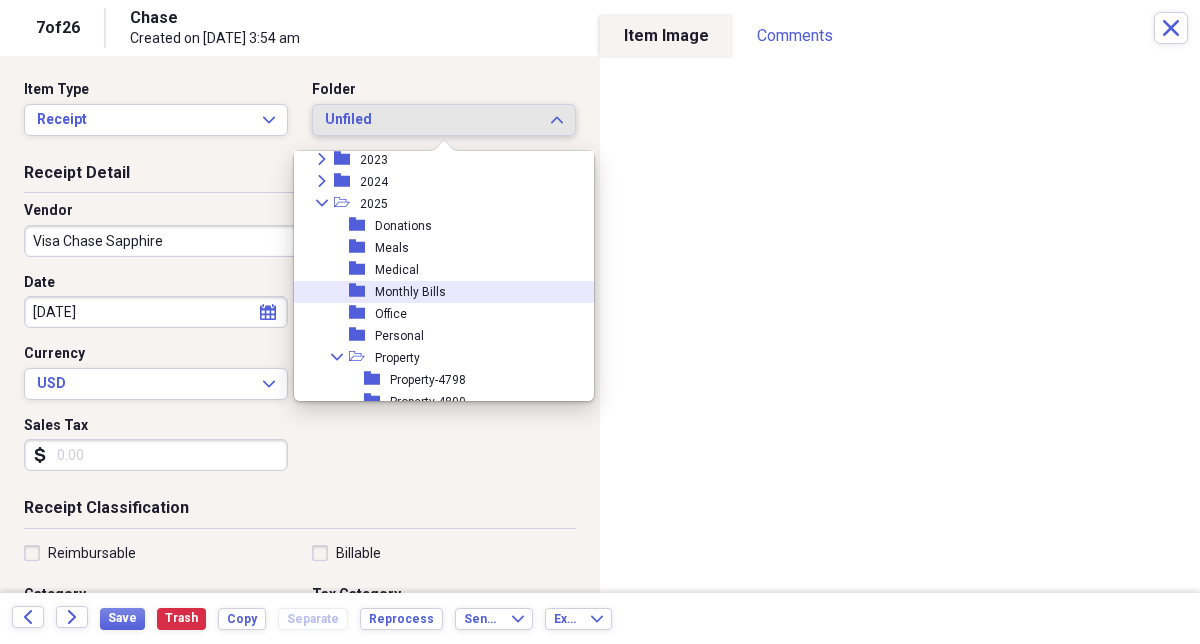 click on "Monthly Bills" at bounding box center [410, 292] 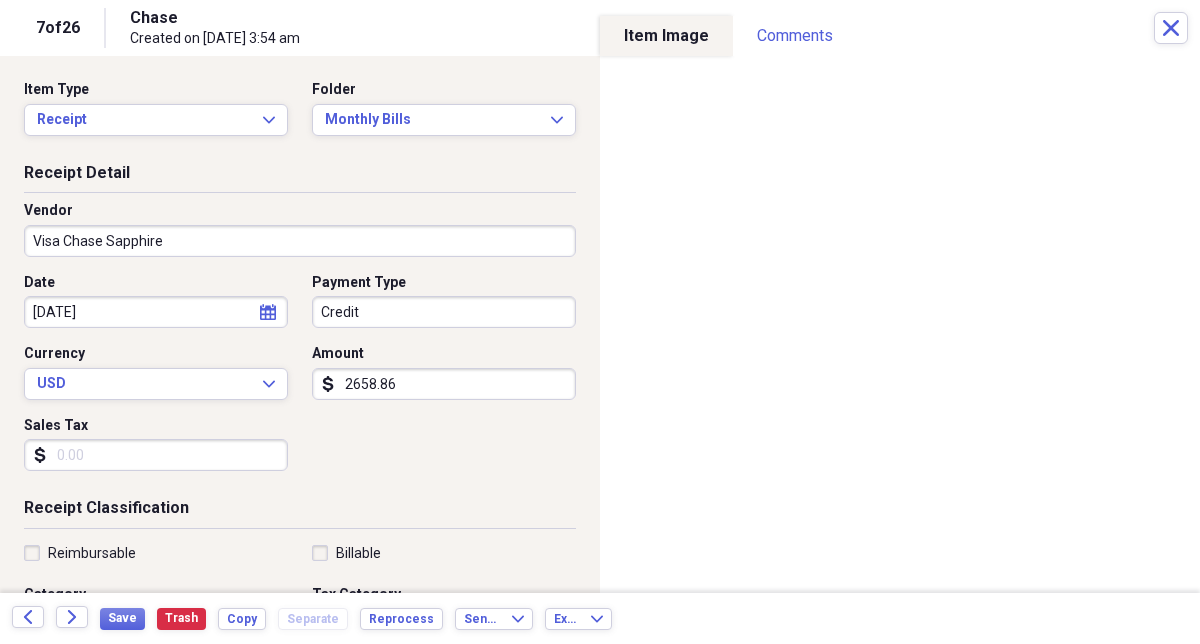 click on "05/25/2022" at bounding box center [156, 312] 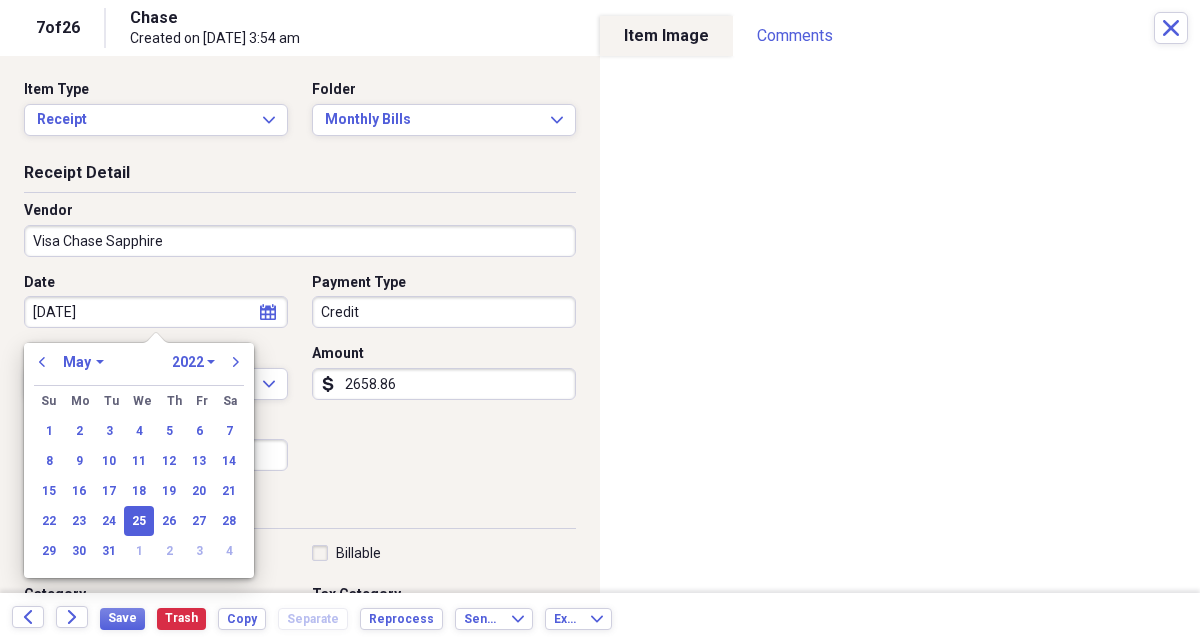 click on "05/25/2022" at bounding box center (156, 312) 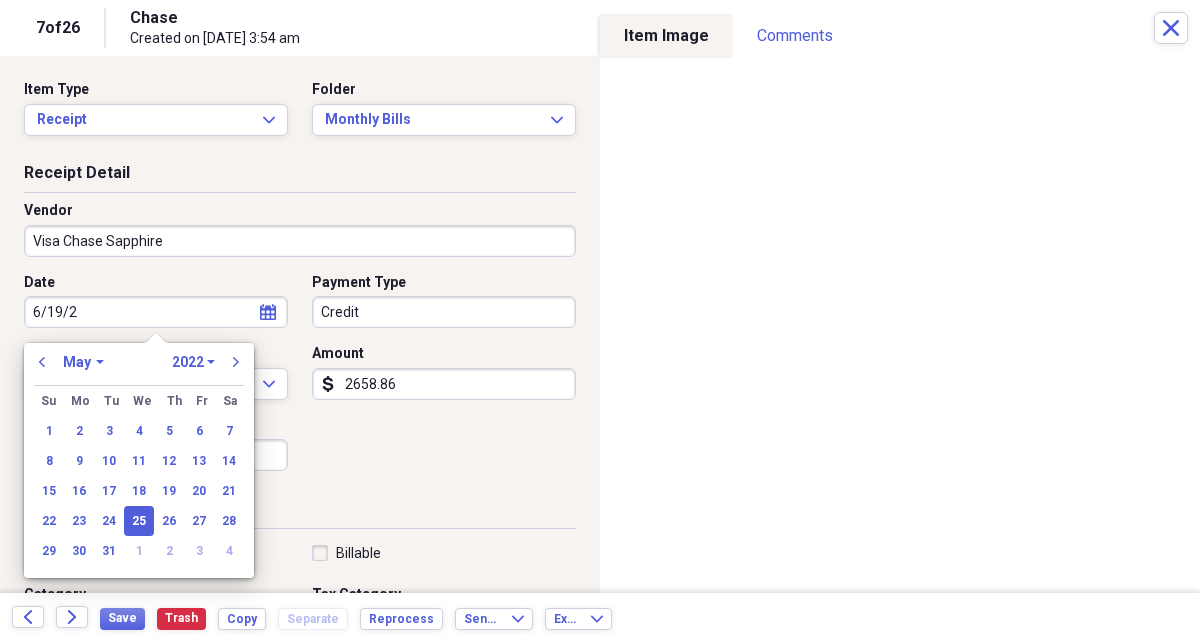 type on "6/19/25" 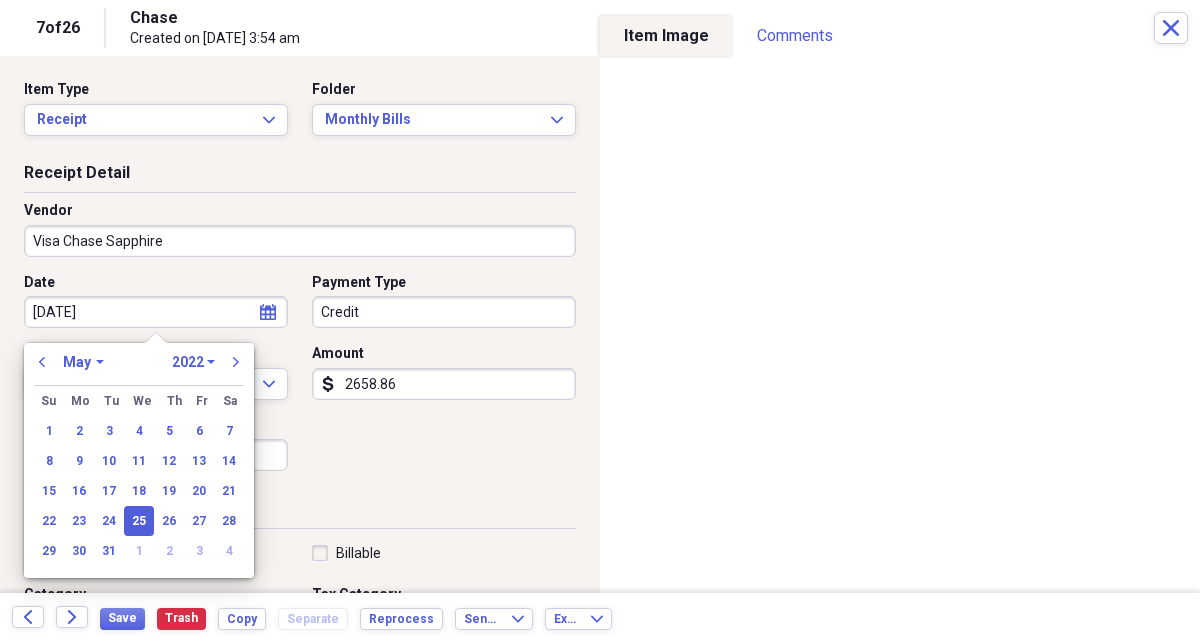 select on "5" 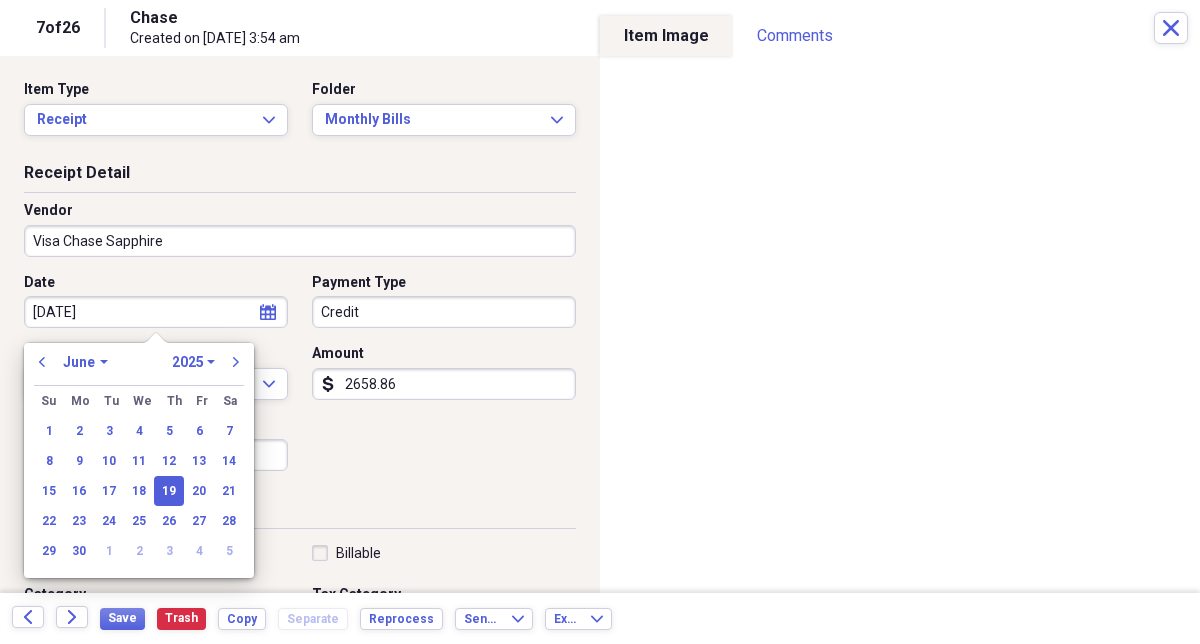 type on "06/19/2025" 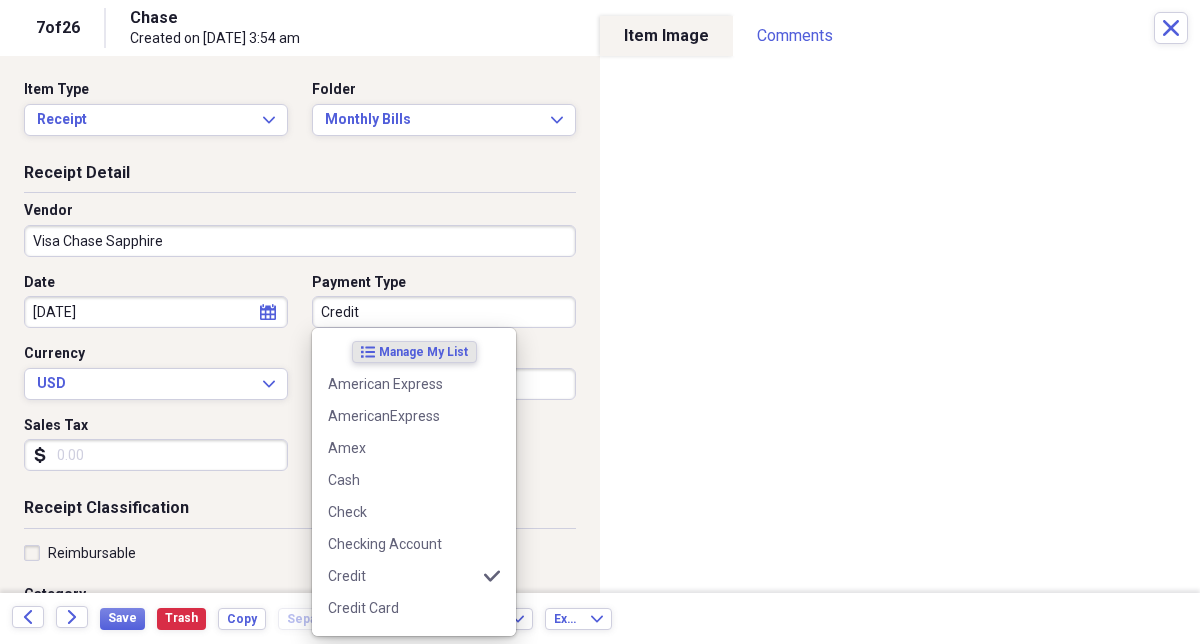 type on "C" 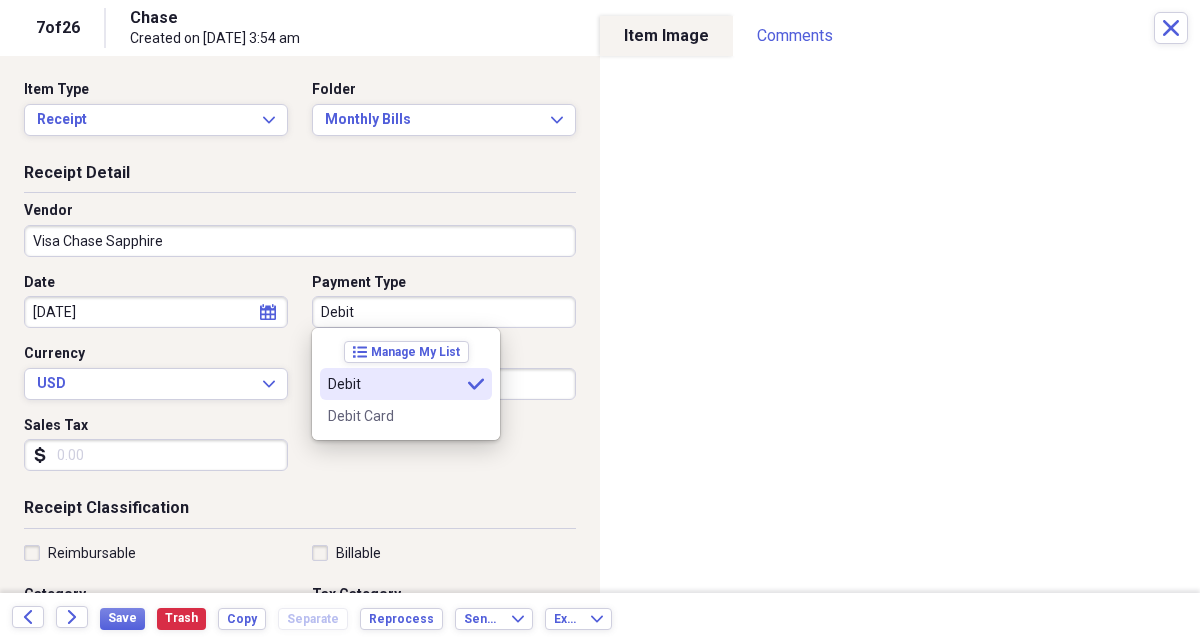 type on "Debit" 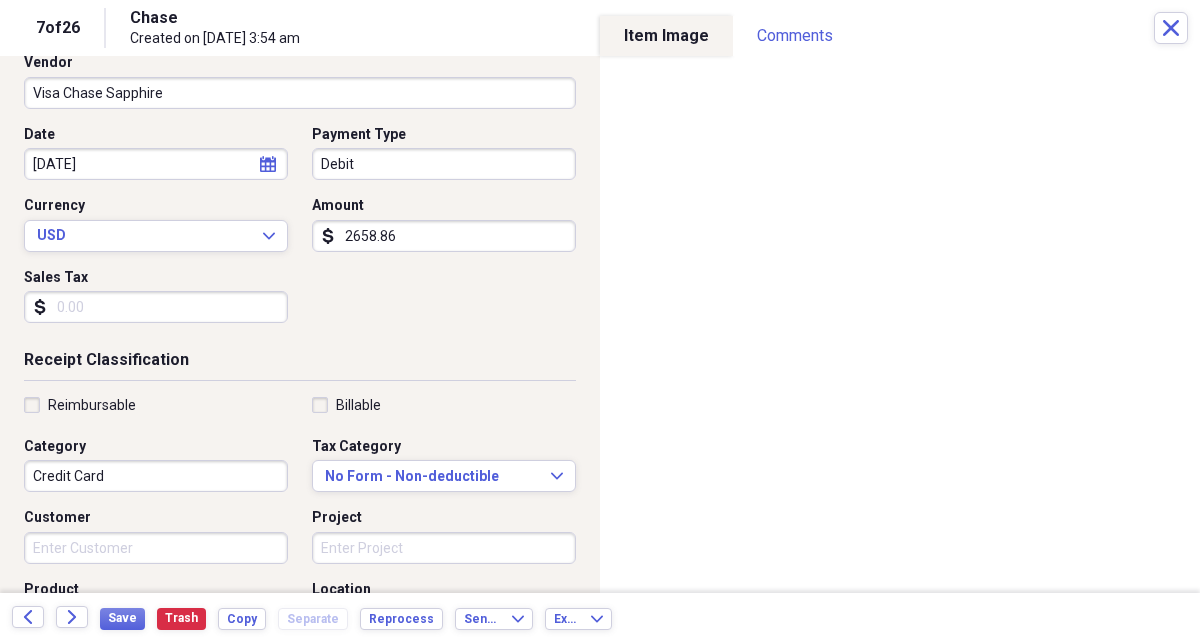 scroll, scrollTop: 0, scrollLeft: 0, axis: both 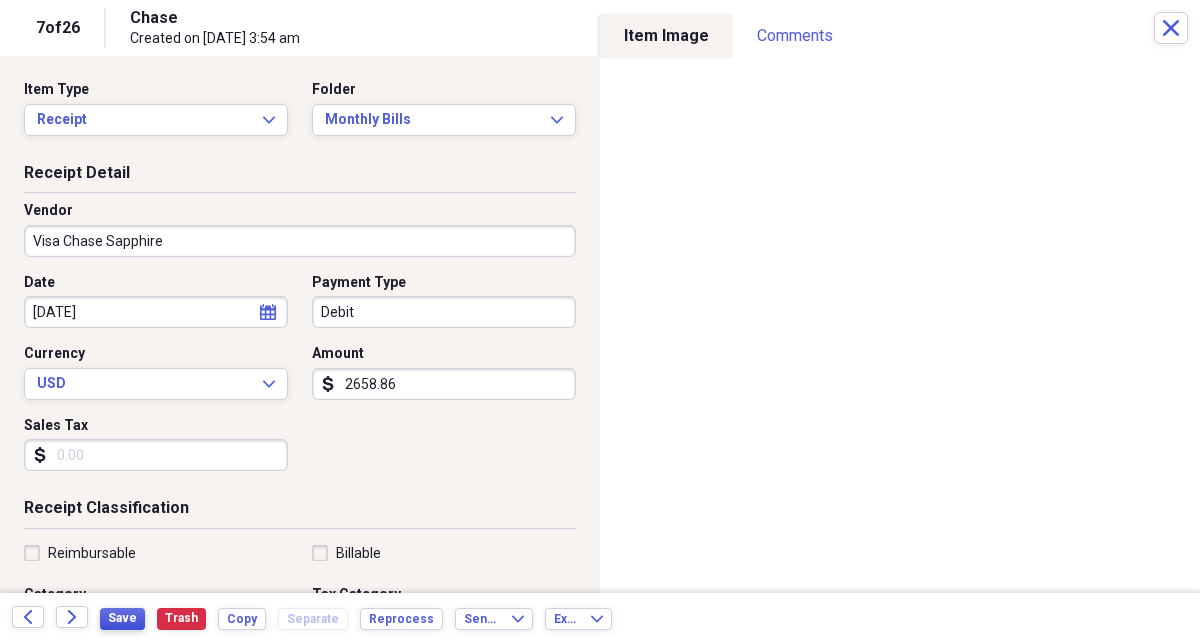 click on "Save" at bounding box center (122, 618) 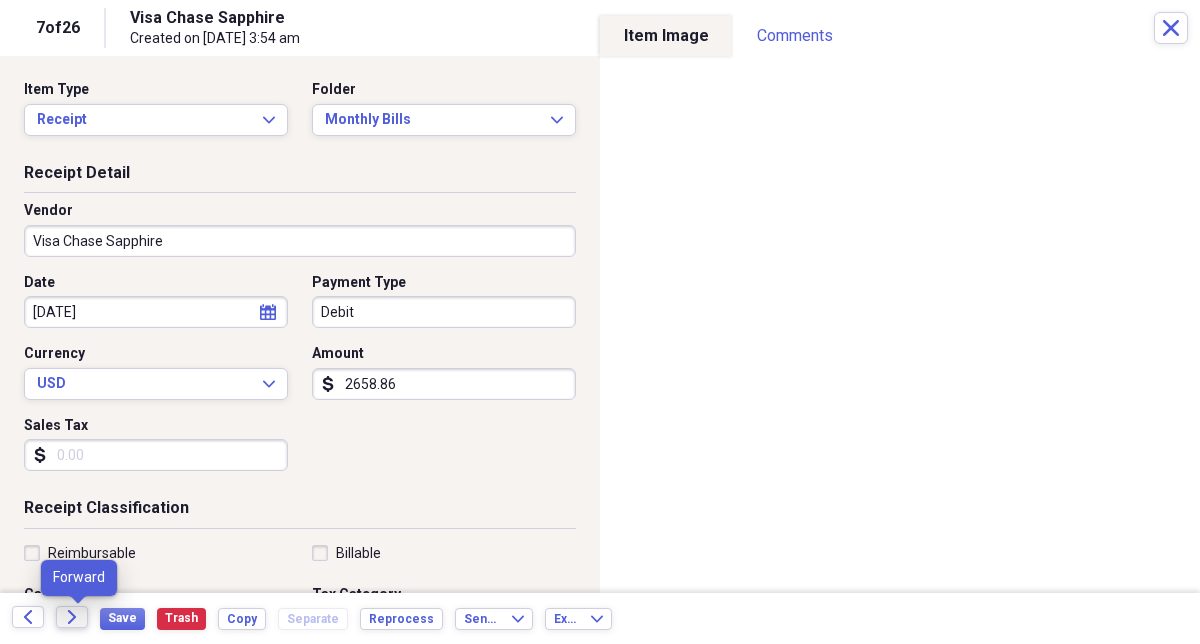 click on "Forward" 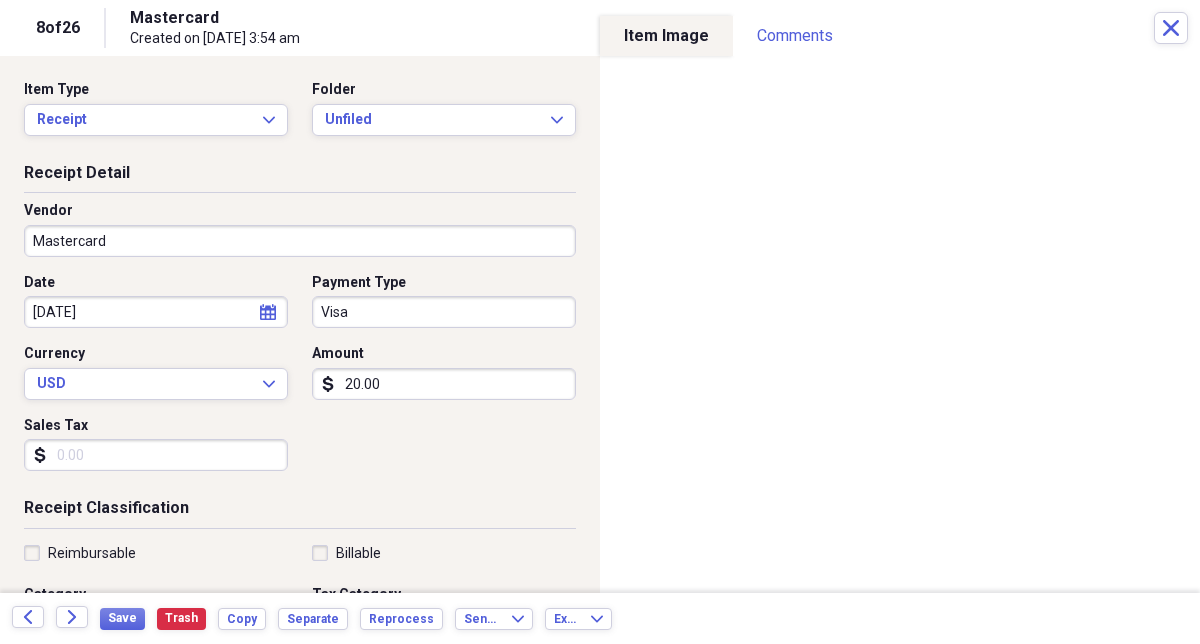 click on "05/02/2025" at bounding box center [156, 312] 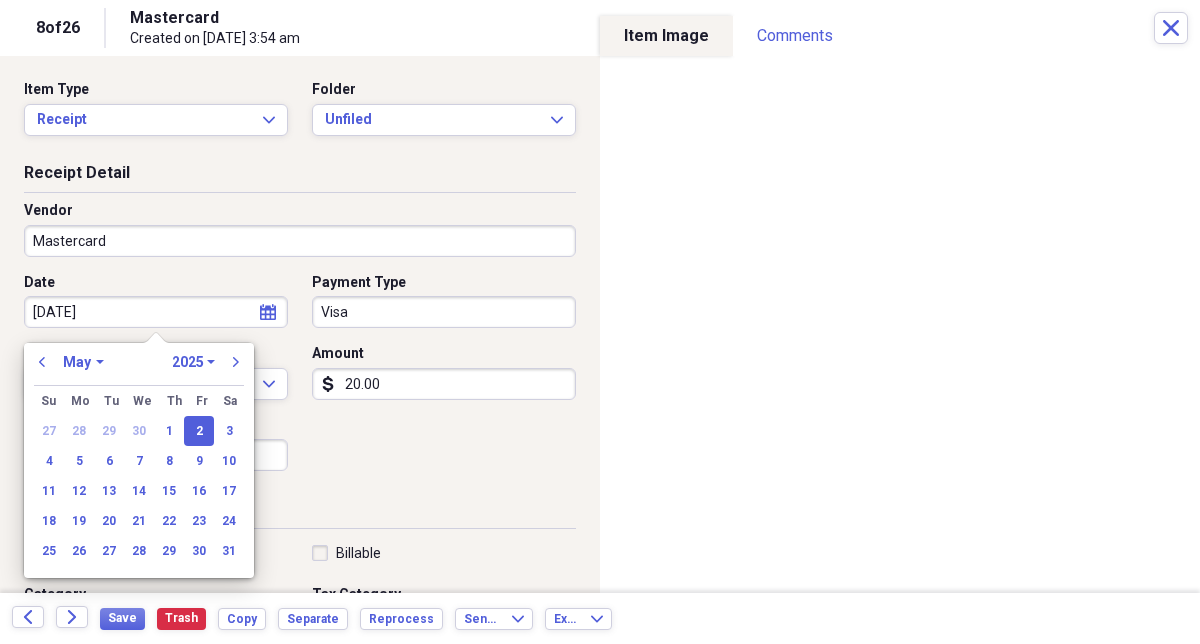 click on "05/02/2025" at bounding box center [156, 312] 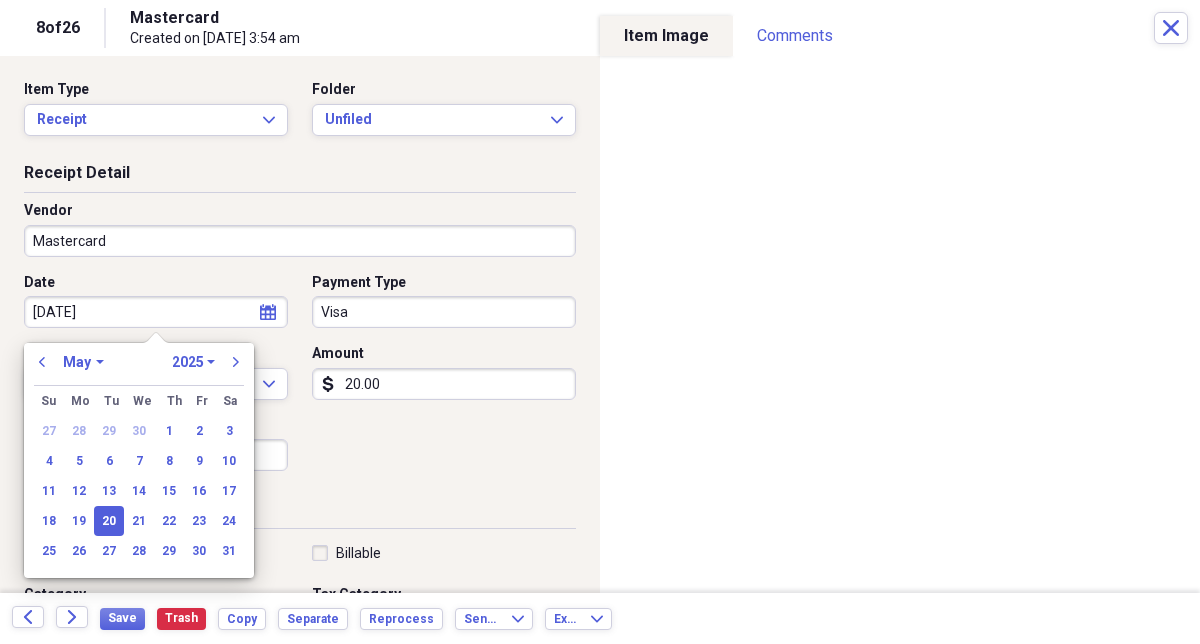 click on "Mastercard" at bounding box center [300, 241] 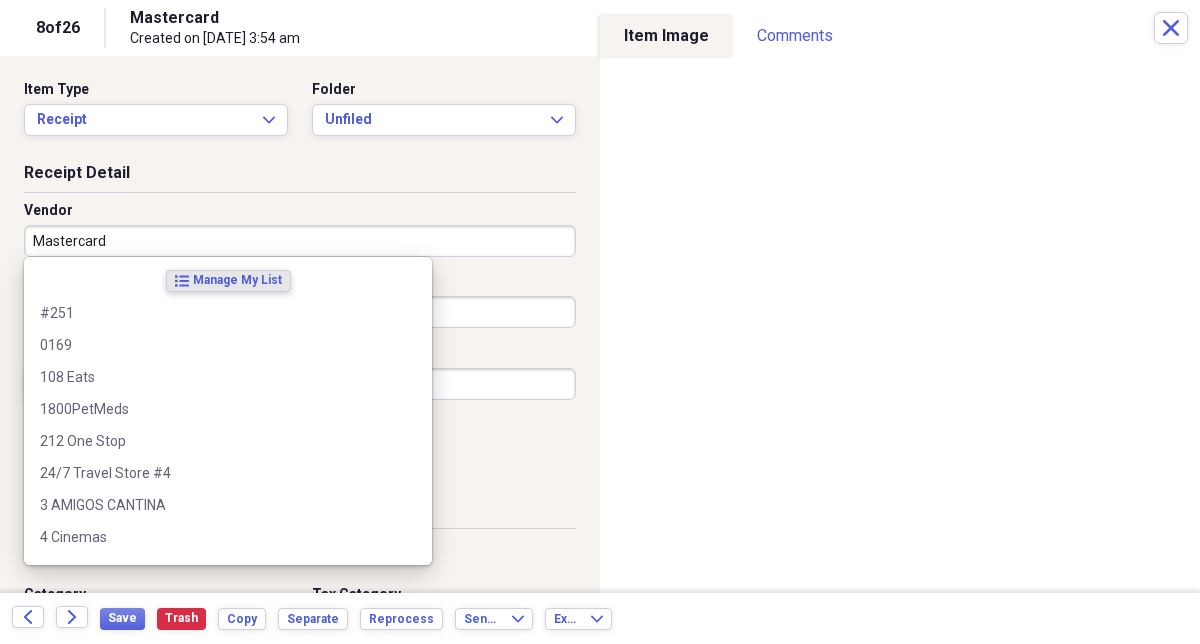 type on "05/20/2025" 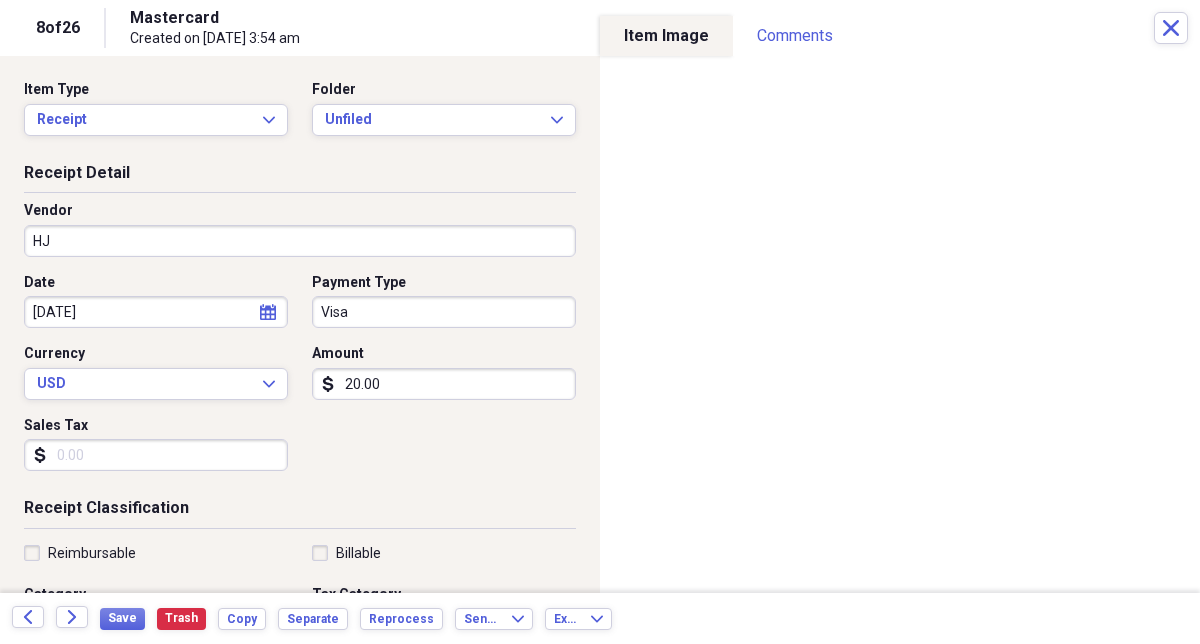 type on "H" 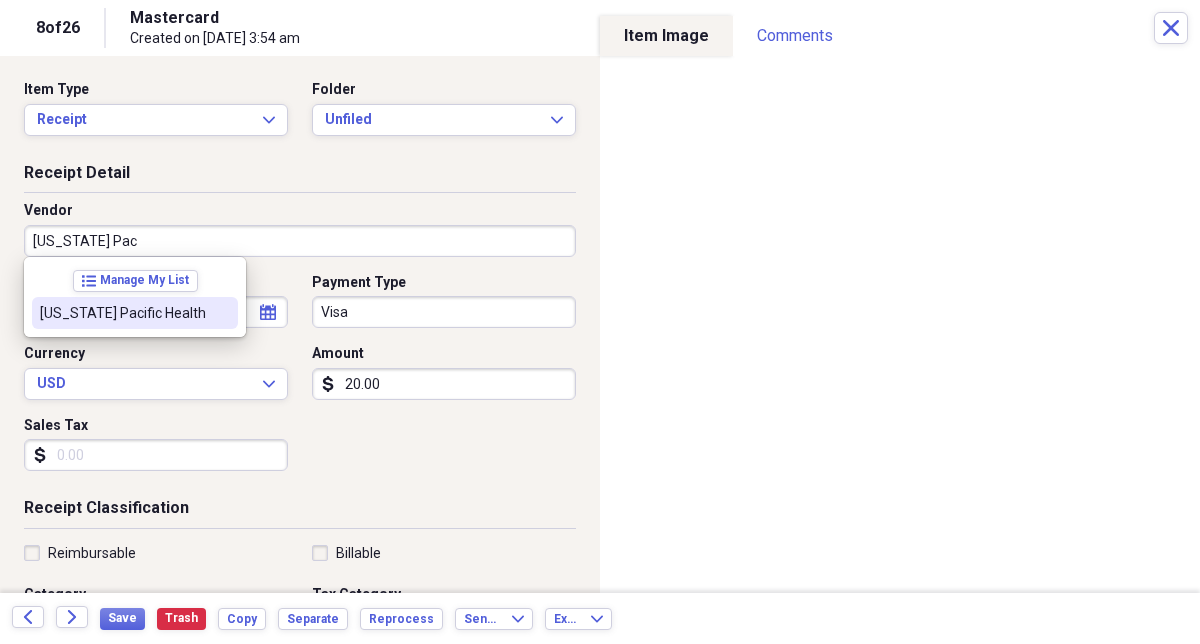 click on "Hawaii Pacific Health" at bounding box center (123, 313) 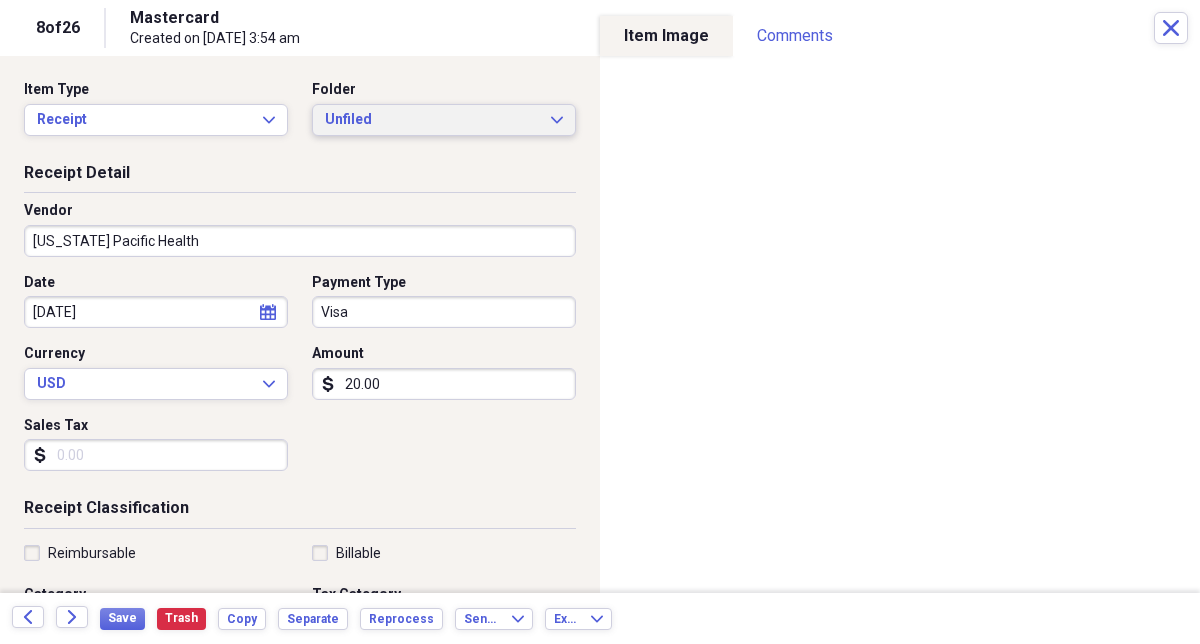 type on "Medical" 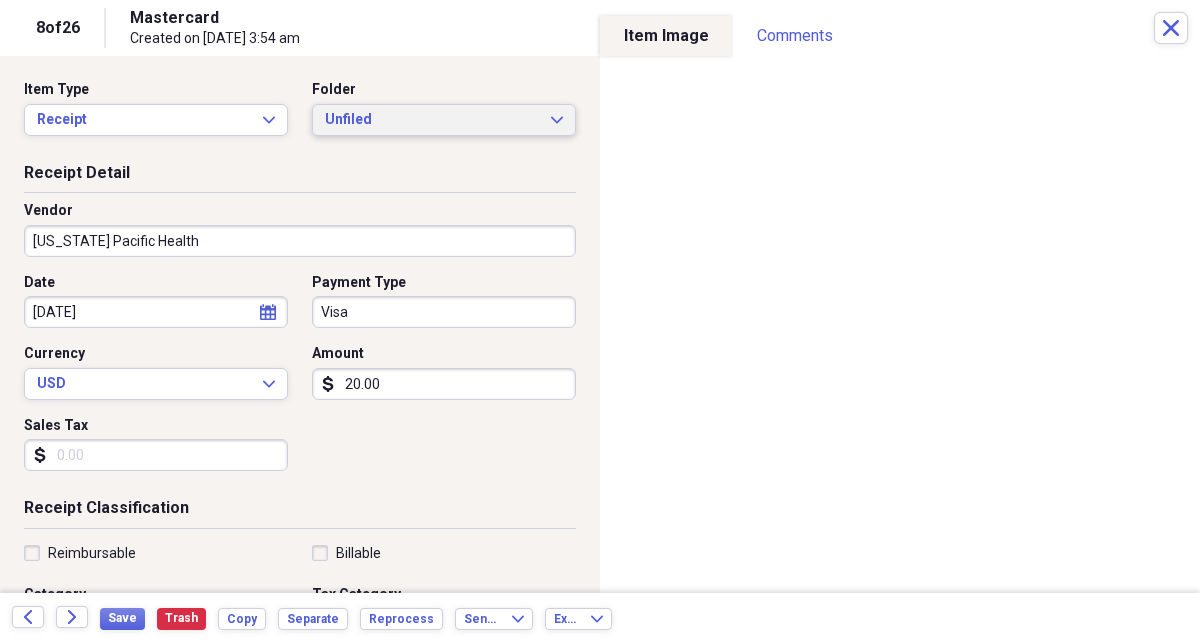 click on "Unfiled" at bounding box center [432, 120] 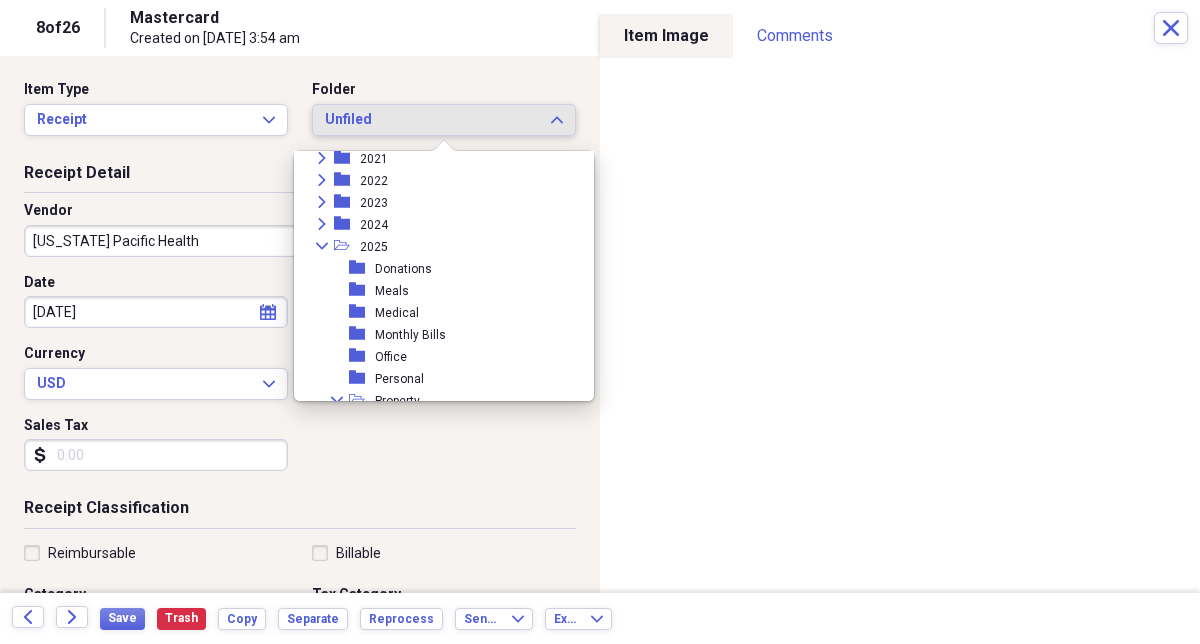 scroll, scrollTop: 151, scrollLeft: 0, axis: vertical 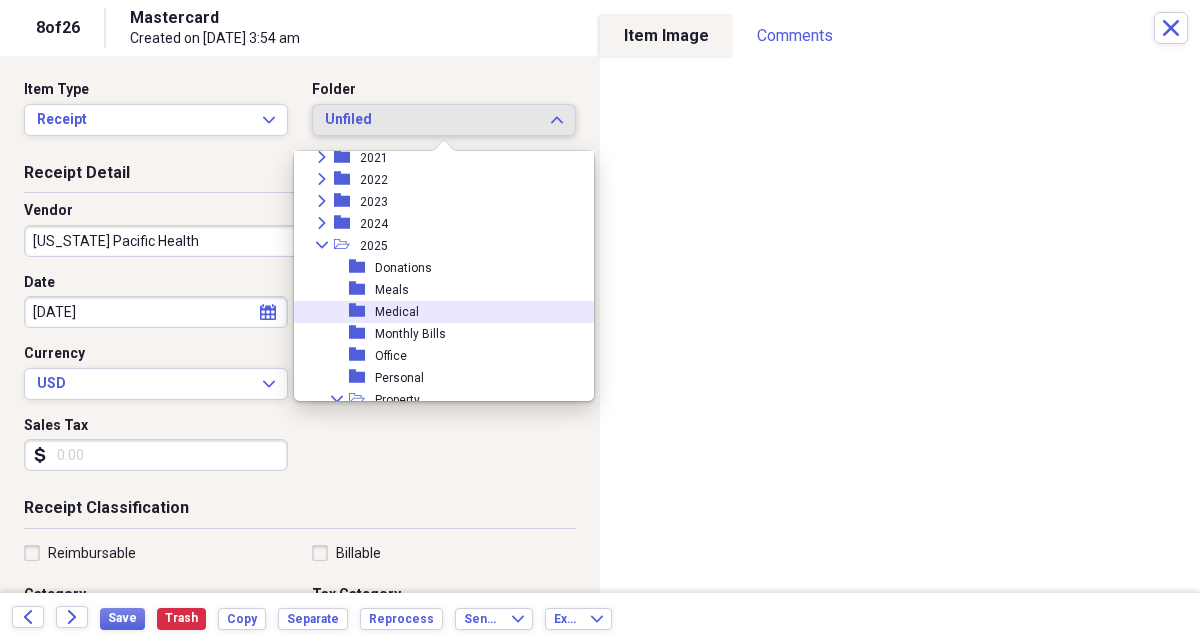 click on "Medical" at bounding box center (397, 312) 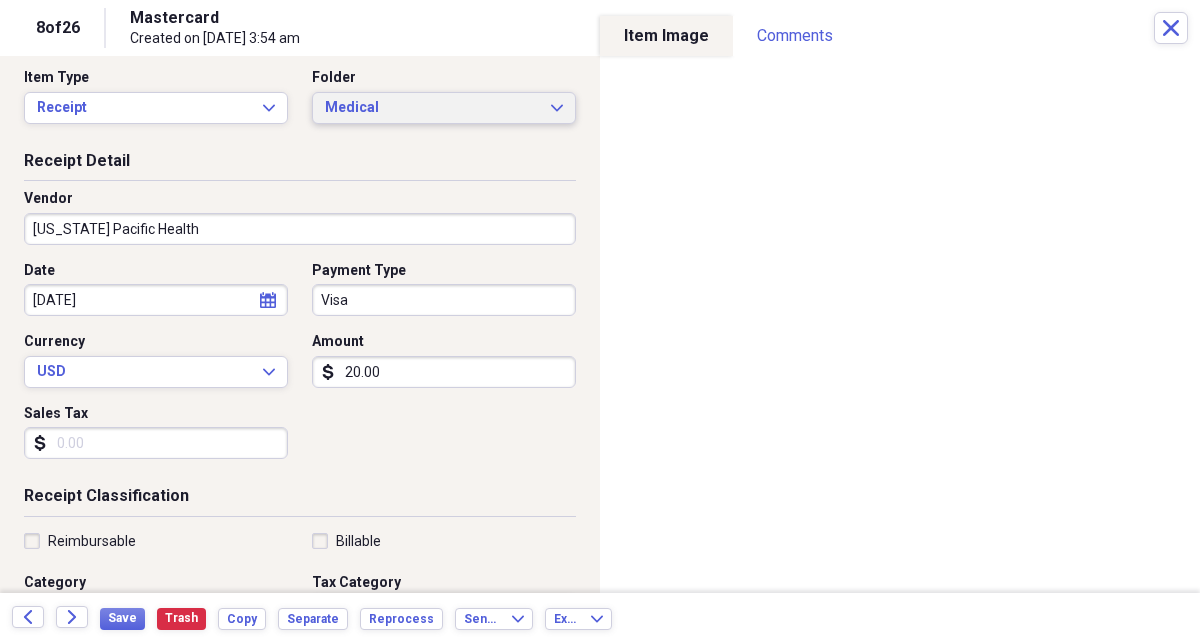 scroll, scrollTop: 0, scrollLeft: 0, axis: both 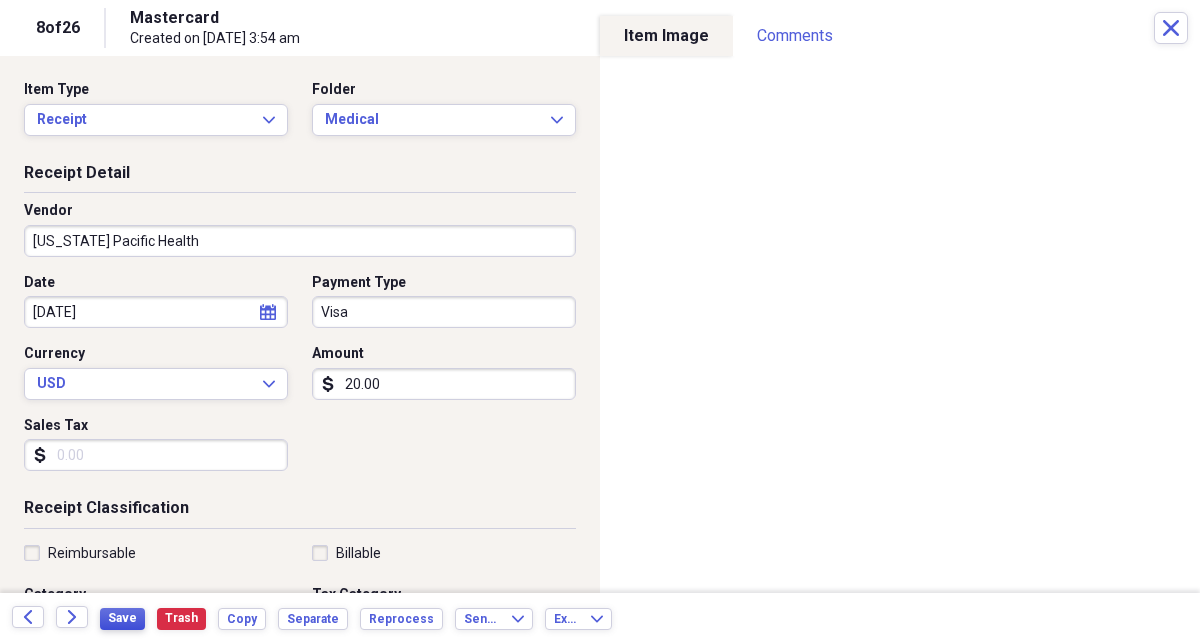 click on "Save" at bounding box center (122, 618) 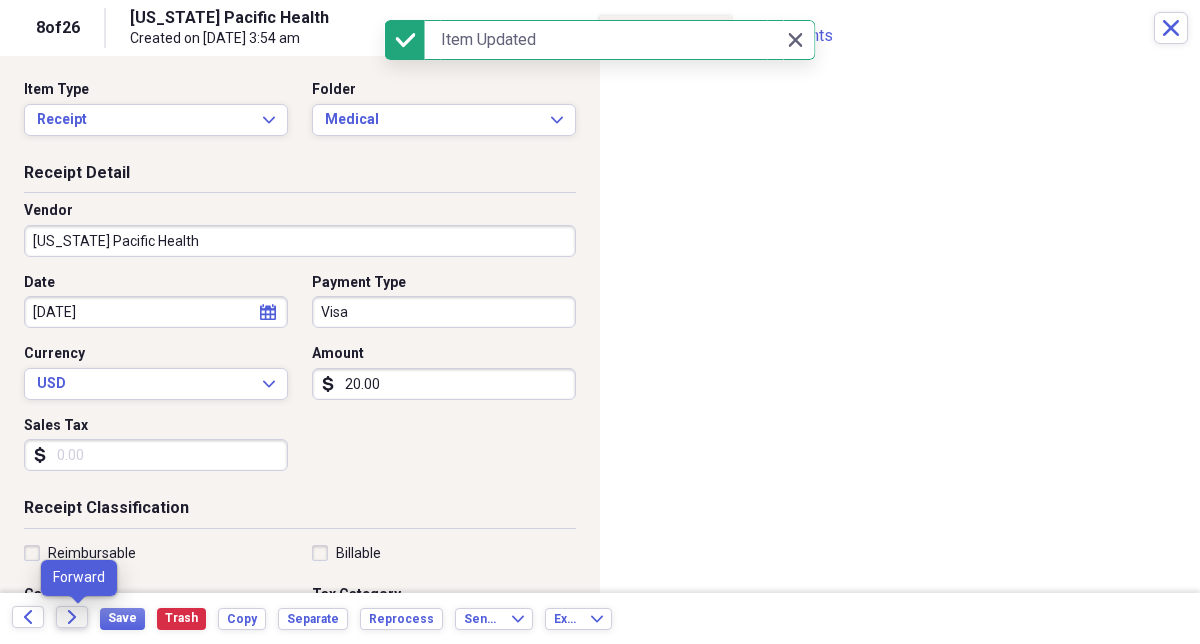 click 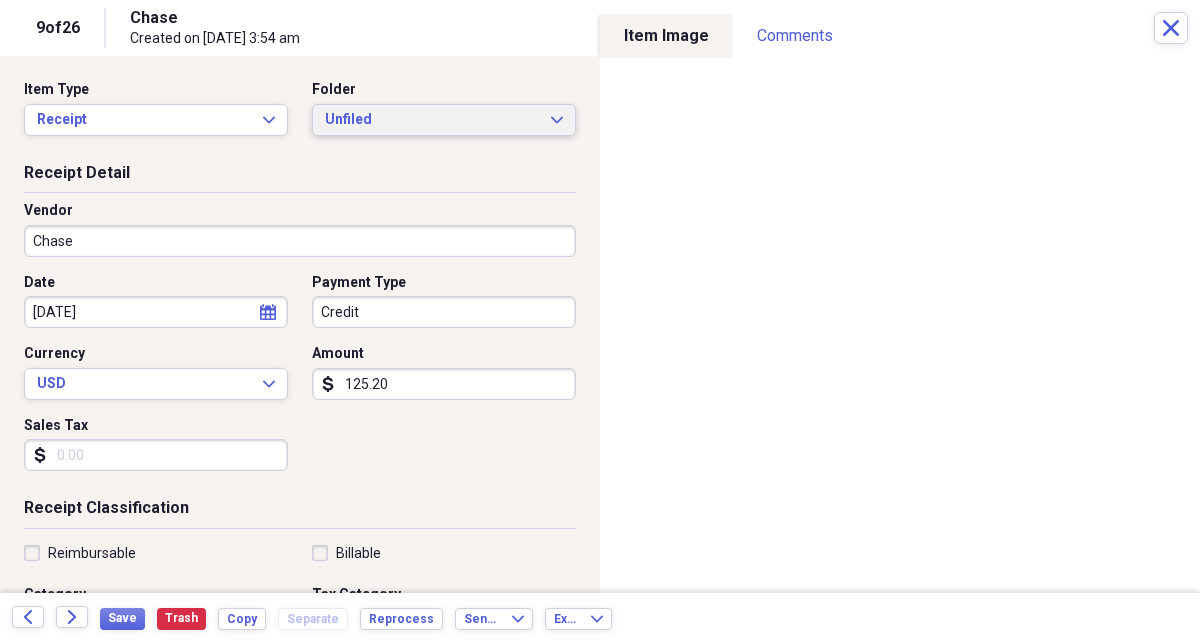 click on "Unfiled" at bounding box center [432, 120] 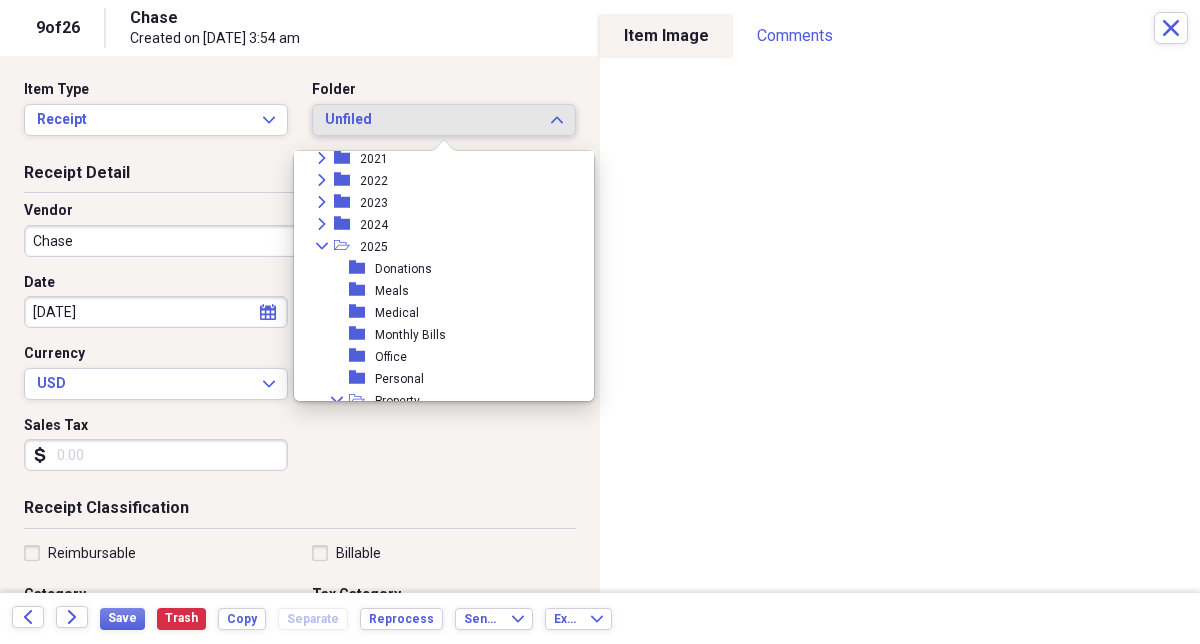 scroll, scrollTop: 154, scrollLeft: 0, axis: vertical 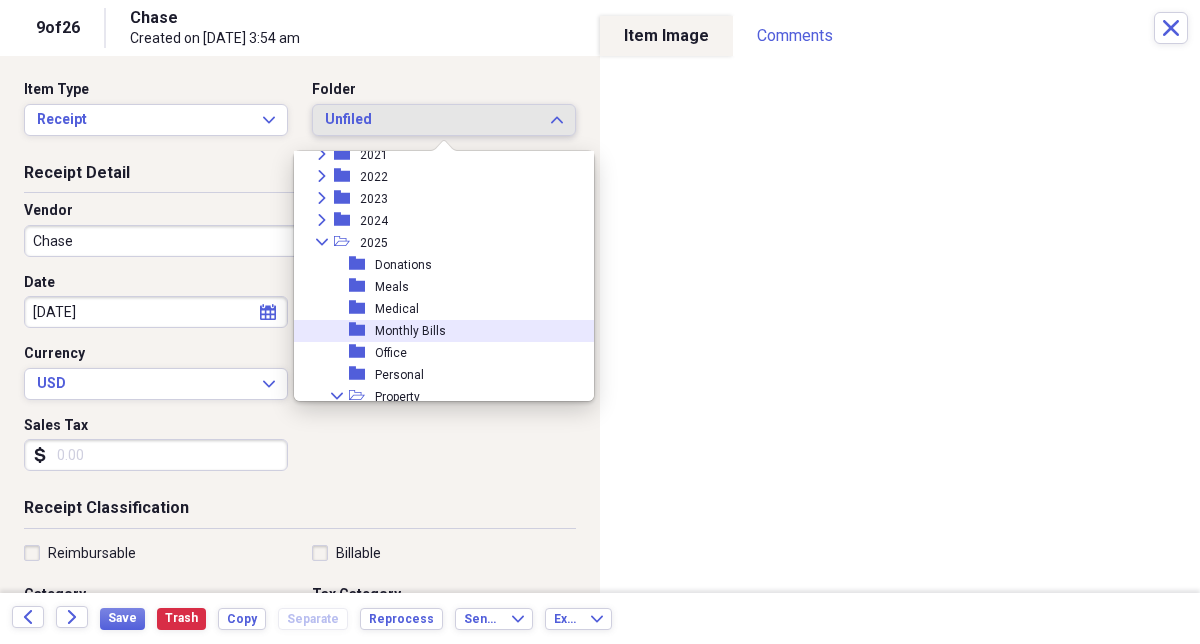 click on "Monthly Bills" at bounding box center (410, 331) 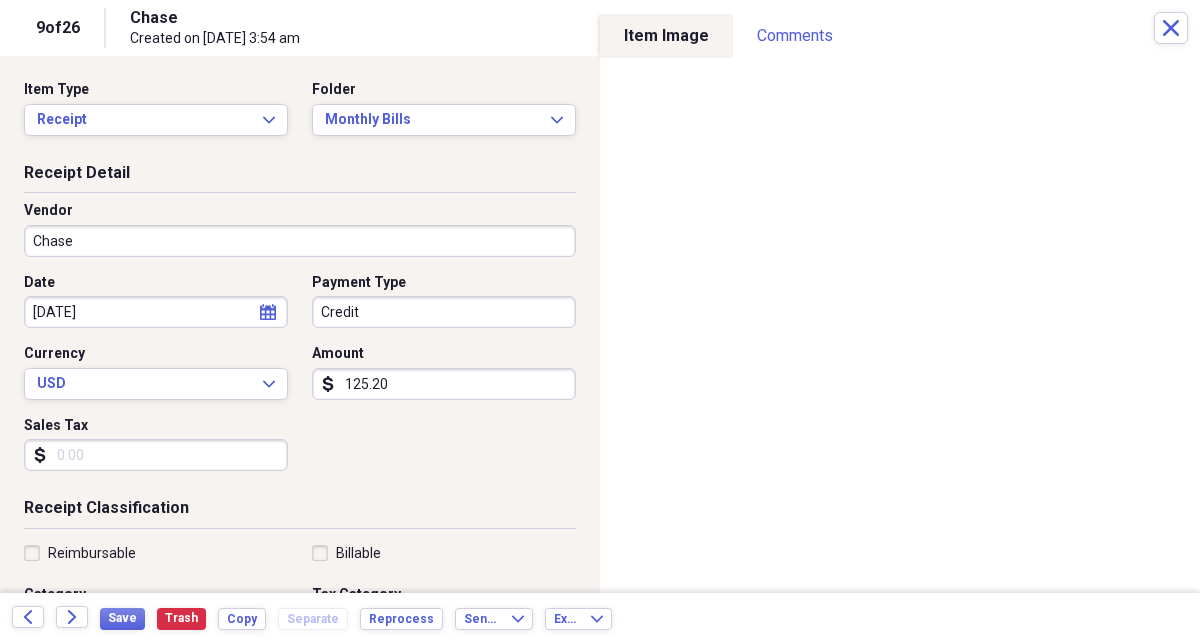 click on "Chase" at bounding box center [300, 241] 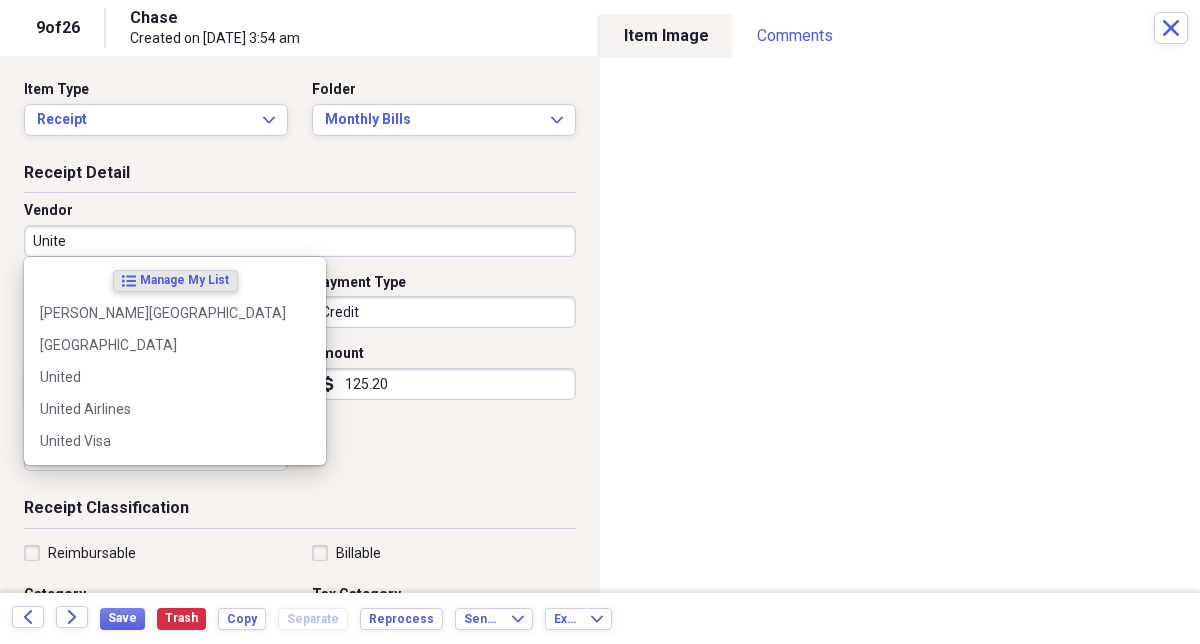 type on "United" 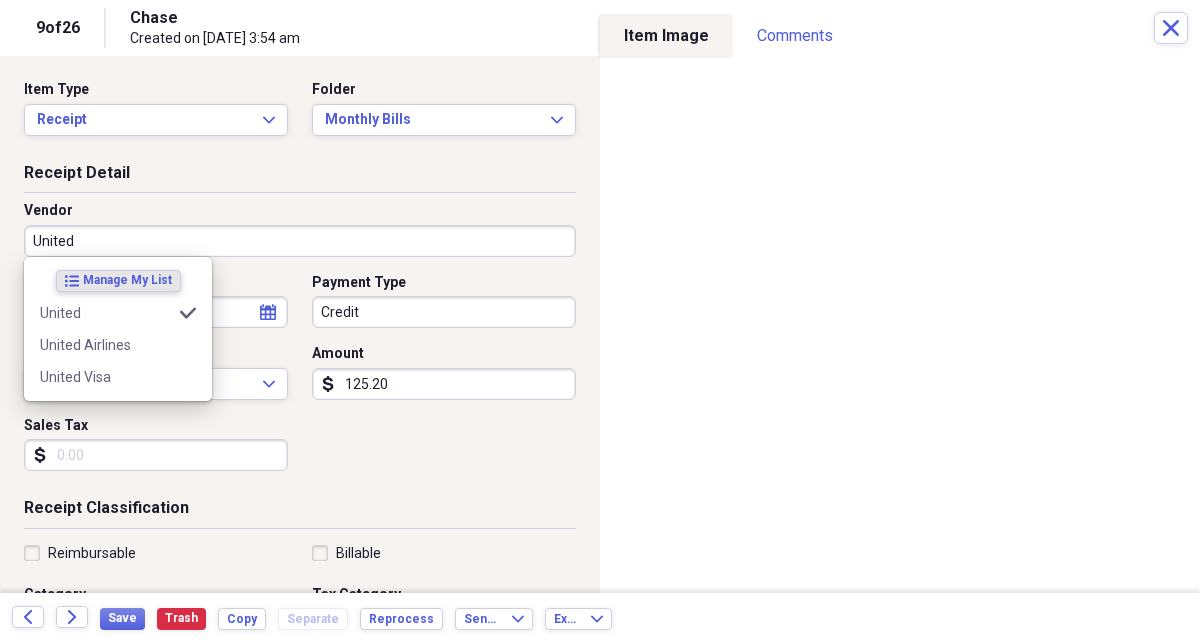 type on "Meals/Restaurants" 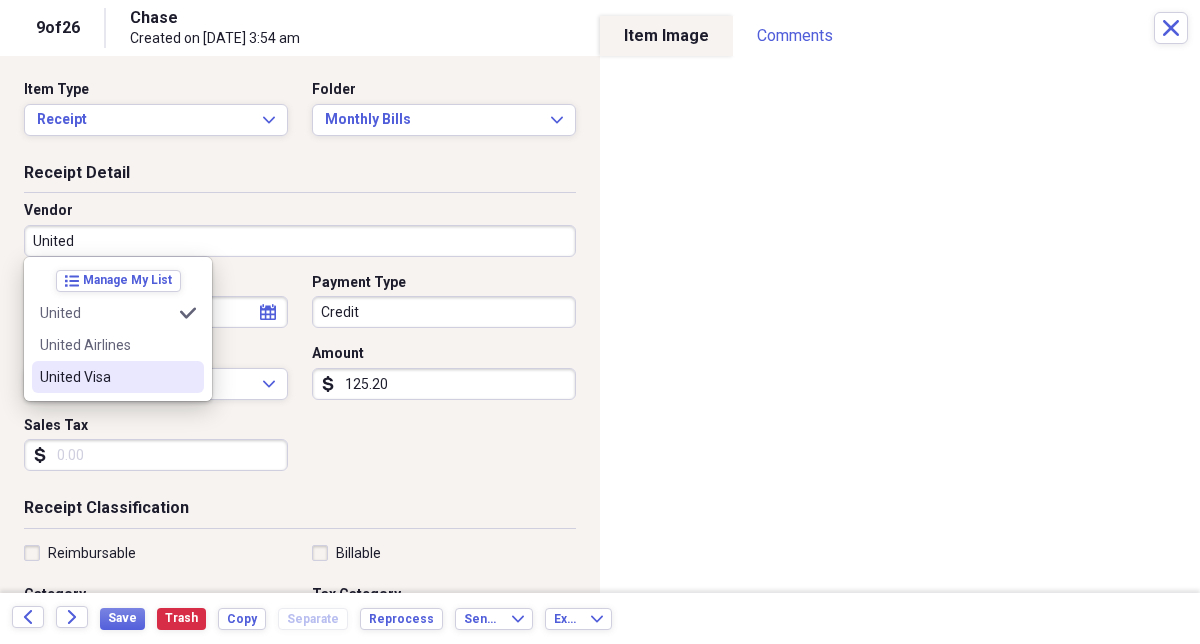 click on "United Visa" at bounding box center [106, 377] 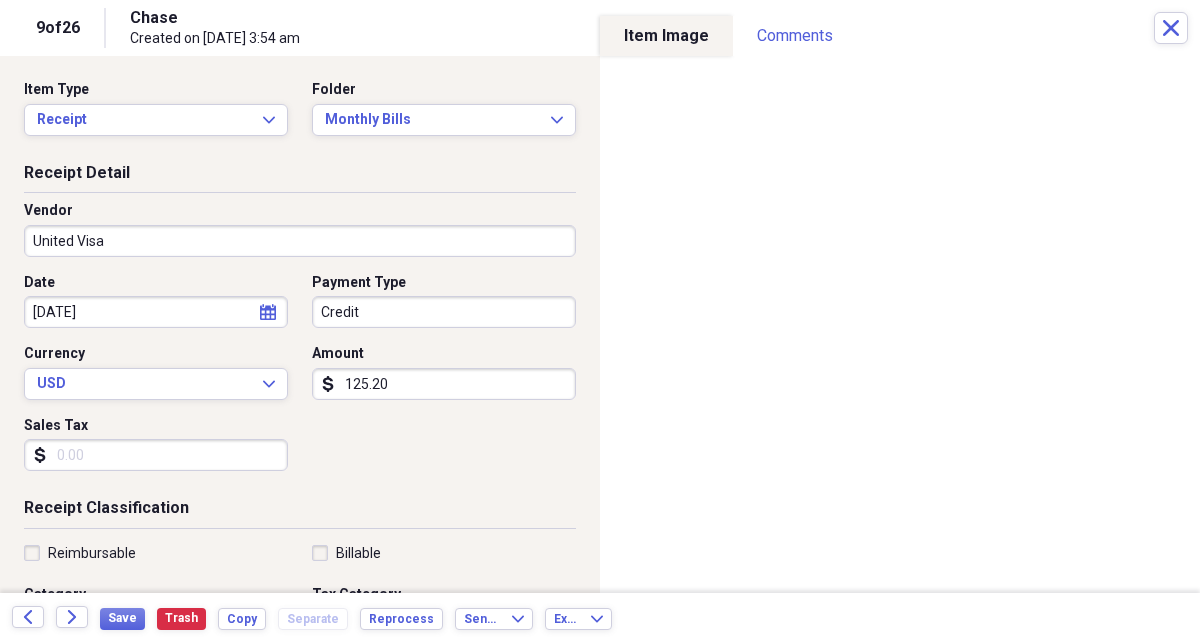 type on "Credit Card" 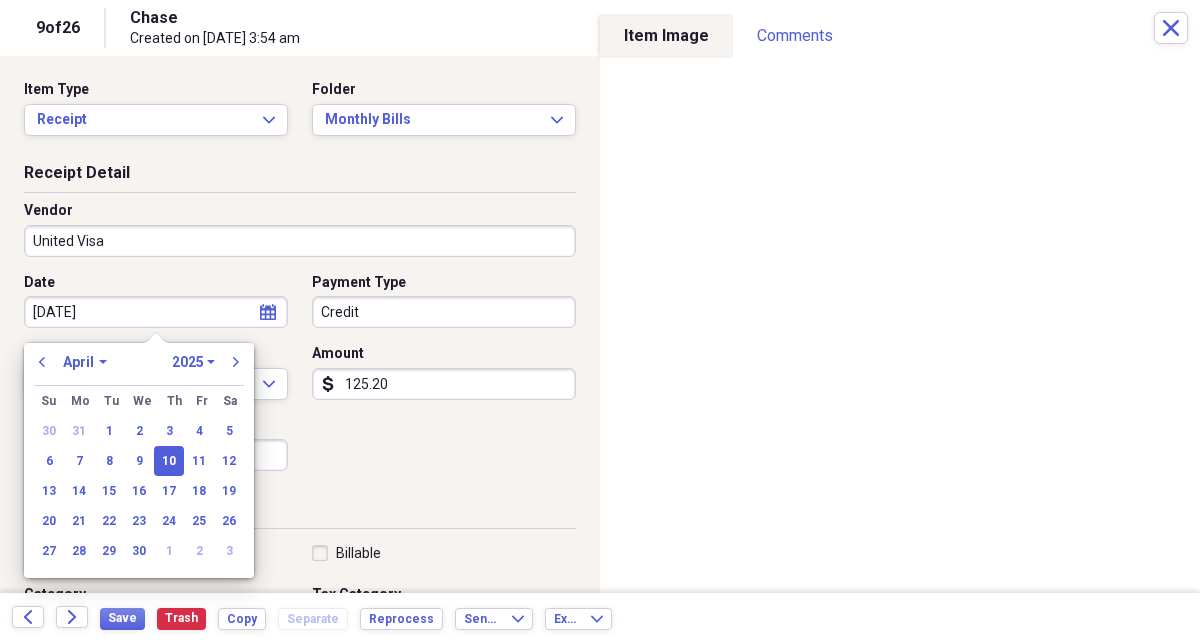 click on "04/10/2025" at bounding box center [156, 312] 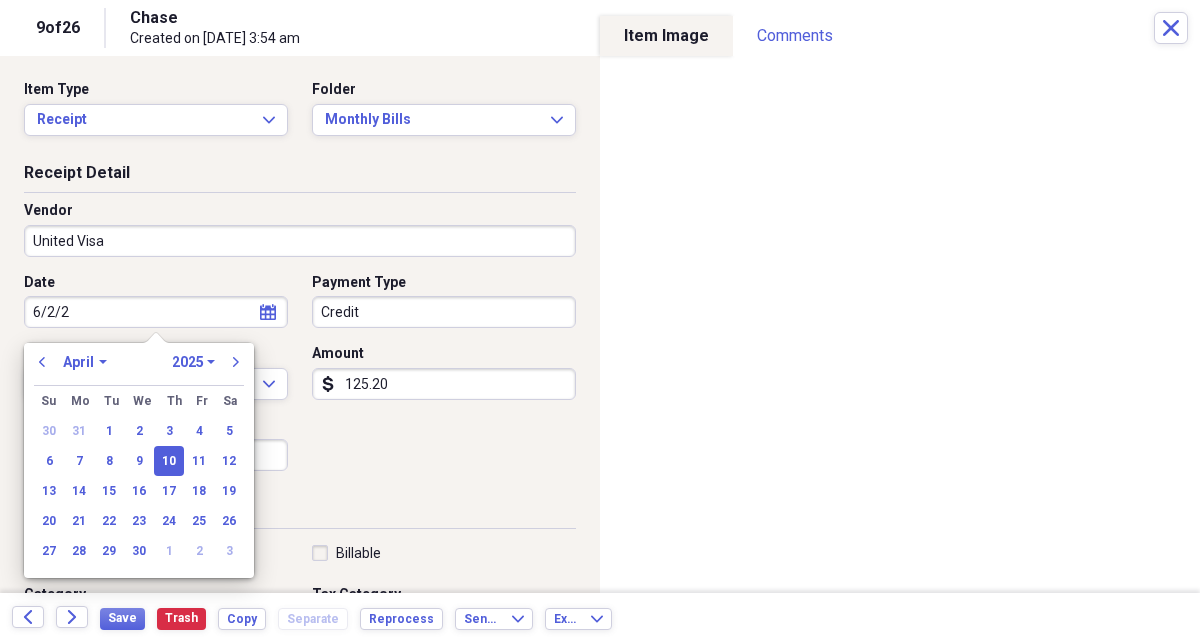type on "6/2/25" 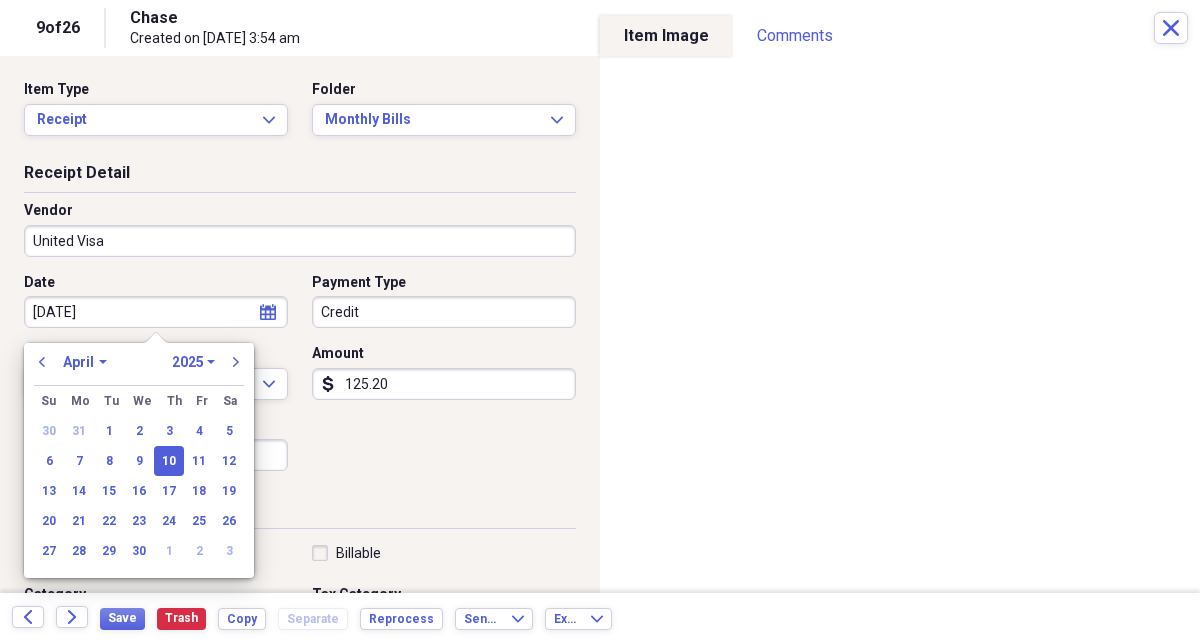 select on "5" 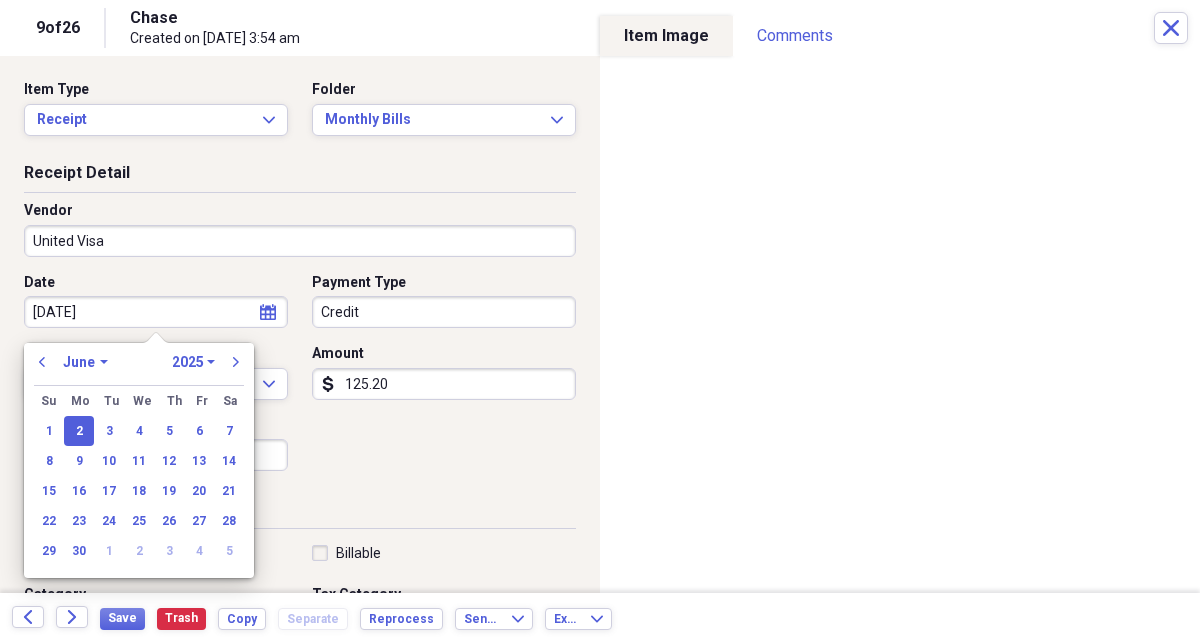 type on "06/02/2025" 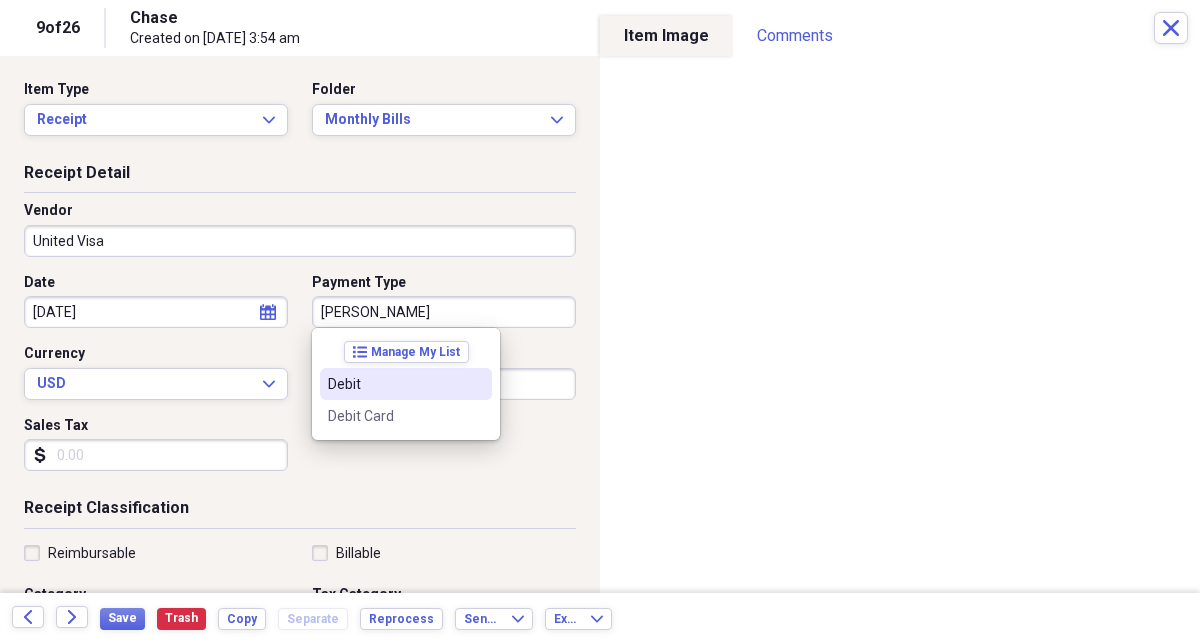 click on "Debit" at bounding box center [394, 384] 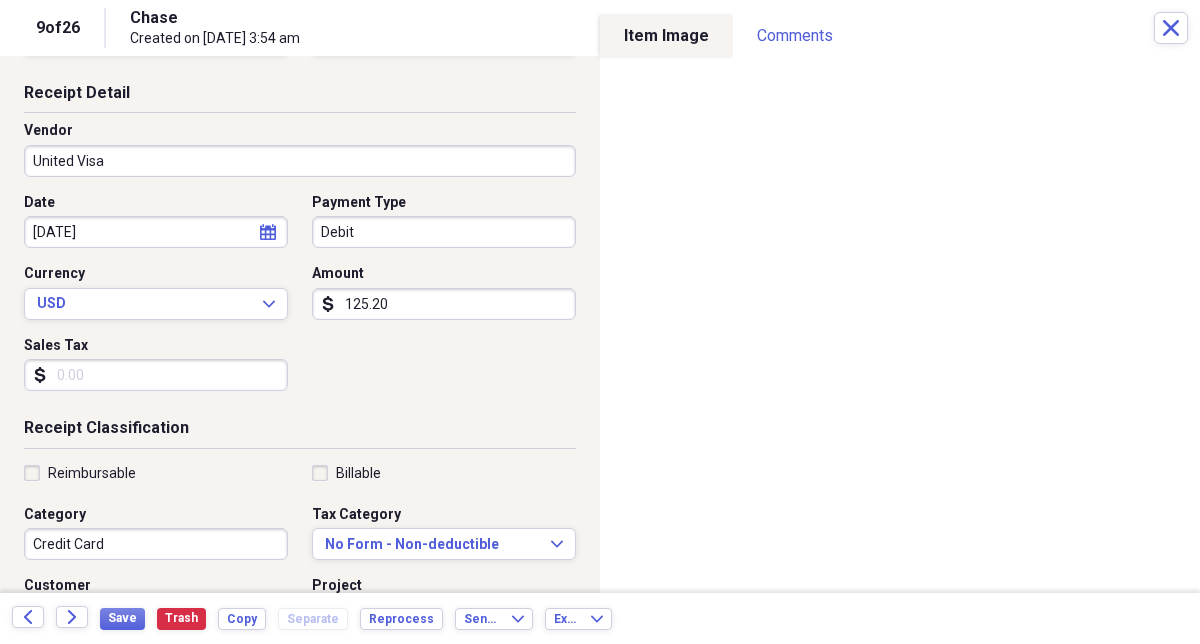 scroll, scrollTop: 86, scrollLeft: 0, axis: vertical 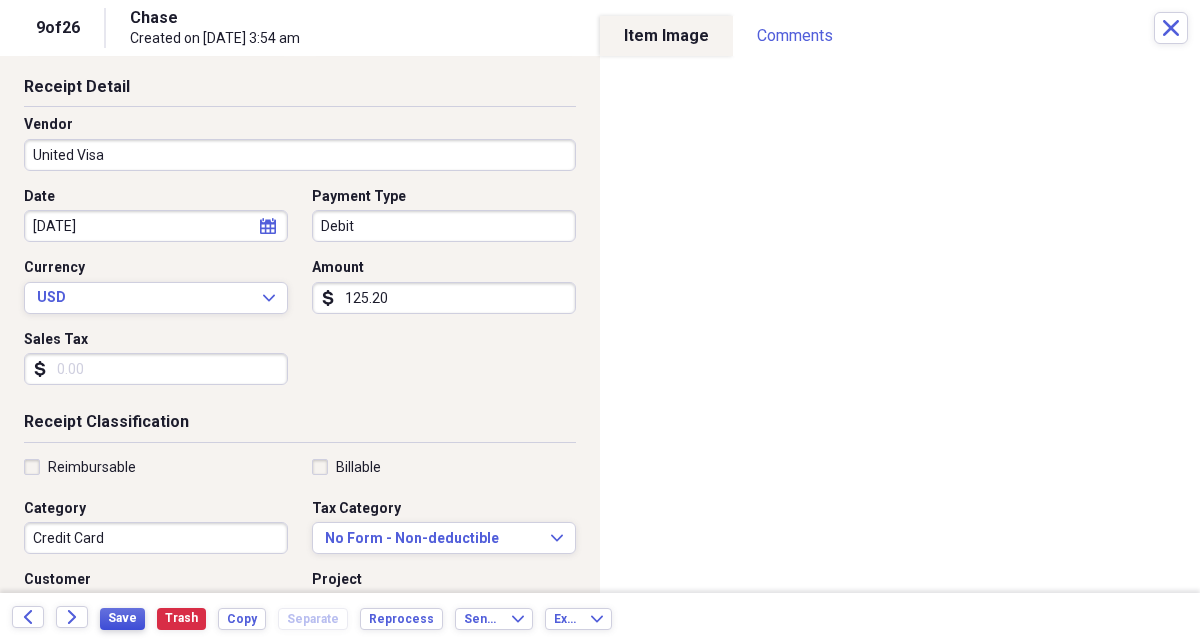 click on "Save" at bounding box center (122, 618) 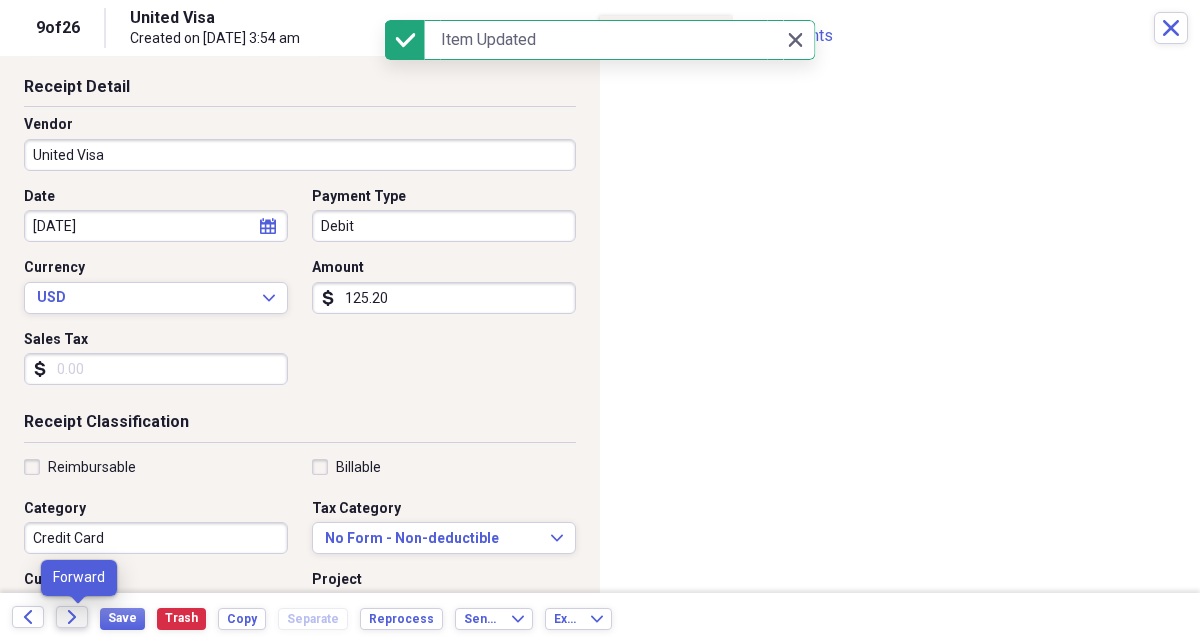 click on "Forward" 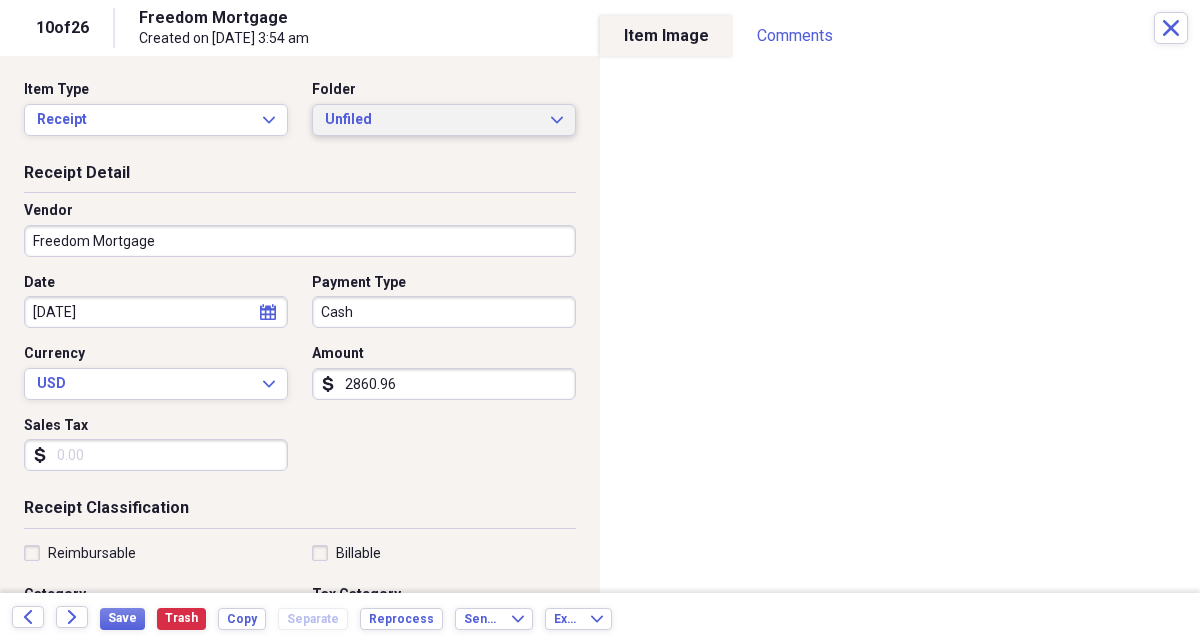 click on "Unfiled" at bounding box center [432, 120] 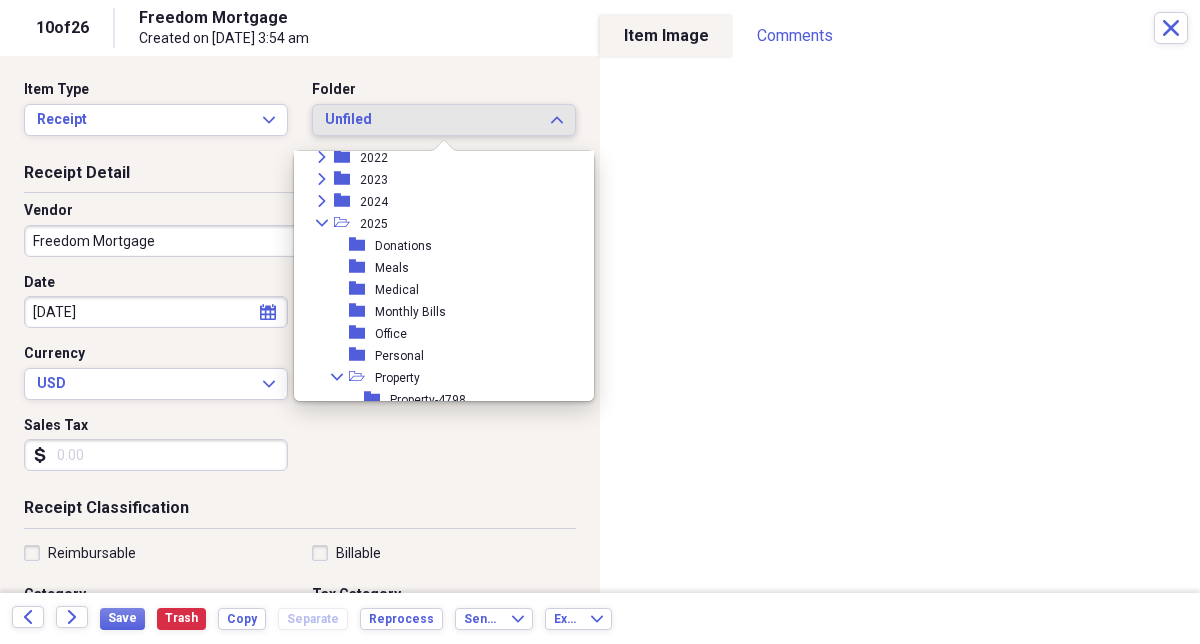 scroll, scrollTop: 175, scrollLeft: 0, axis: vertical 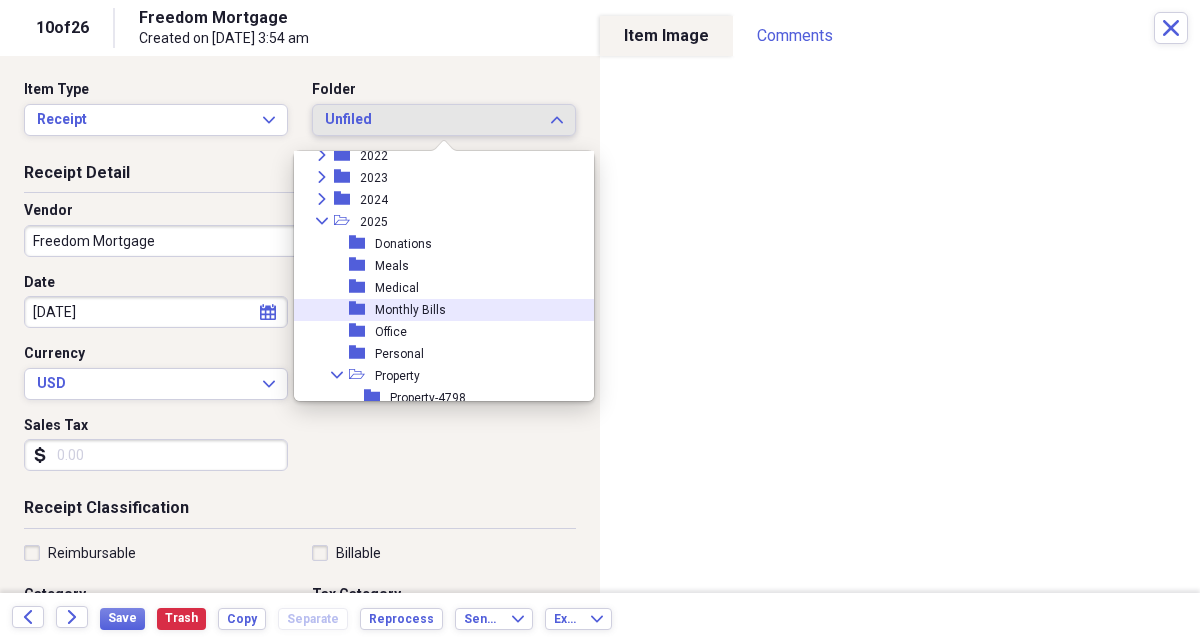 click on "Monthly Bills" at bounding box center [410, 310] 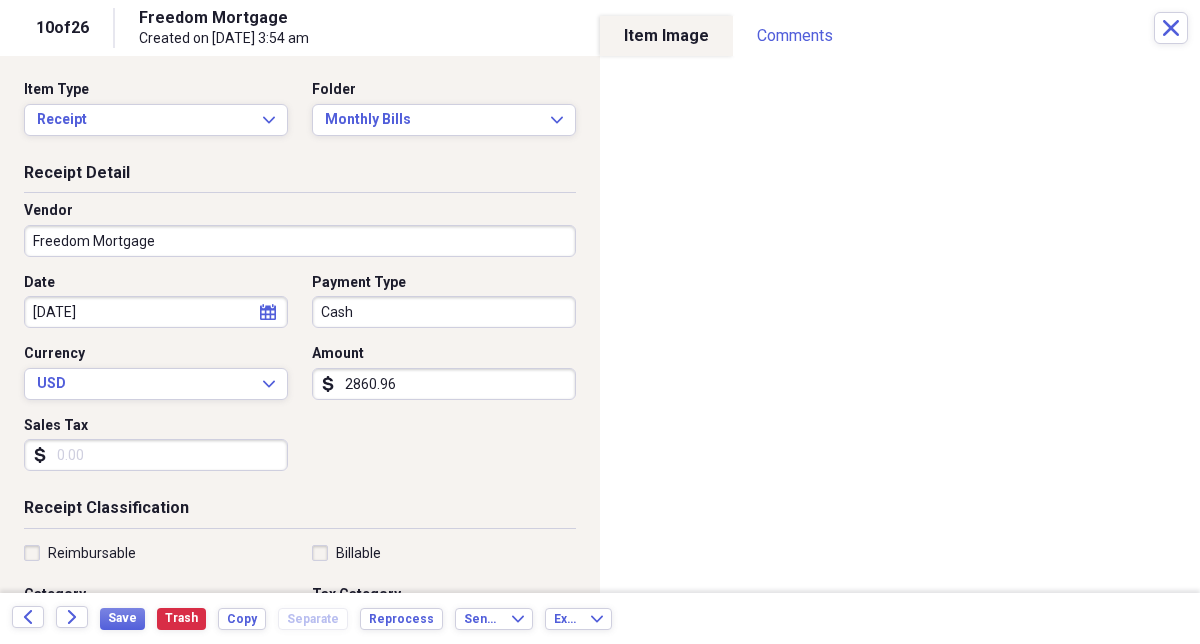 click on "Cash" at bounding box center (444, 312) 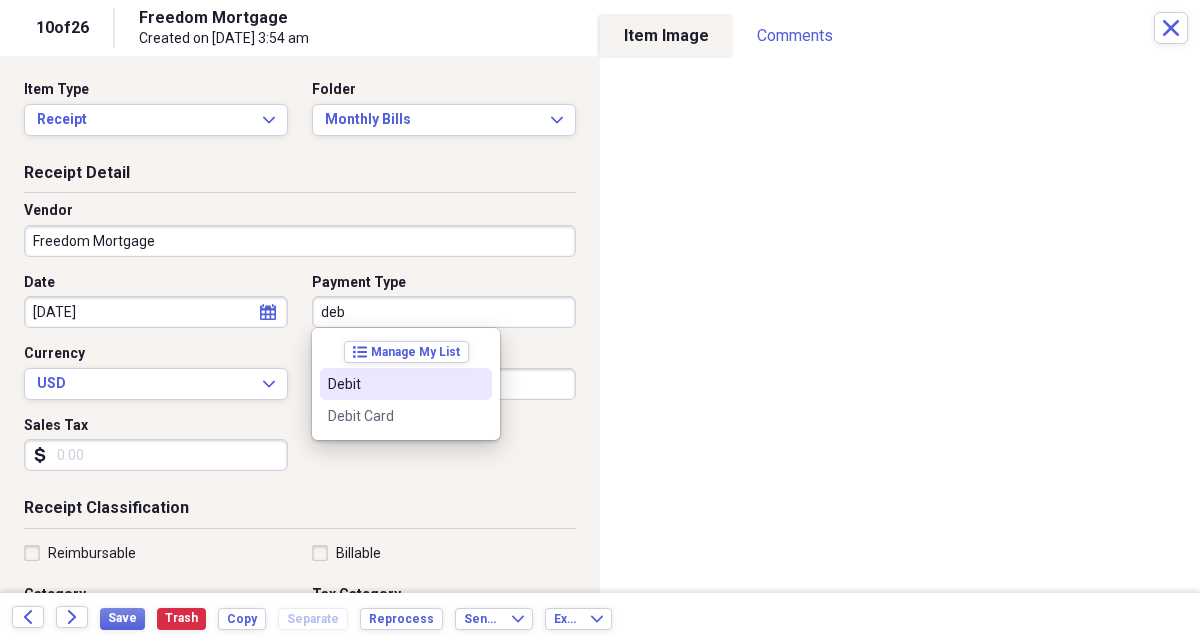click on "Debit" at bounding box center [394, 384] 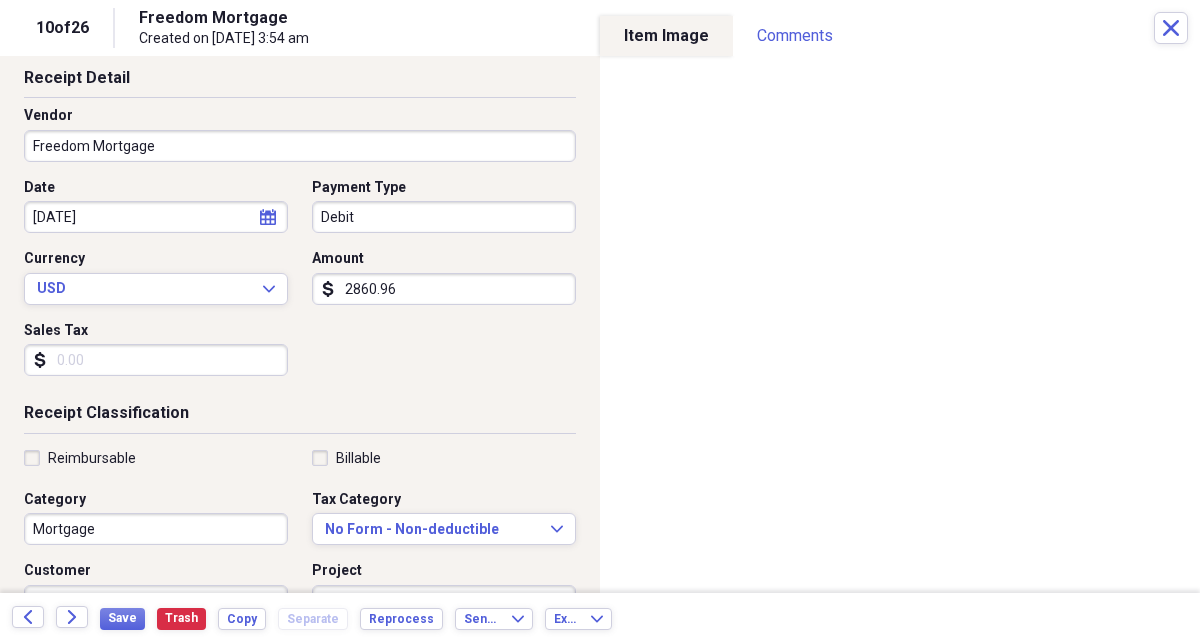 scroll, scrollTop: 97, scrollLeft: 0, axis: vertical 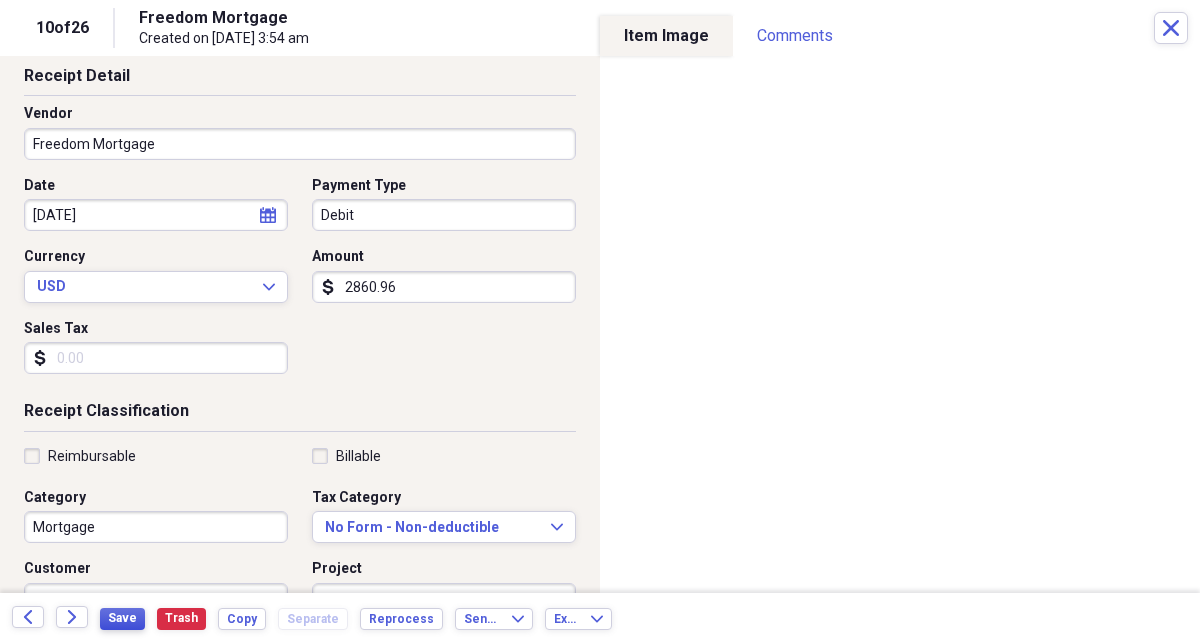 click on "Save" at bounding box center (122, 618) 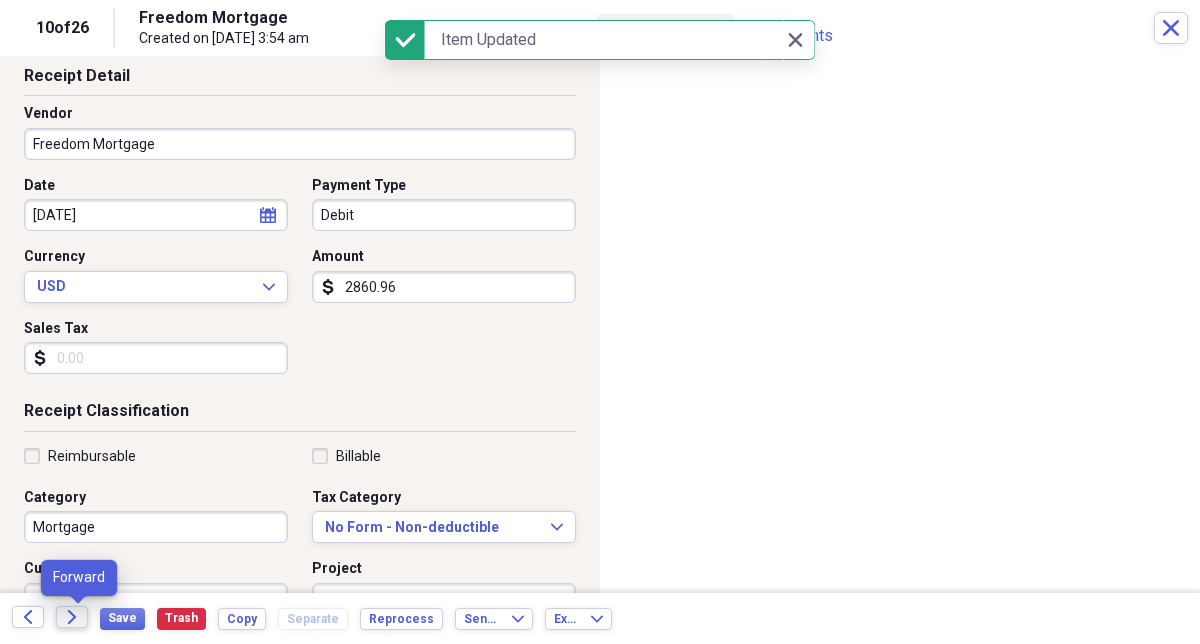 click on "Forward" 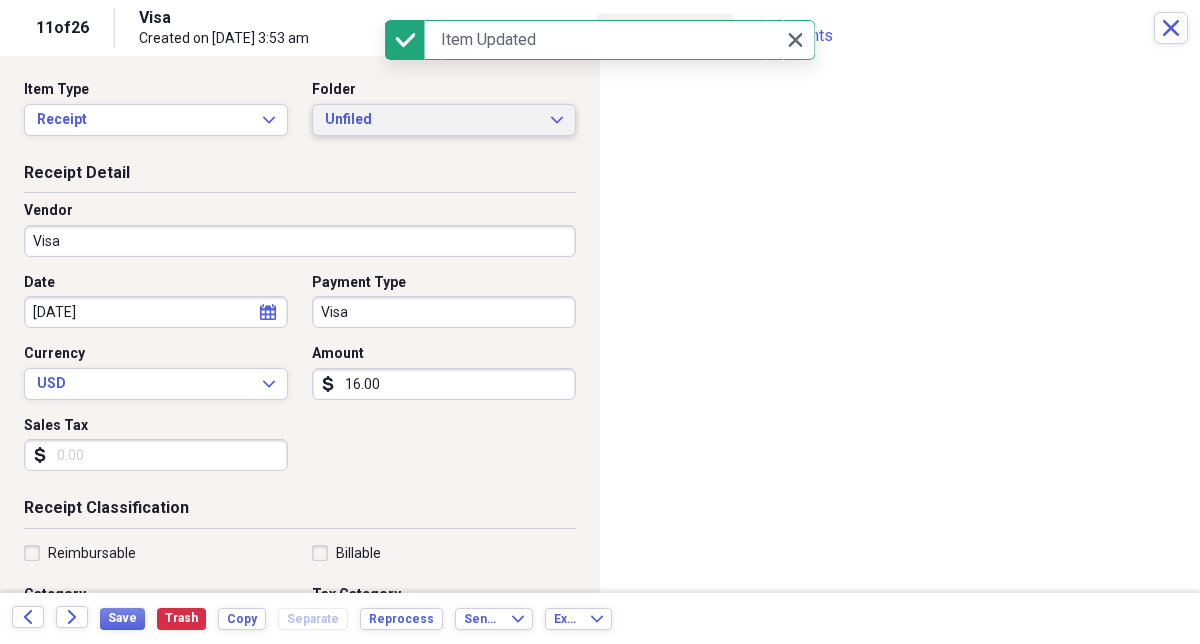 click on "Unfiled" at bounding box center (432, 120) 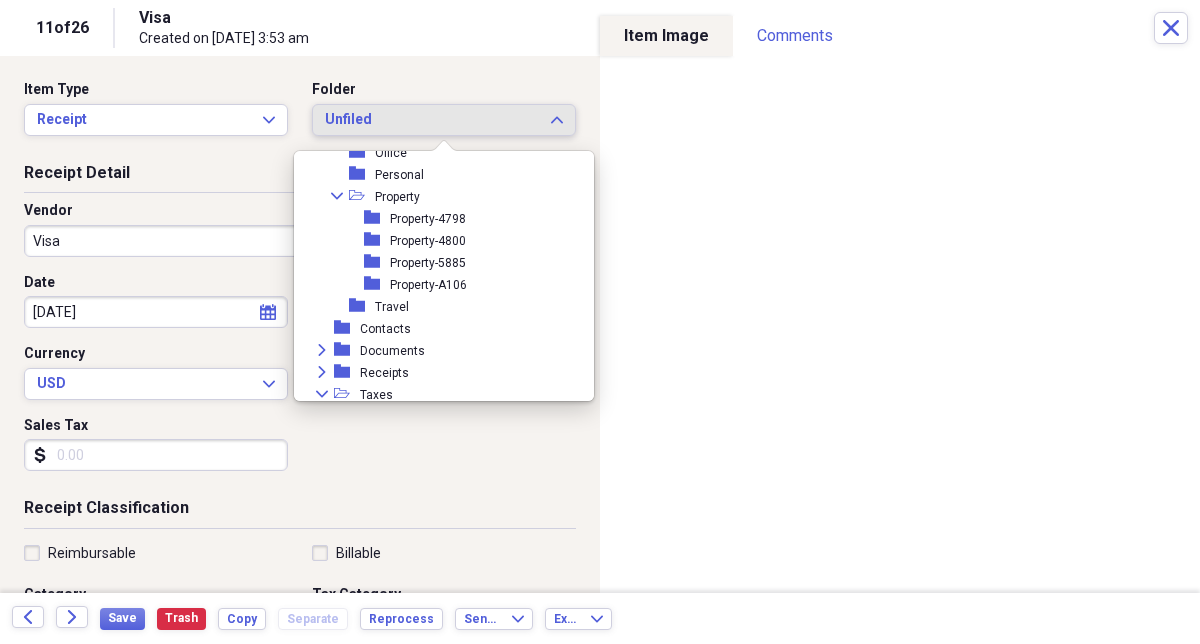 scroll, scrollTop: 361, scrollLeft: 0, axis: vertical 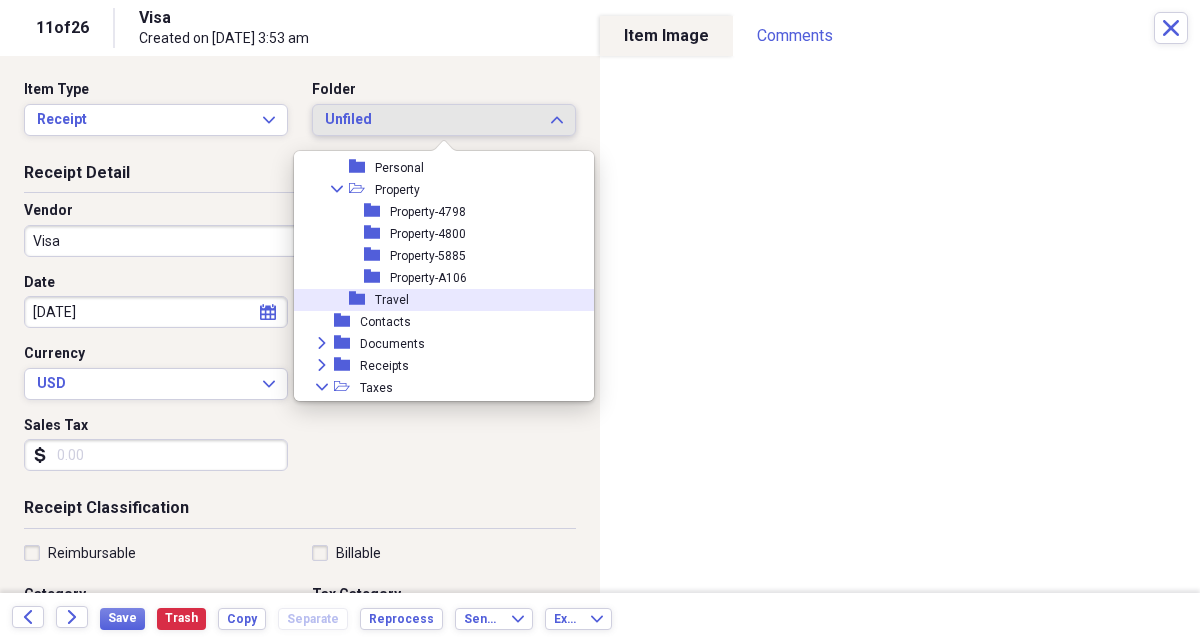 click on "Travel" at bounding box center (392, 300) 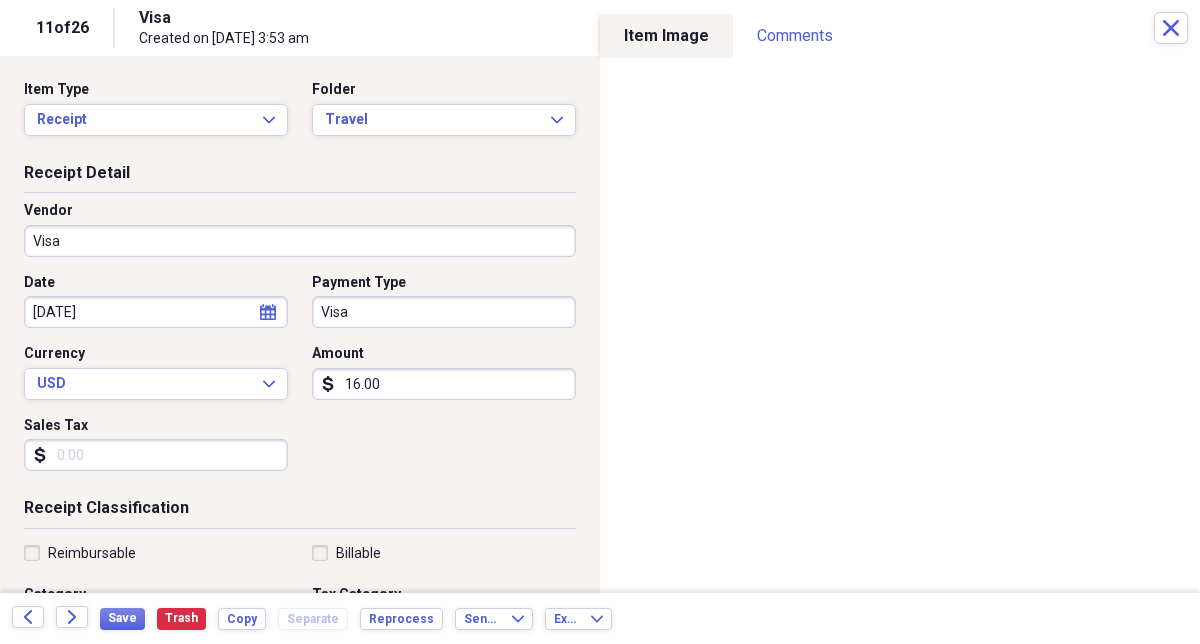 click on "Visa" at bounding box center (300, 241) 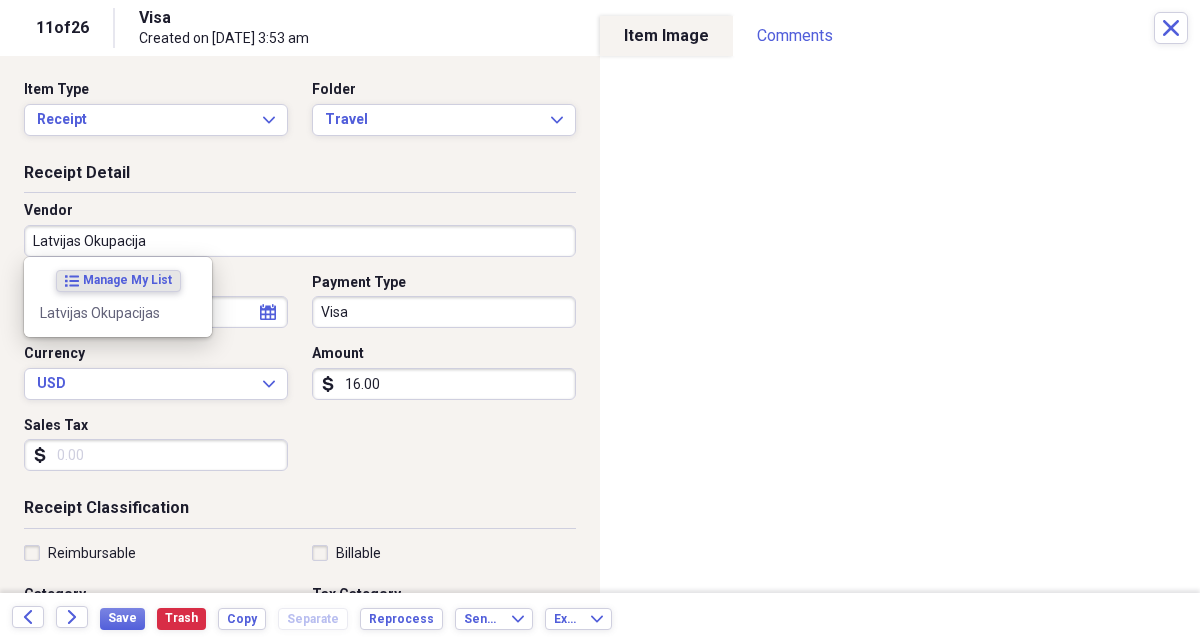 type on "Latvijas Okupacijas" 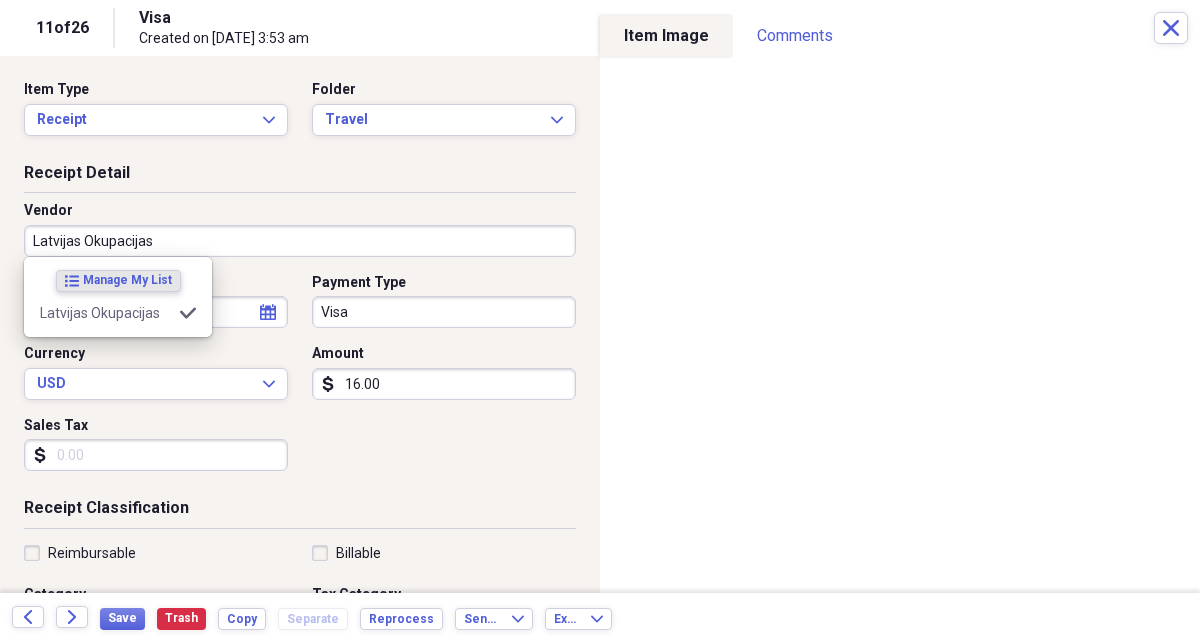 type on "Meals/Restaurant" 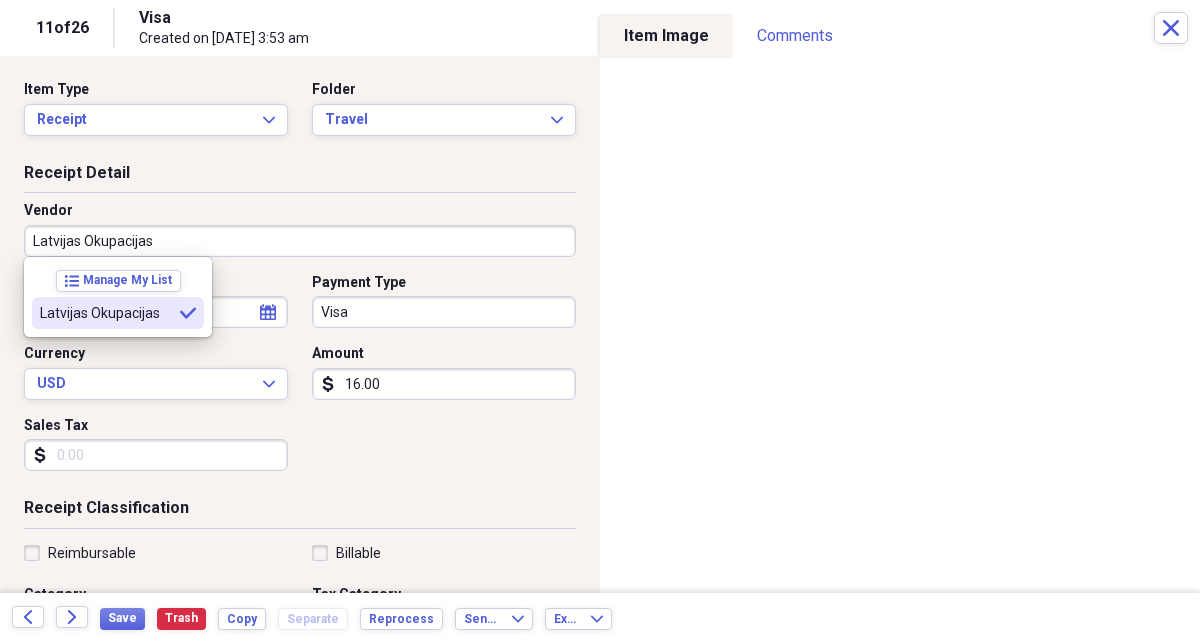 type on "Latvijas Okupacijas" 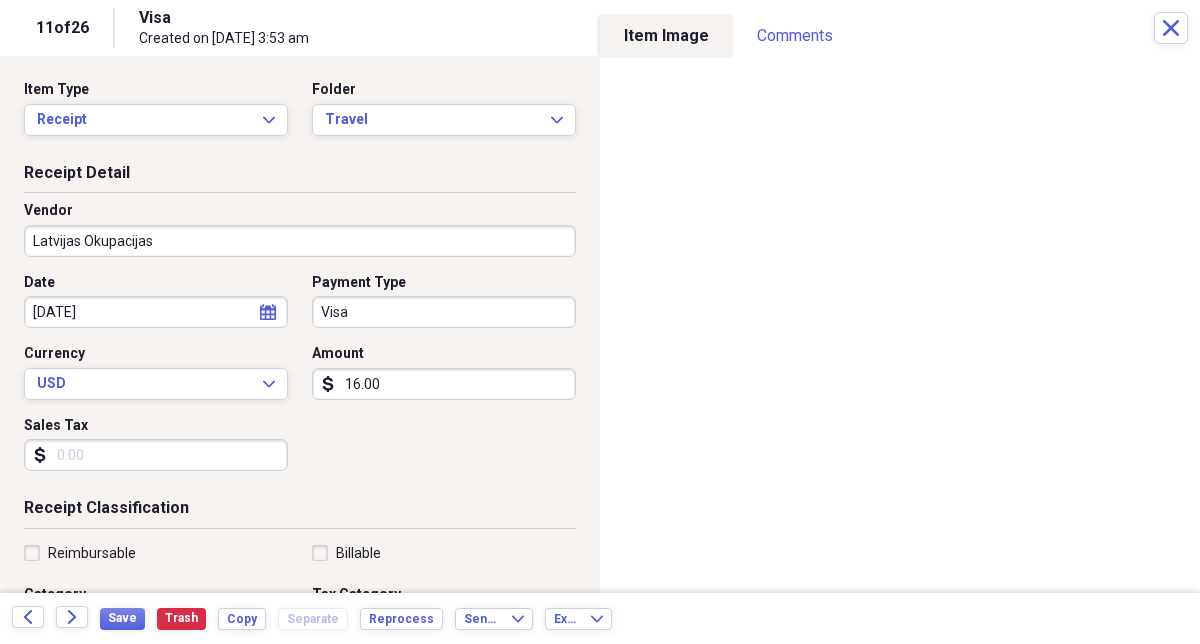 click on "16.00" at bounding box center (444, 384) 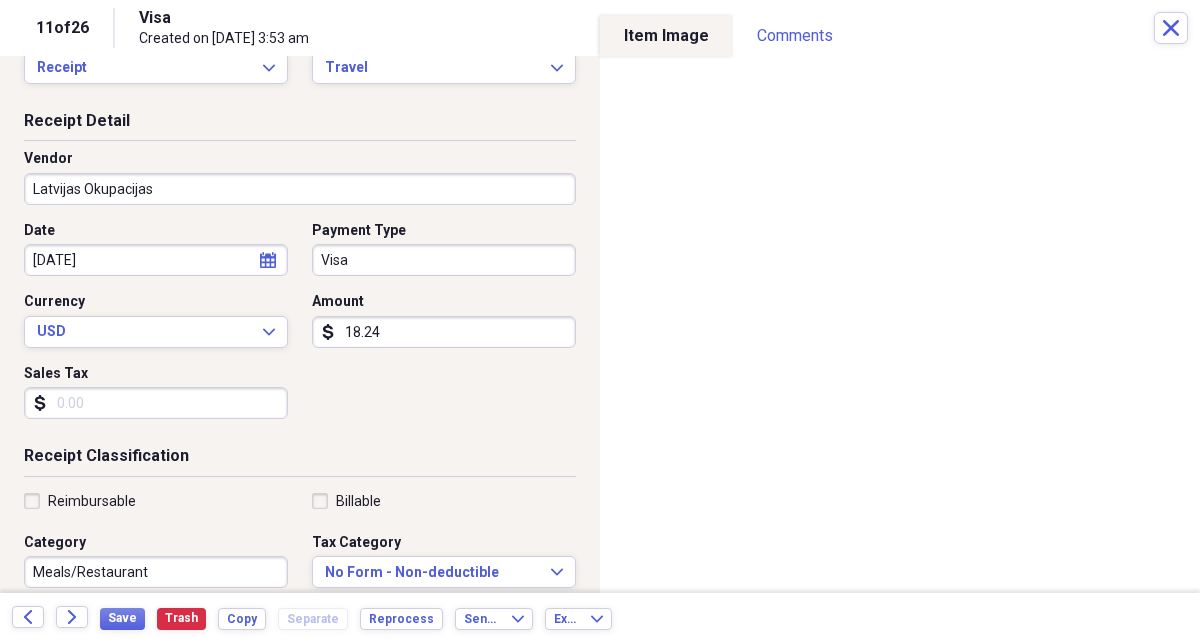 scroll, scrollTop: 0, scrollLeft: 0, axis: both 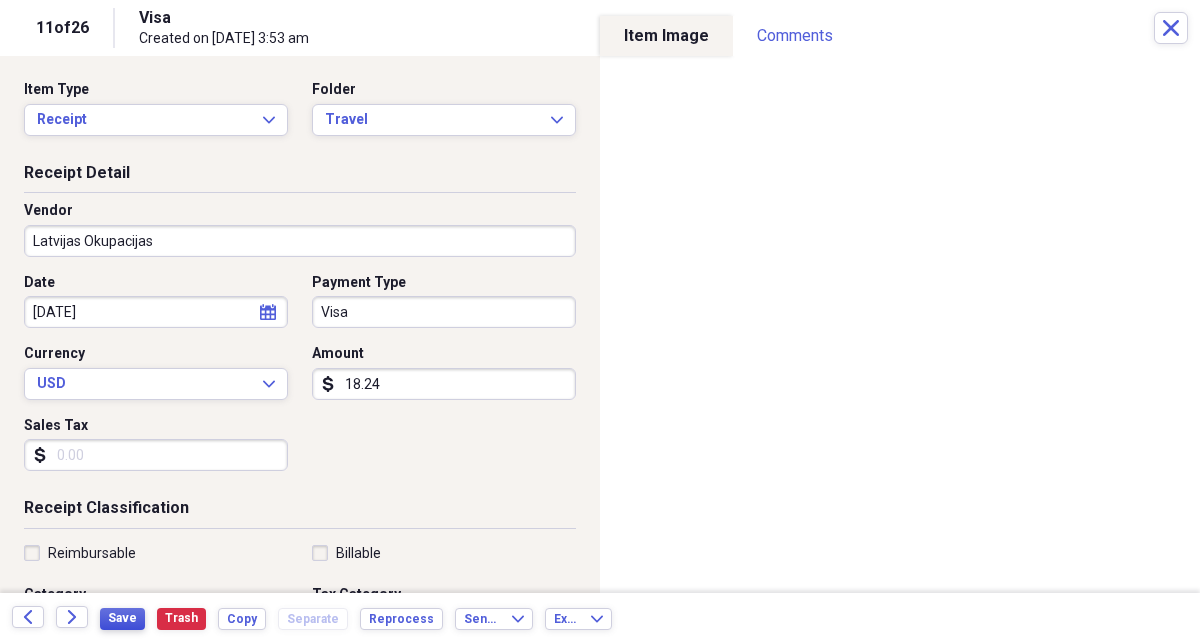 type on "18.24" 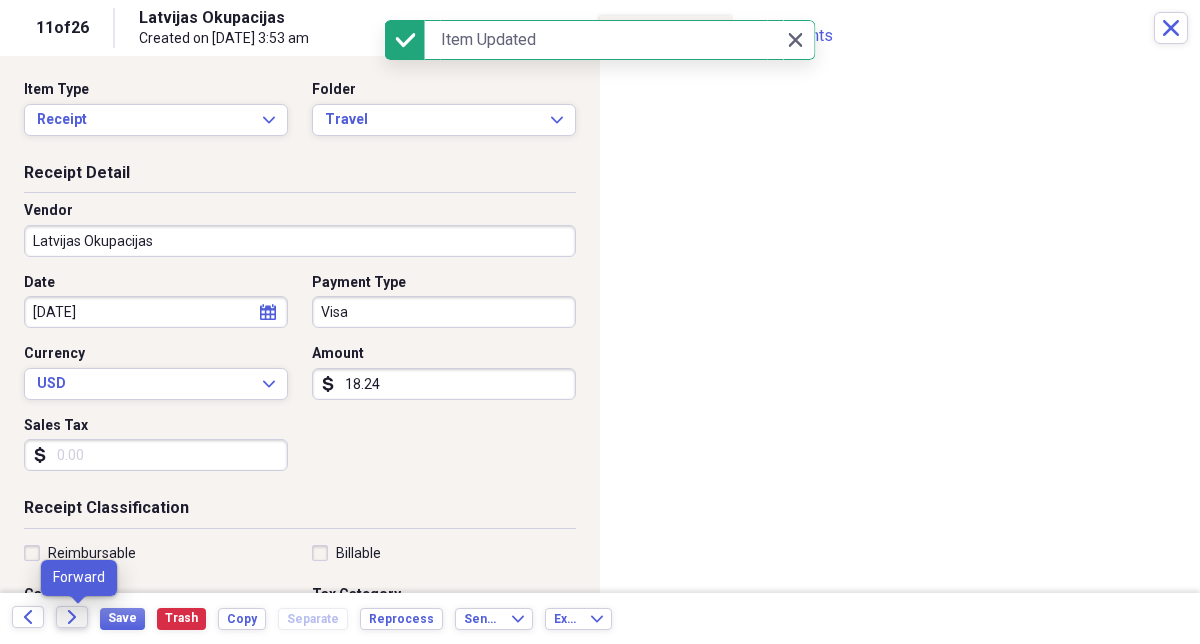 click on "Forward" 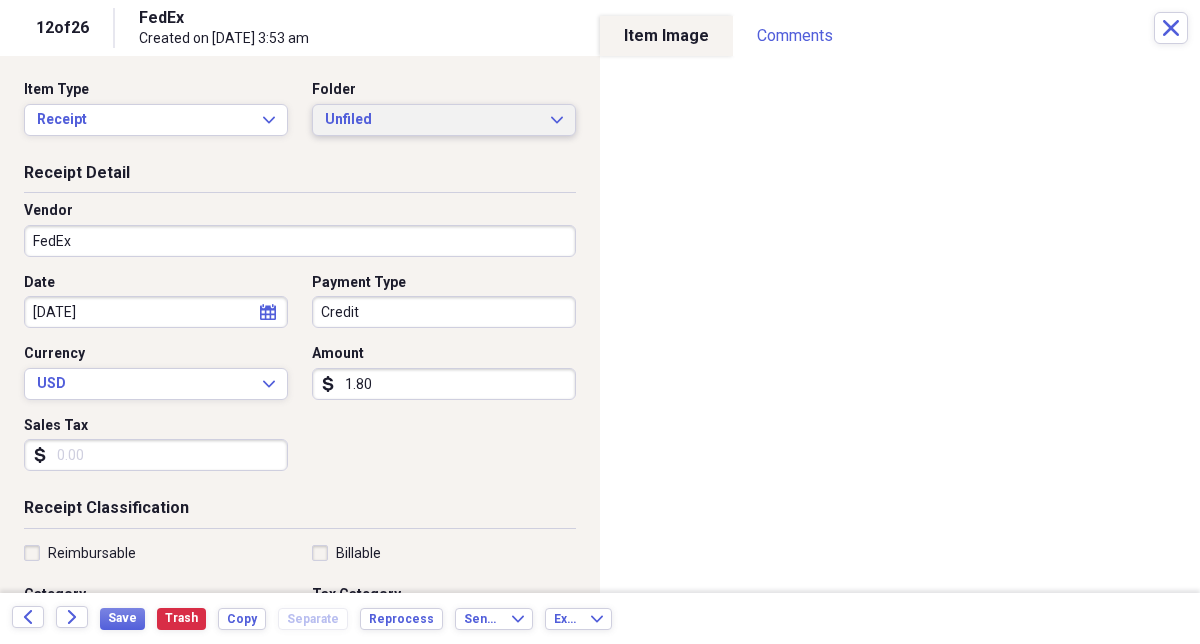 click on "Unfiled" at bounding box center (432, 120) 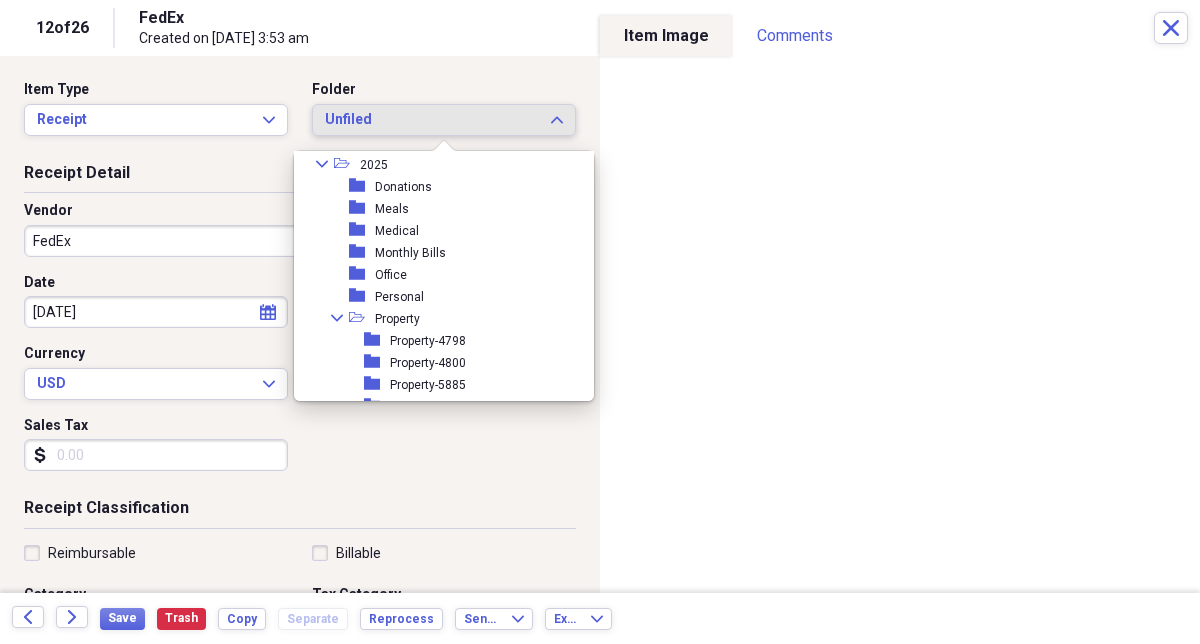 scroll, scrollTop: 235, scrollLeft: 0, axis: vertical 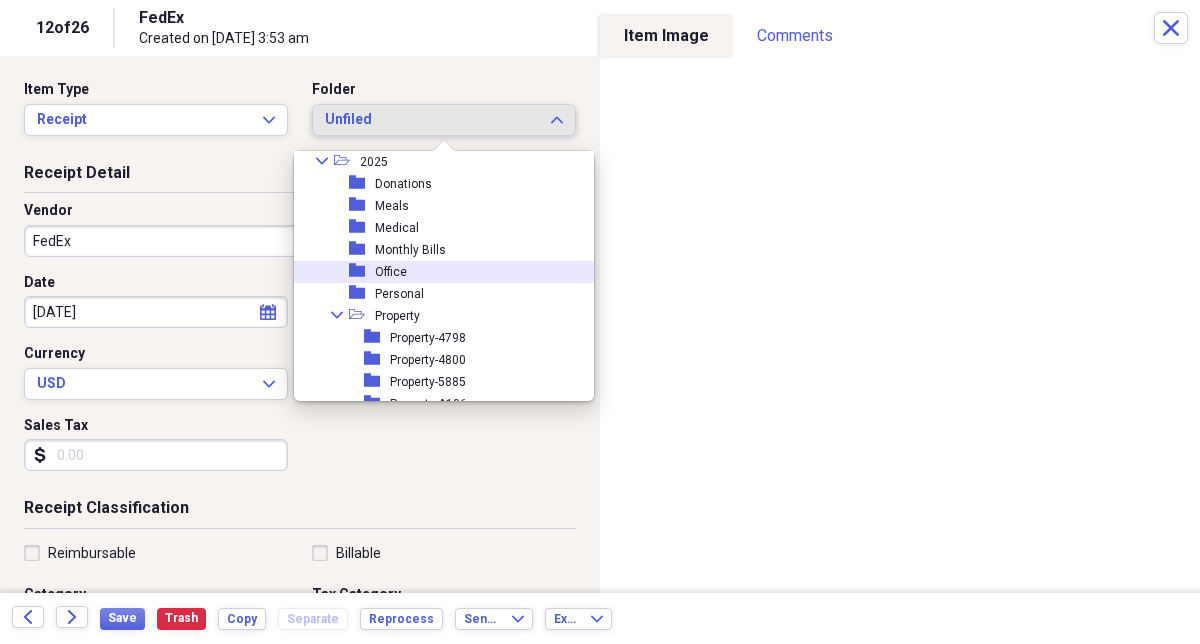 click on "folder Office" at bounding box center [436, 272] 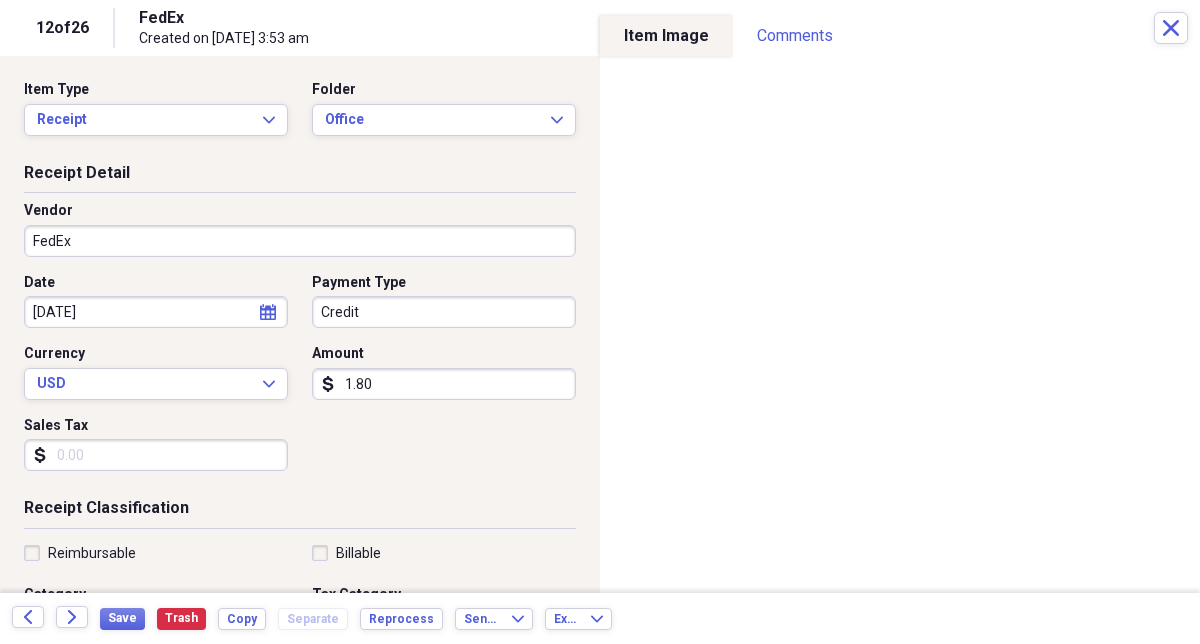 click on "1.80" at bounding box center (444, 384) 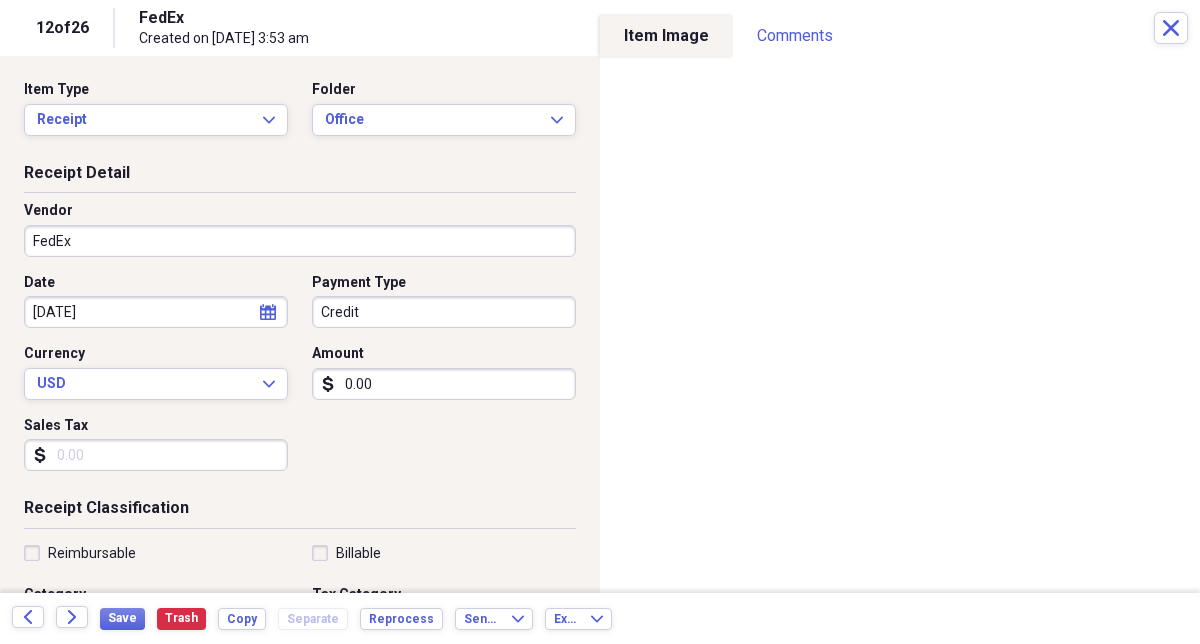 type on "0.00" 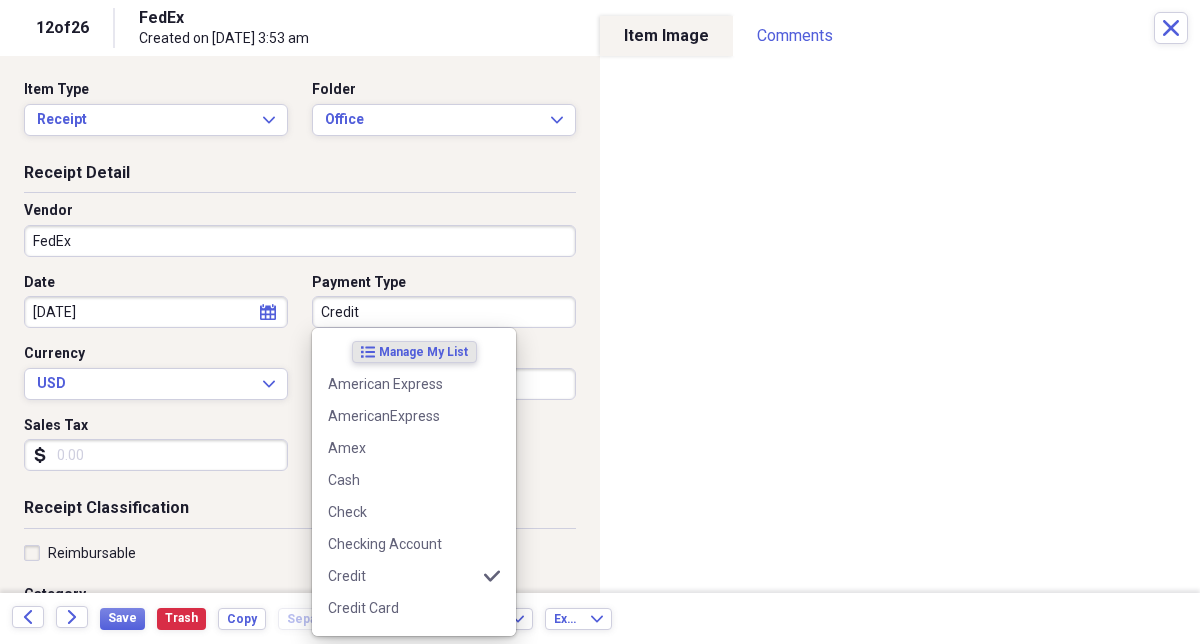 click on "Credit" at bounding box center [444, 312] 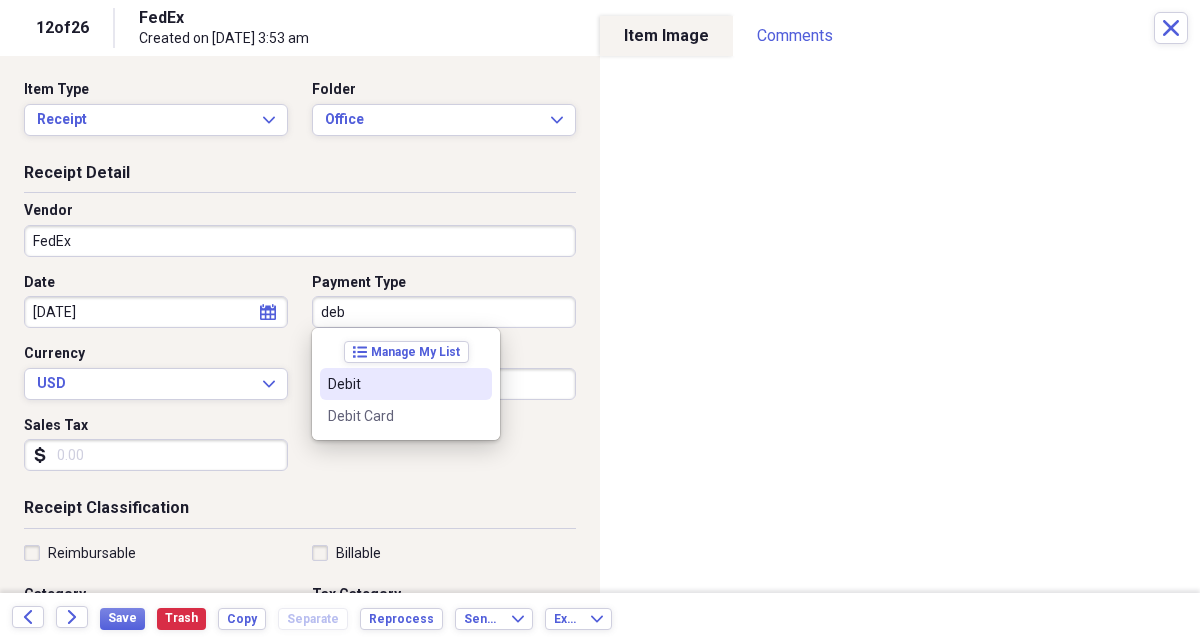 click on "Debit" at bounding box center (394, 384) 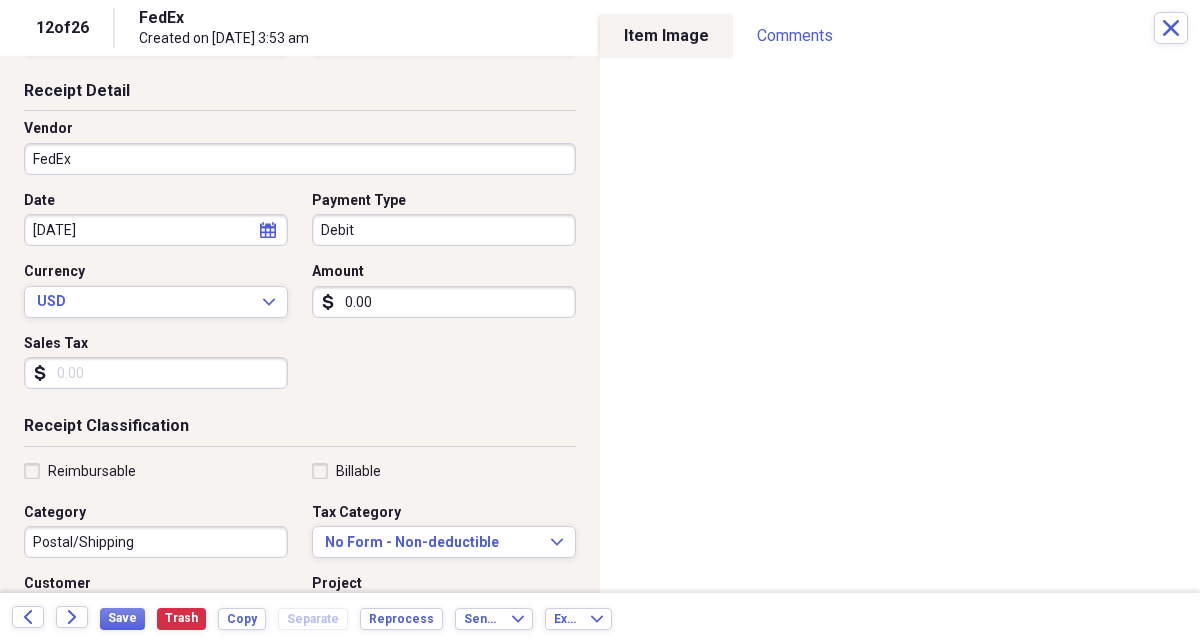 scroll, scrollTop: 0, scrollLeft: 0, axis: both 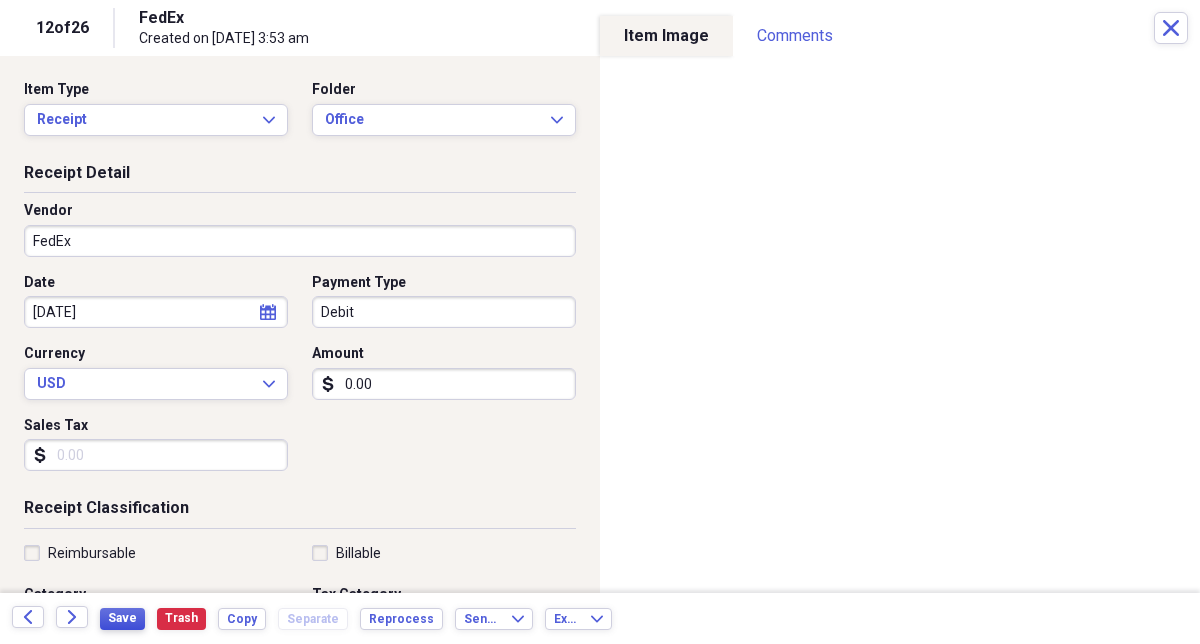 click on "Save" at bounding box center (122, 618) 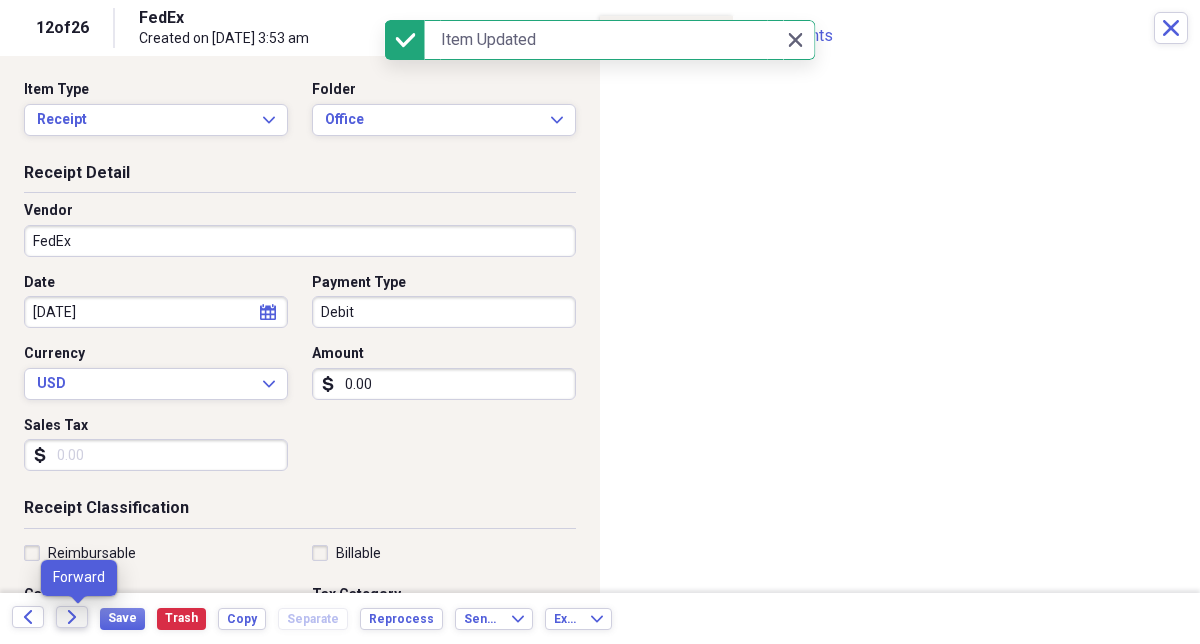 click 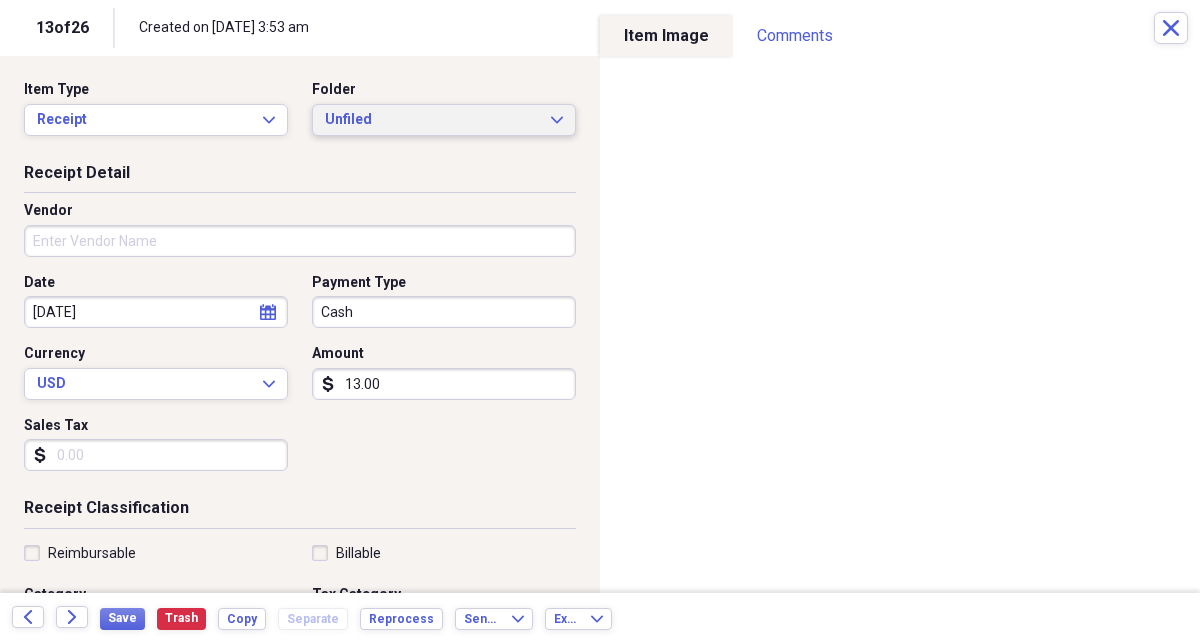 click on "Unfiled" at bounding box center [432, 120] 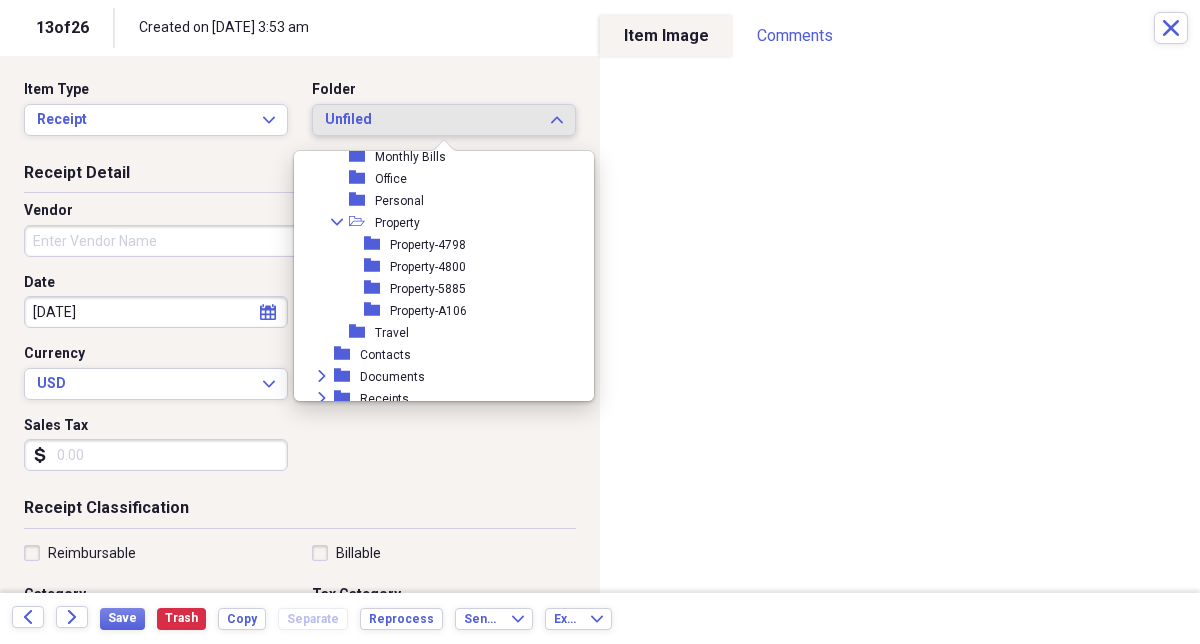 scroll, scrollTop: 330, scrollLeft: 0, axis: vertical 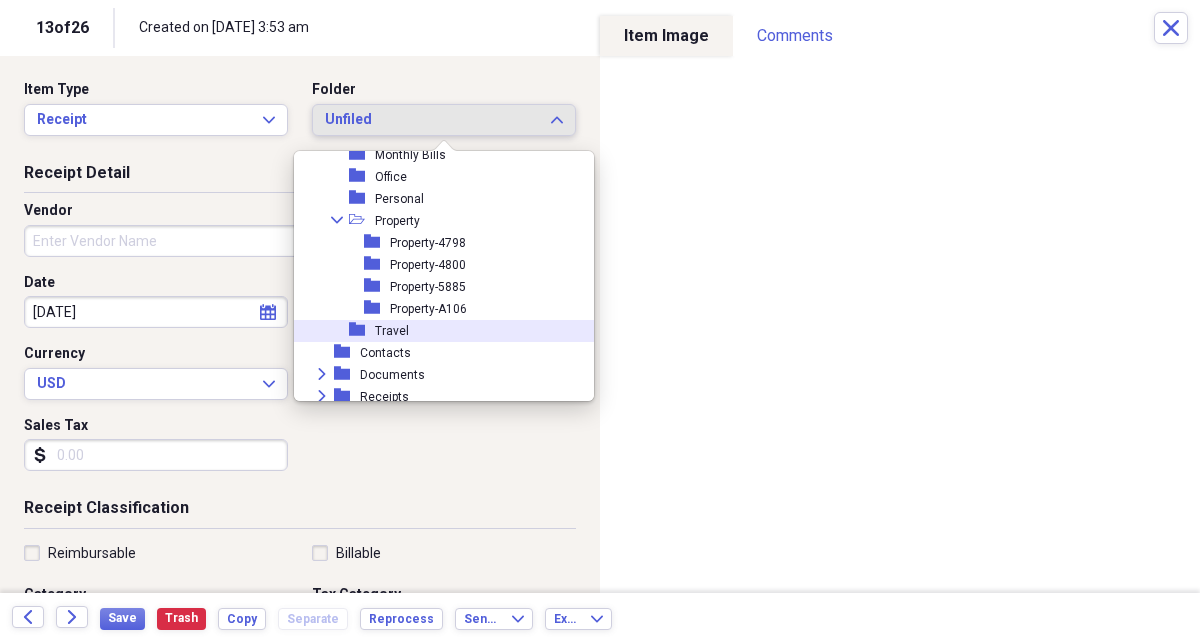 click on "folder Travel" at bounding box center (436, 331) 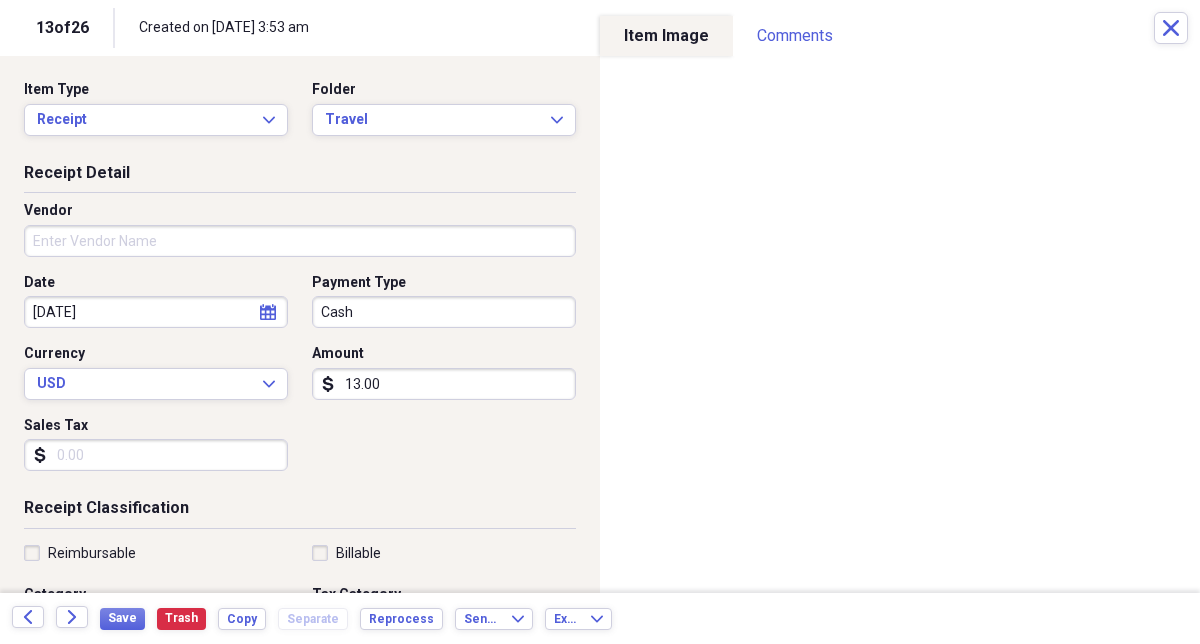 click on "Vendor" at bounding box center [300, 241] 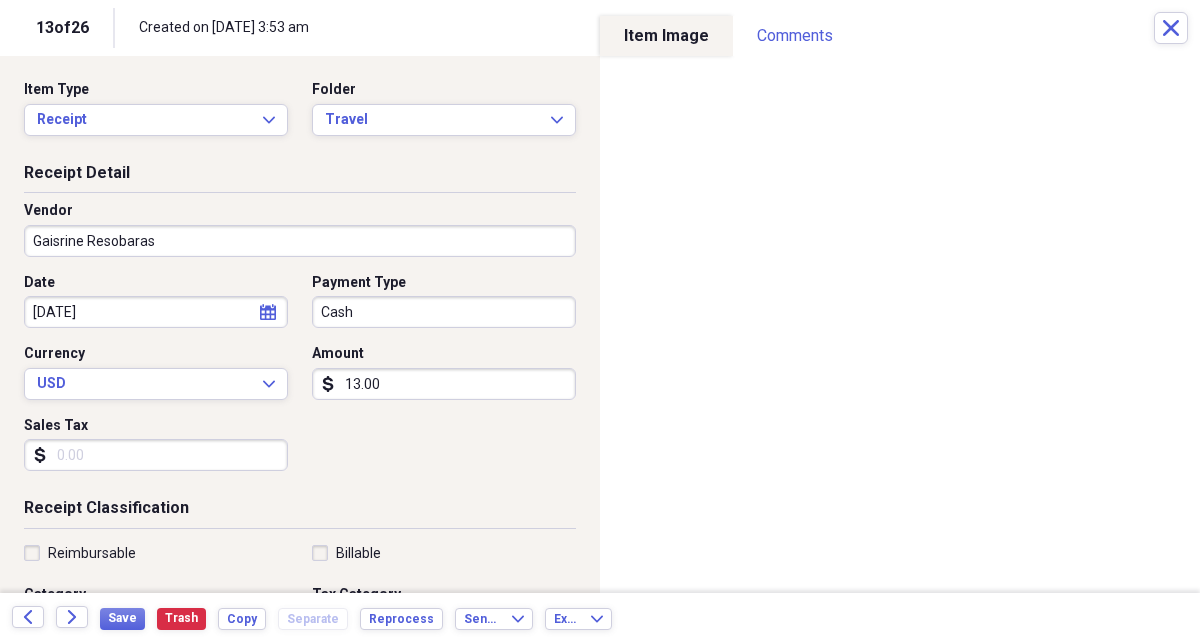 click on "Gaisrine Resobaras" at bounding box center [300, 241] 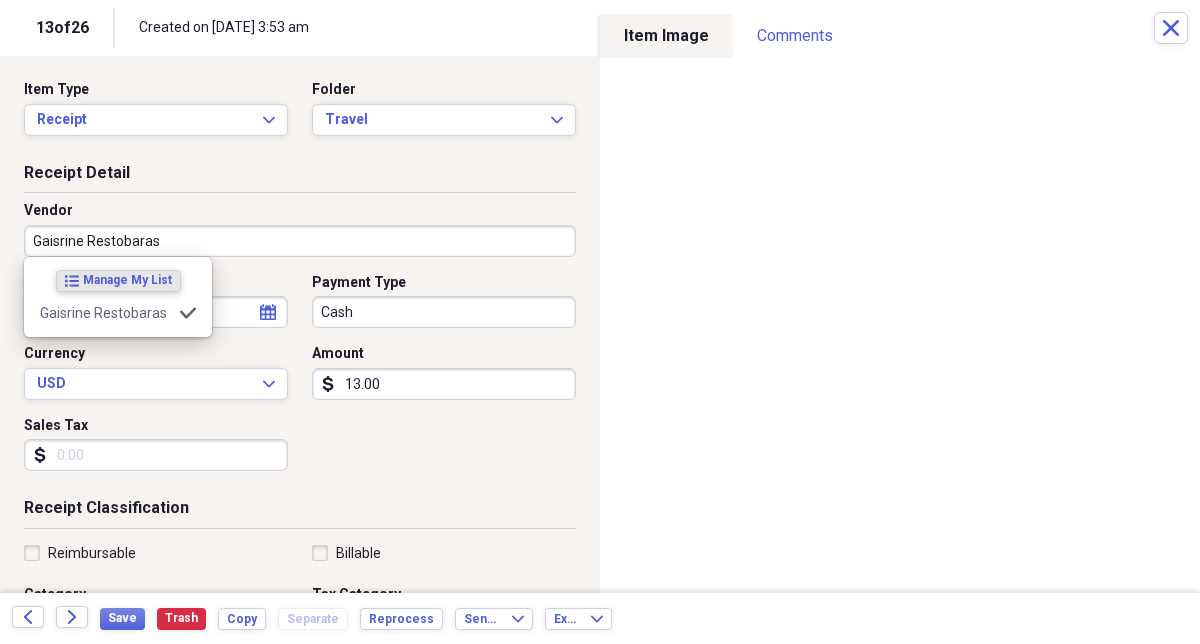 type on "Meals/Restaurant" 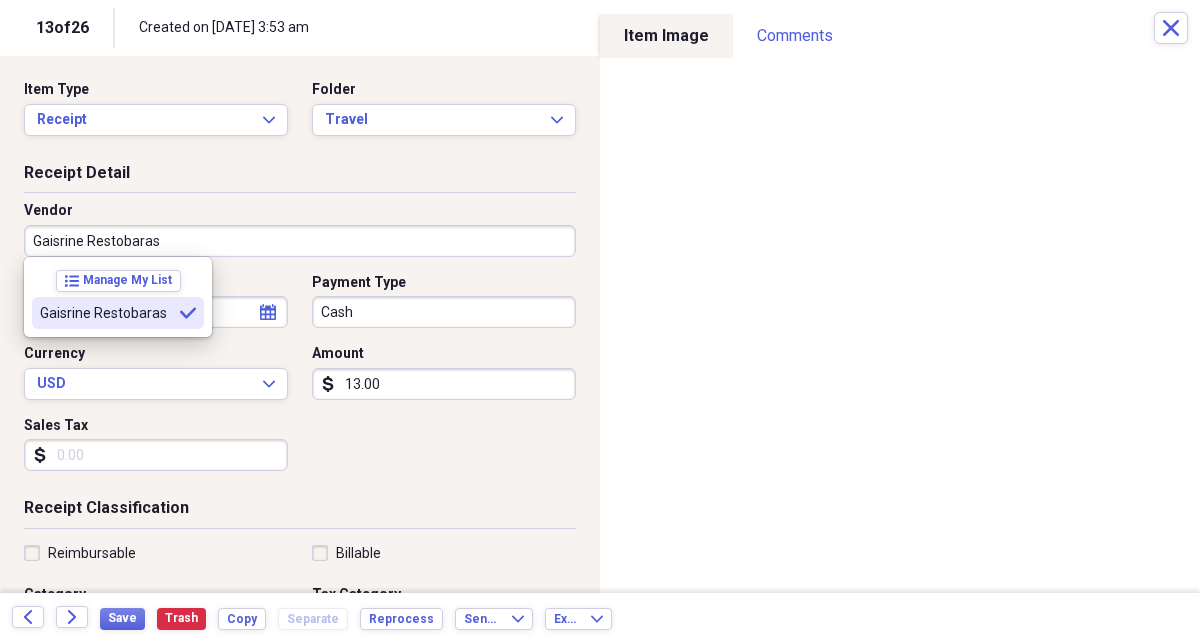 type on "Gaisrine Restobaras" 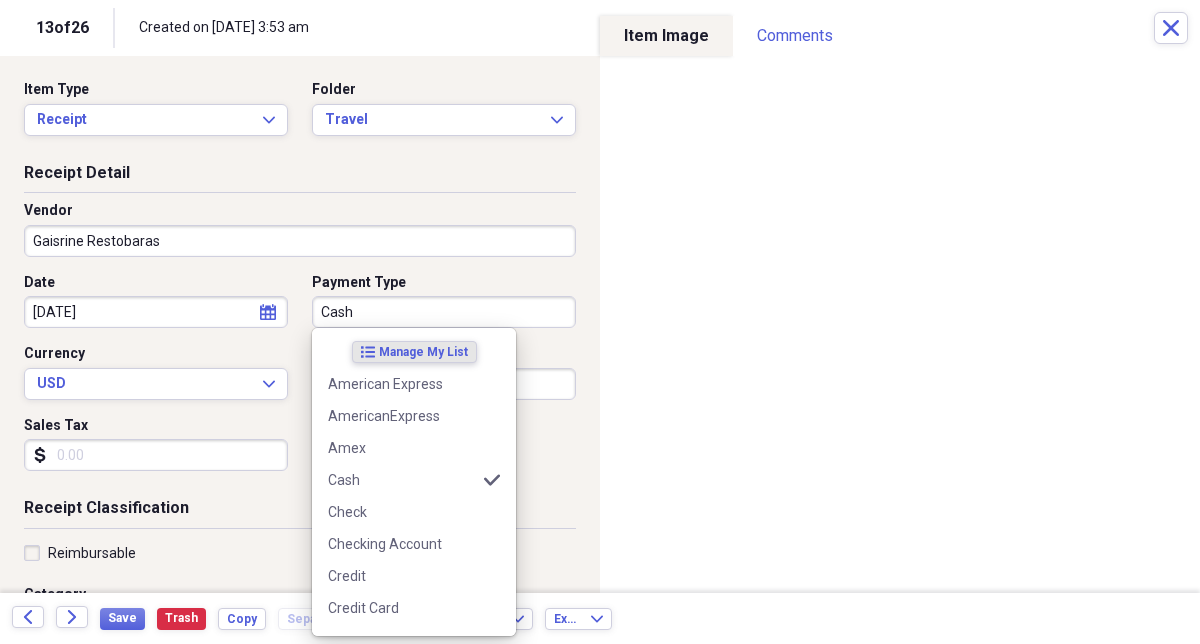 click on "Cash" at bounding box center (444, 312) 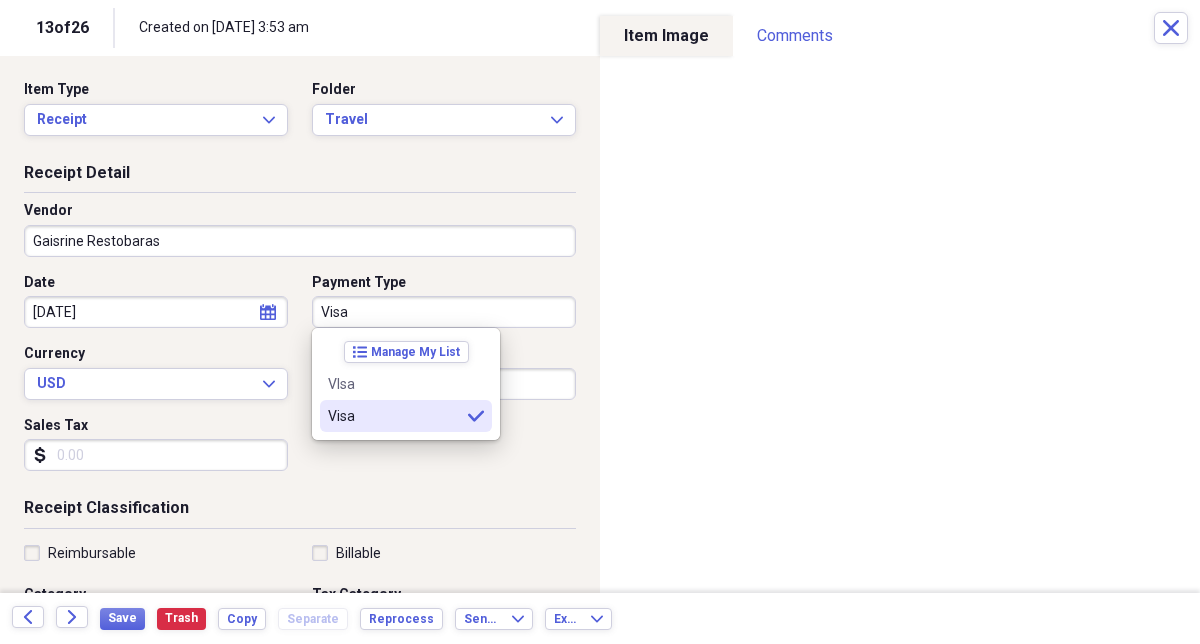 type on "Visa" 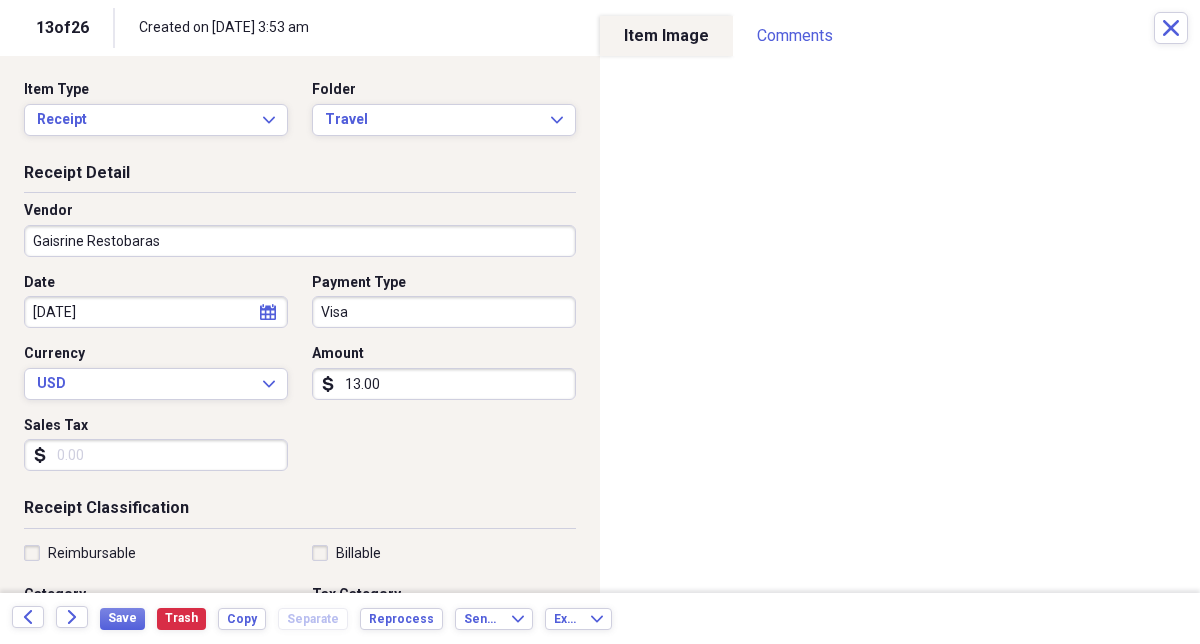 click on "13.00" at bounding box center (444, 384) 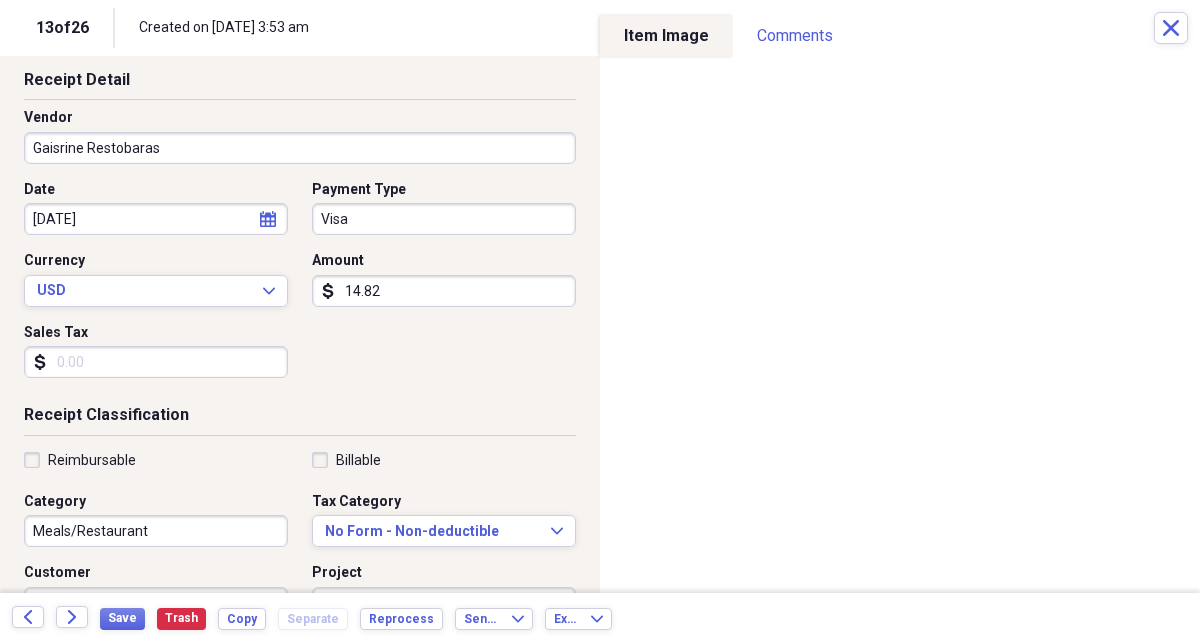 scroll, scrollTop: 87, scrollLeft: 0, axis: vertical 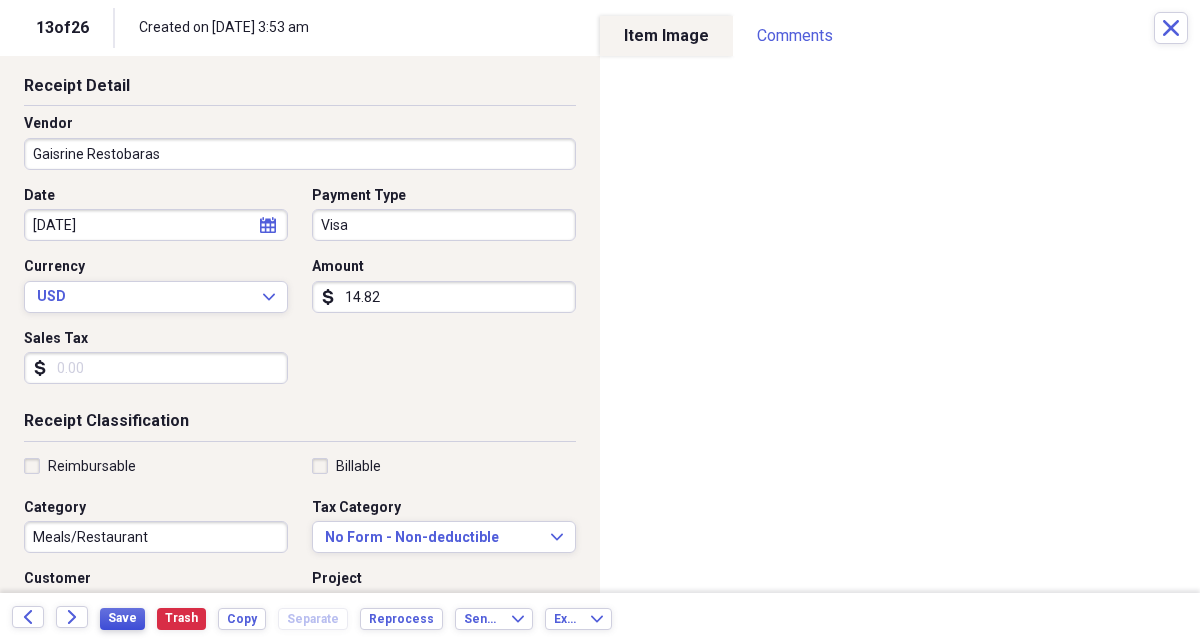 type on "14.82" 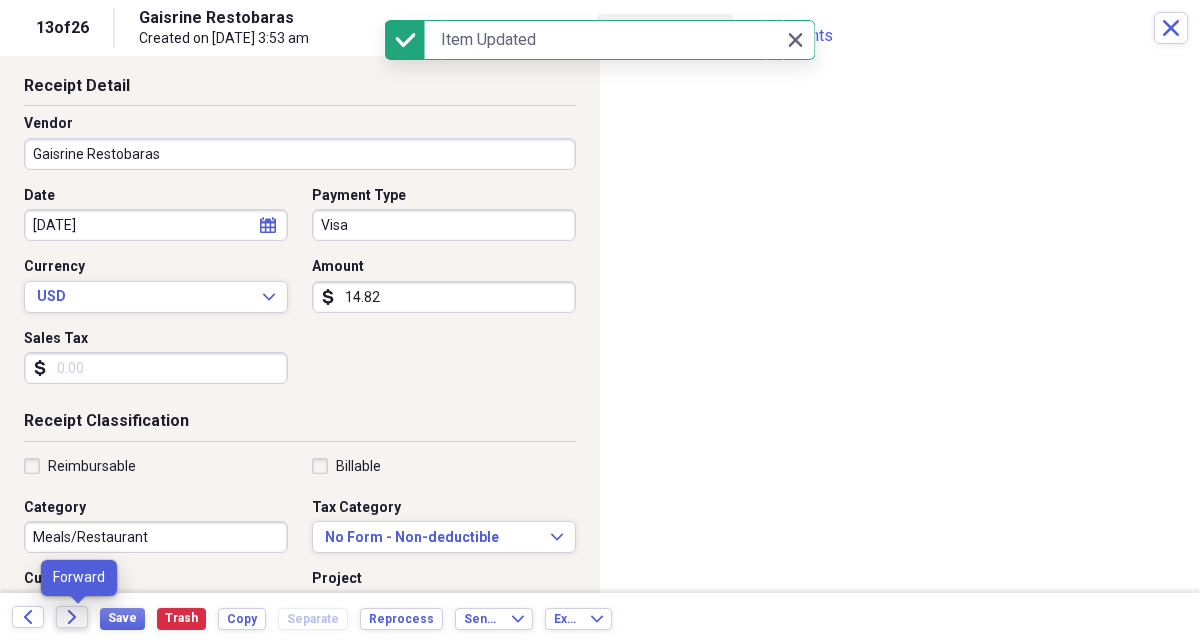 click on "Forward" 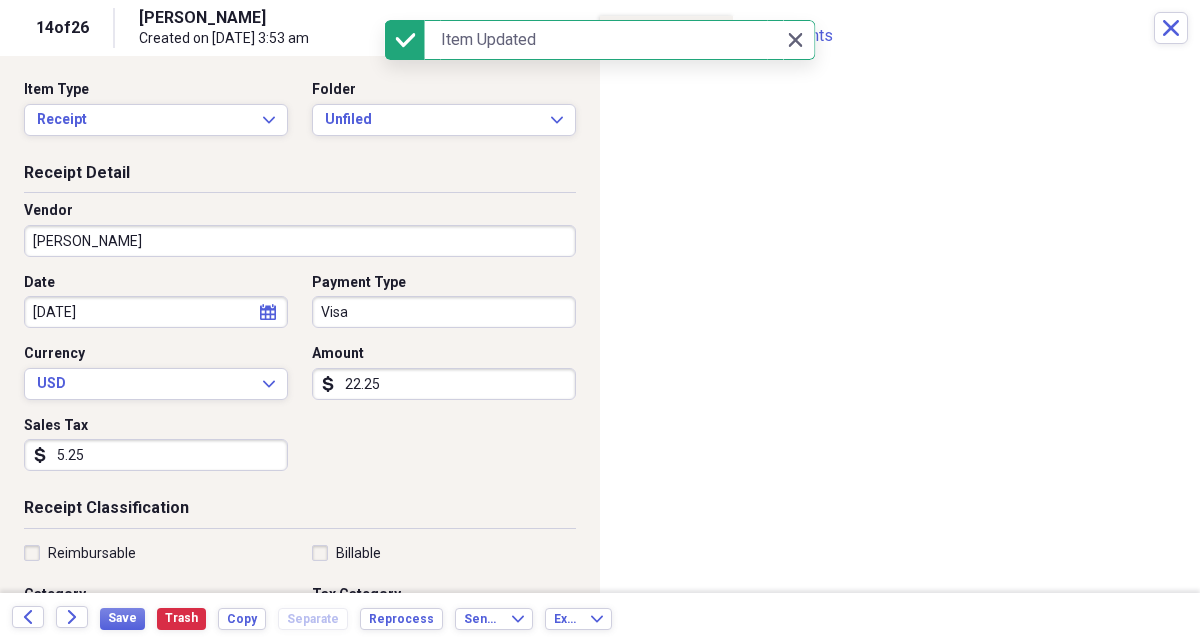 click on "Bobby Vs" at bounding box center [300, 241] 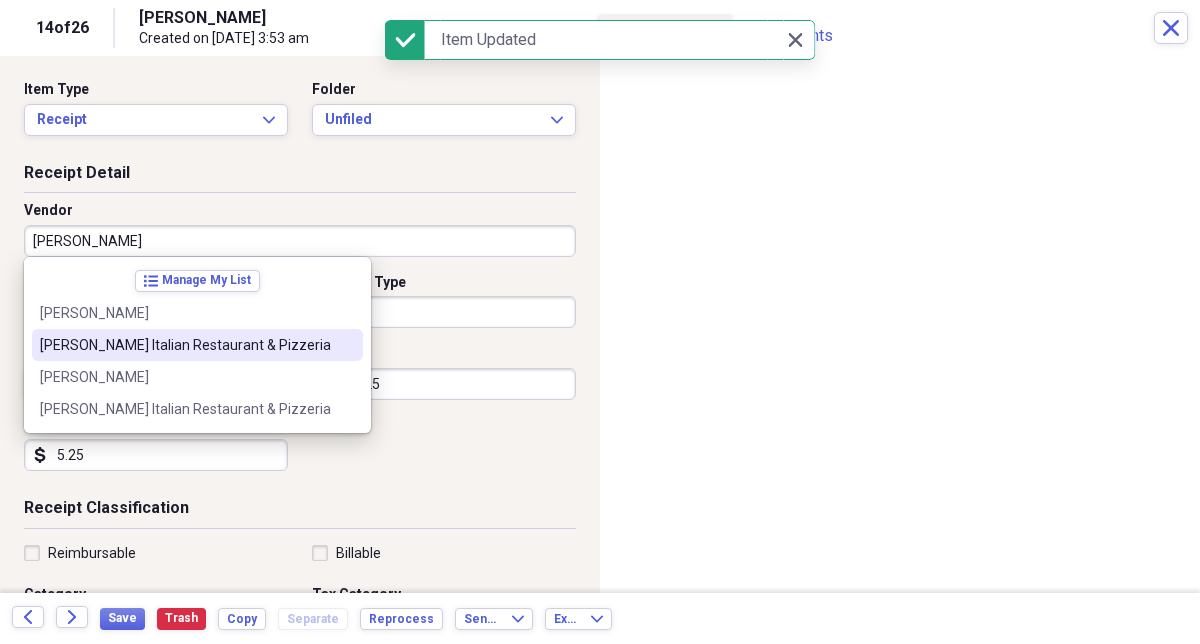 click on "Bobby V's Italian Restaurant & Pizzeria" at bounding box center (185, 345) 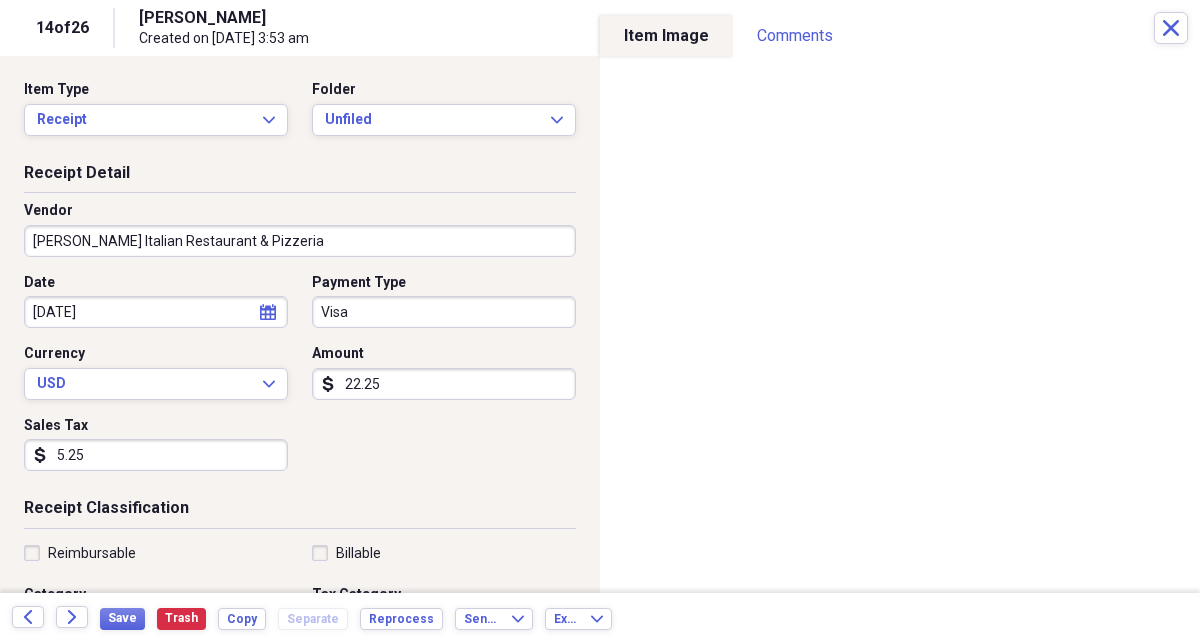 click on "22.25" at bounding box center [444, 384] 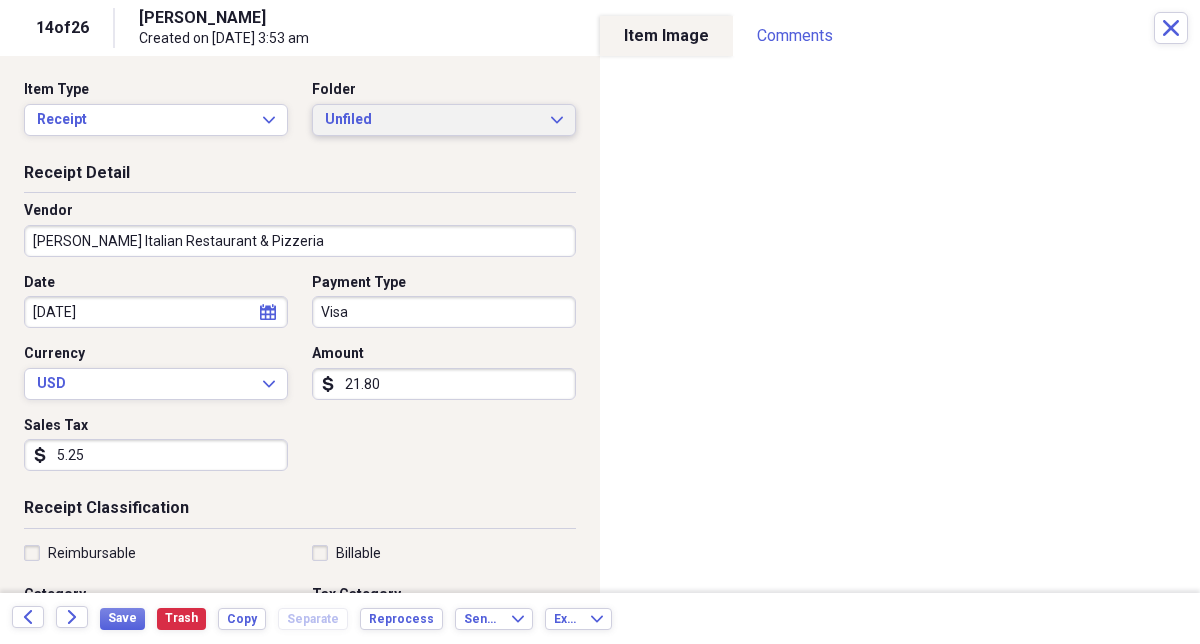 type on "21.80" 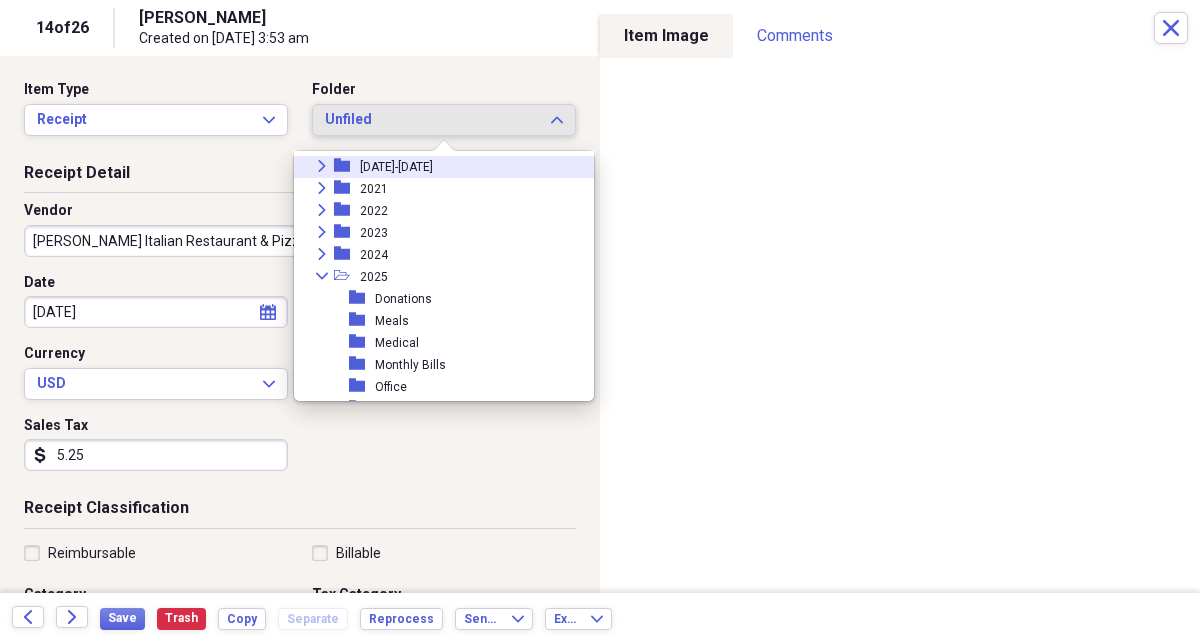 scroll, scrollTop: 121, scrollLeft: 0, axis: vertical 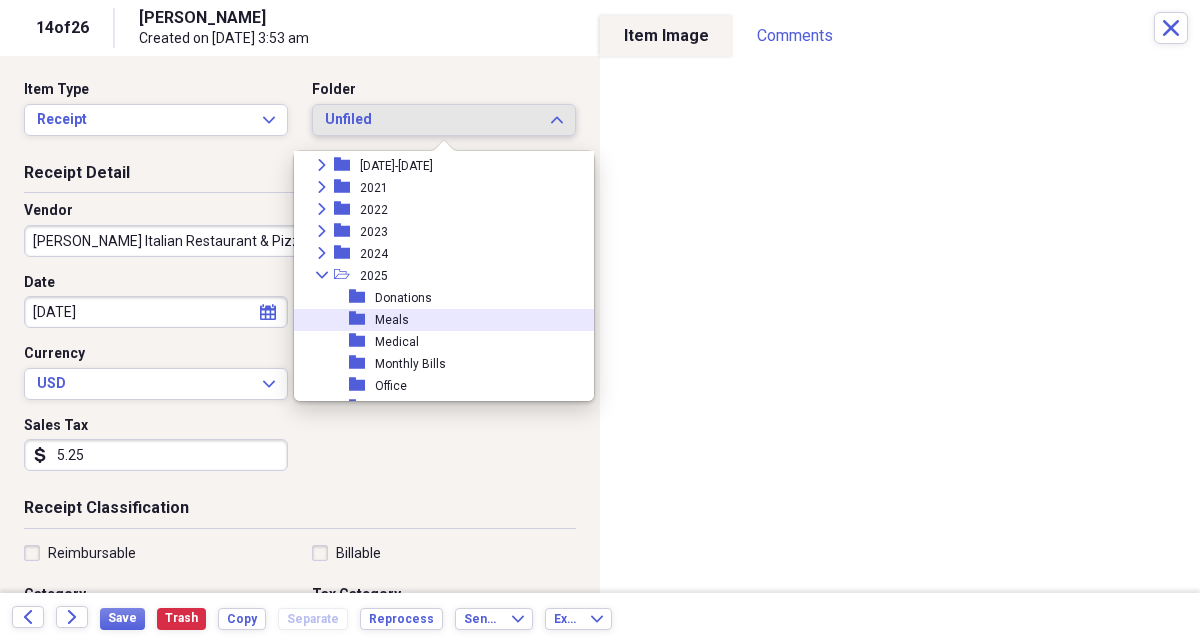 click on "Meals" at bounding box center (392, 320) 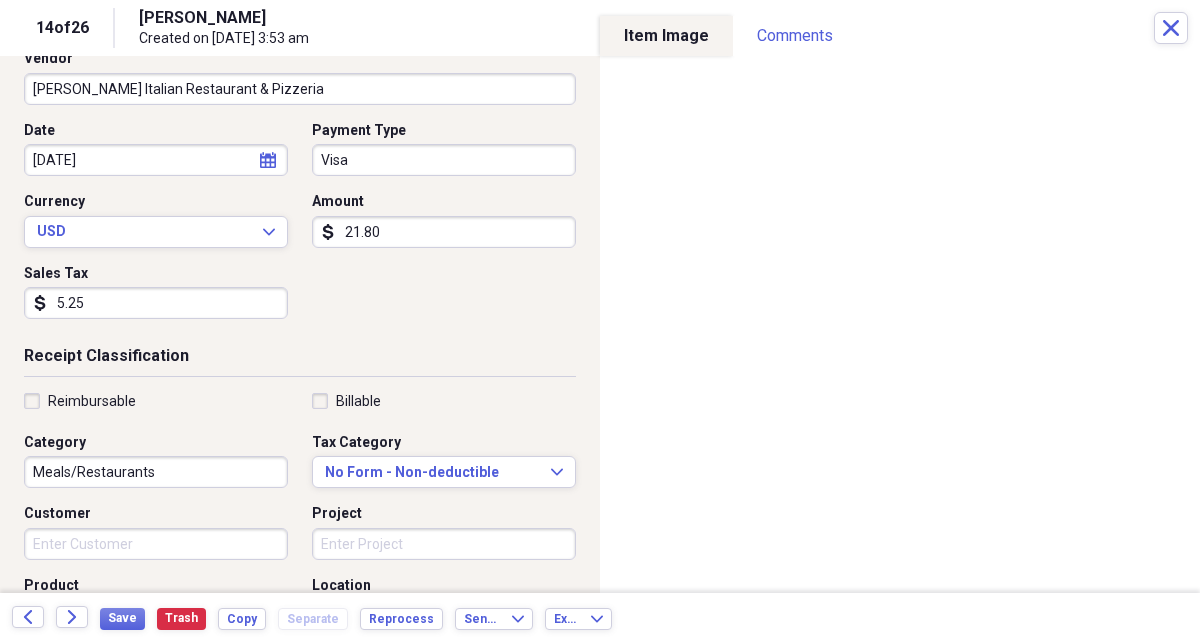 scroll, scrollTop: 156, scrollLeft: 0, axis: vertical 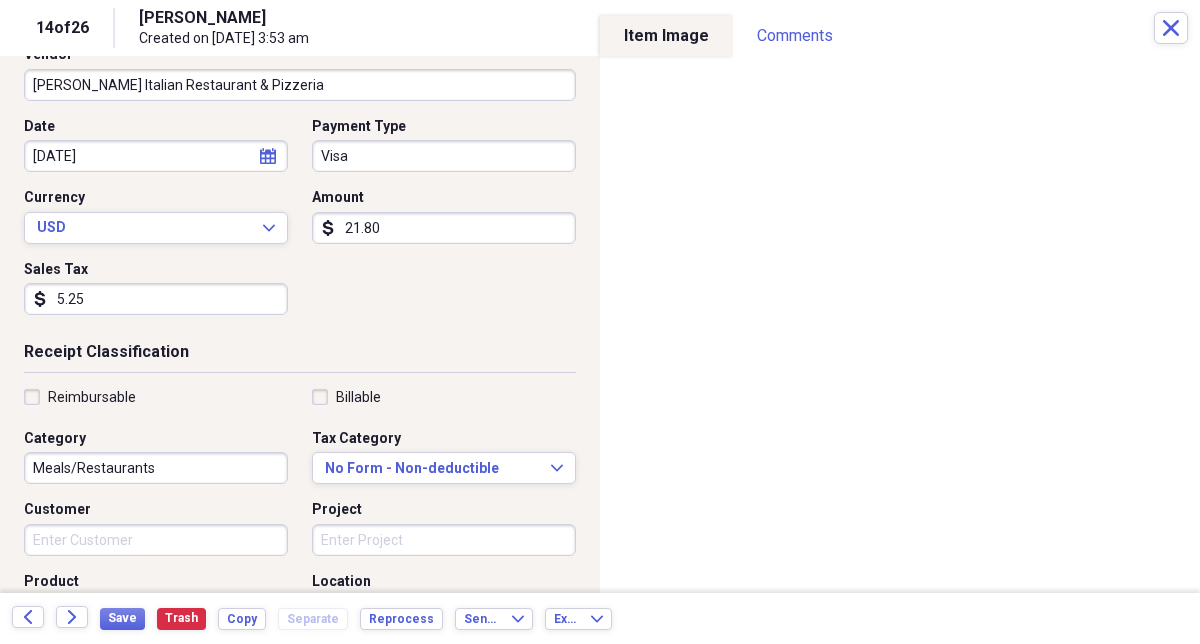click on "5.25" at bounding box center [156, 299] 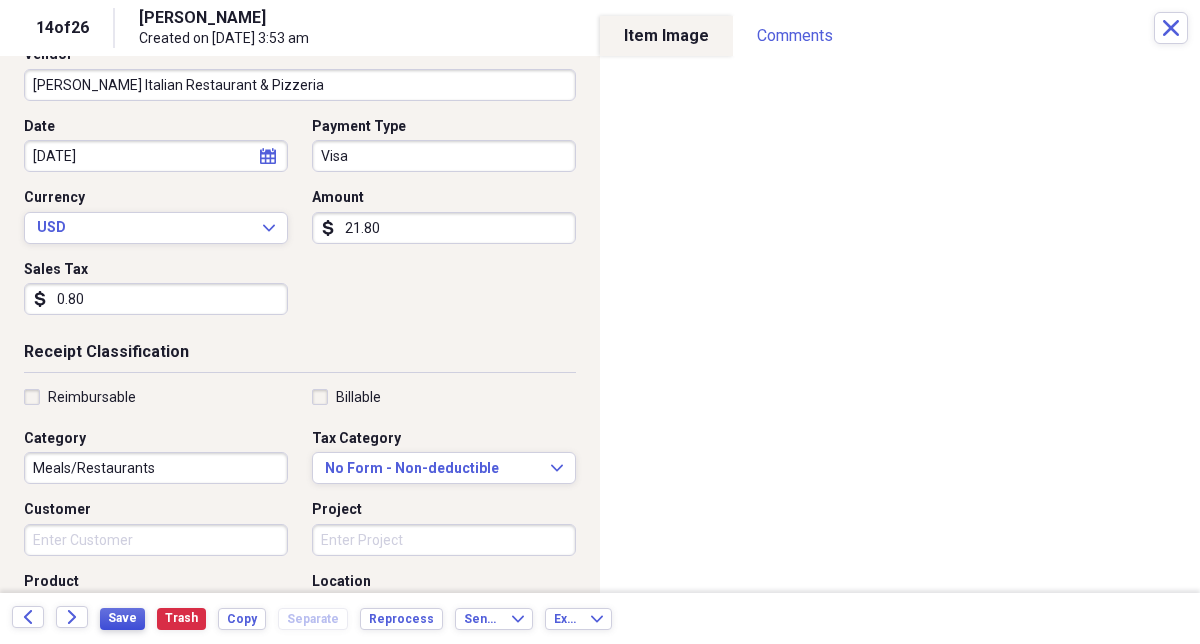 type on "0.80" 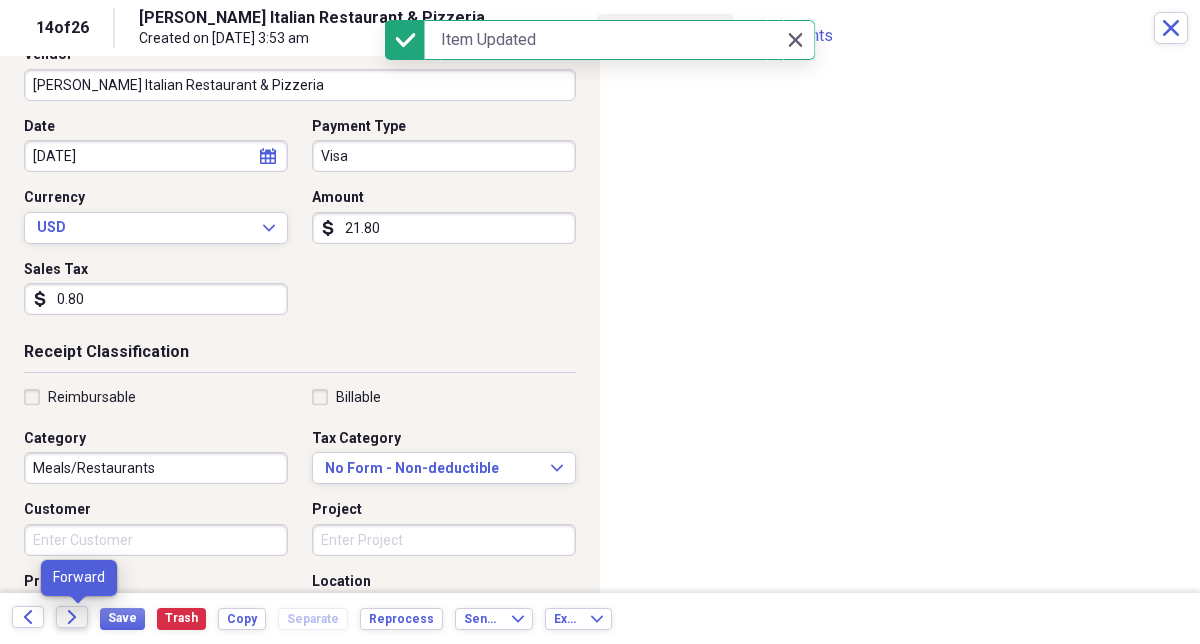 click on "Forward" 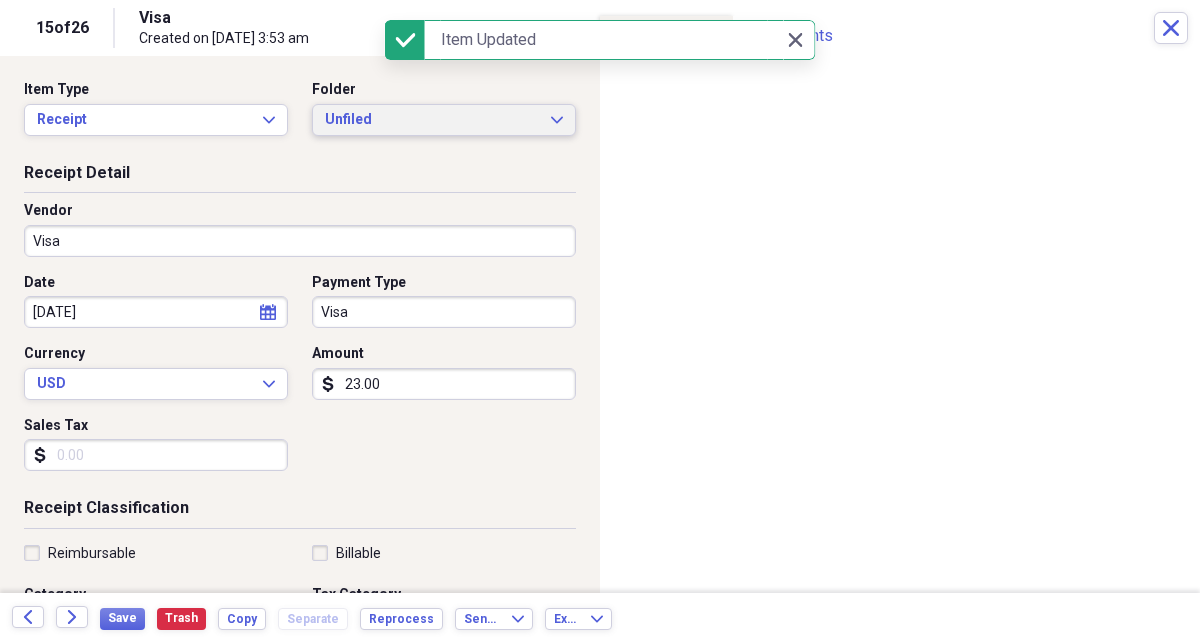 click on "Unfiled" at bounding box center [432, 120] 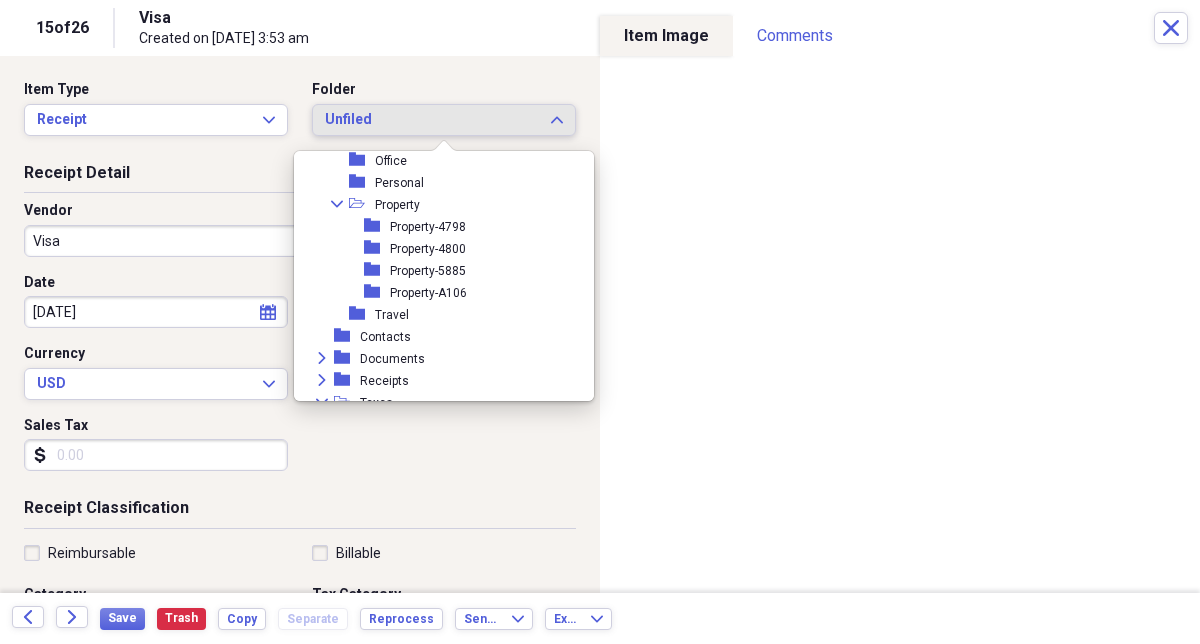 scroll, scrollTop: 347, scrollLeft: 0, axis: vertical 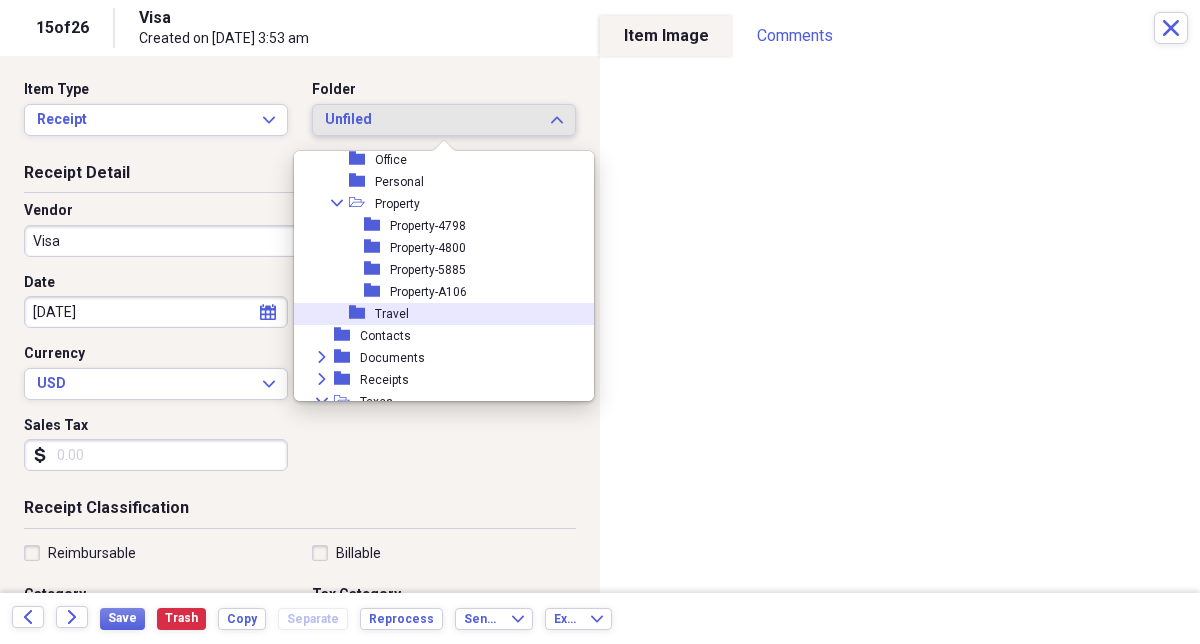 click on "folder Travel" at bounding box center (436, 314) 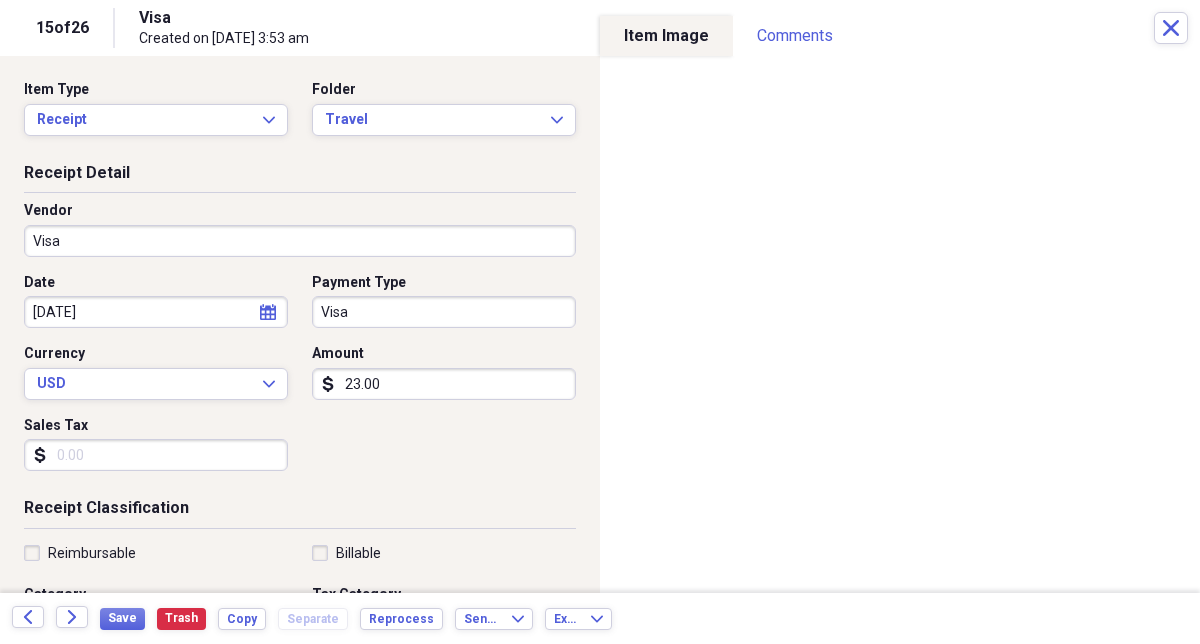 click on "Visa" at bounding box center (300, 241) 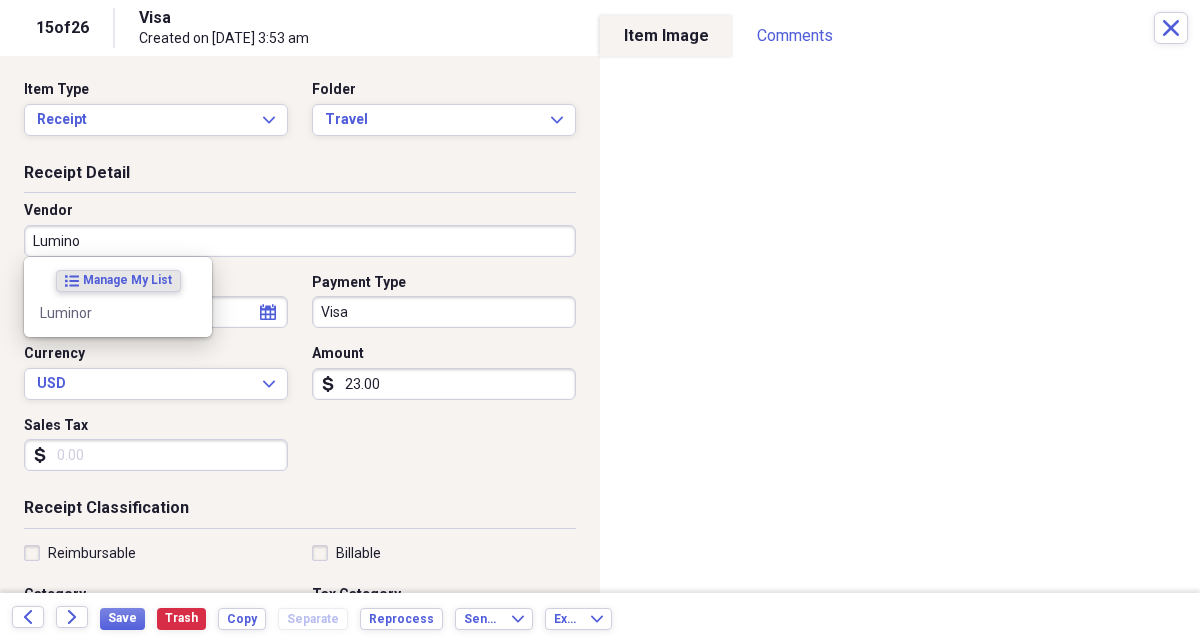 type on "Luminor" 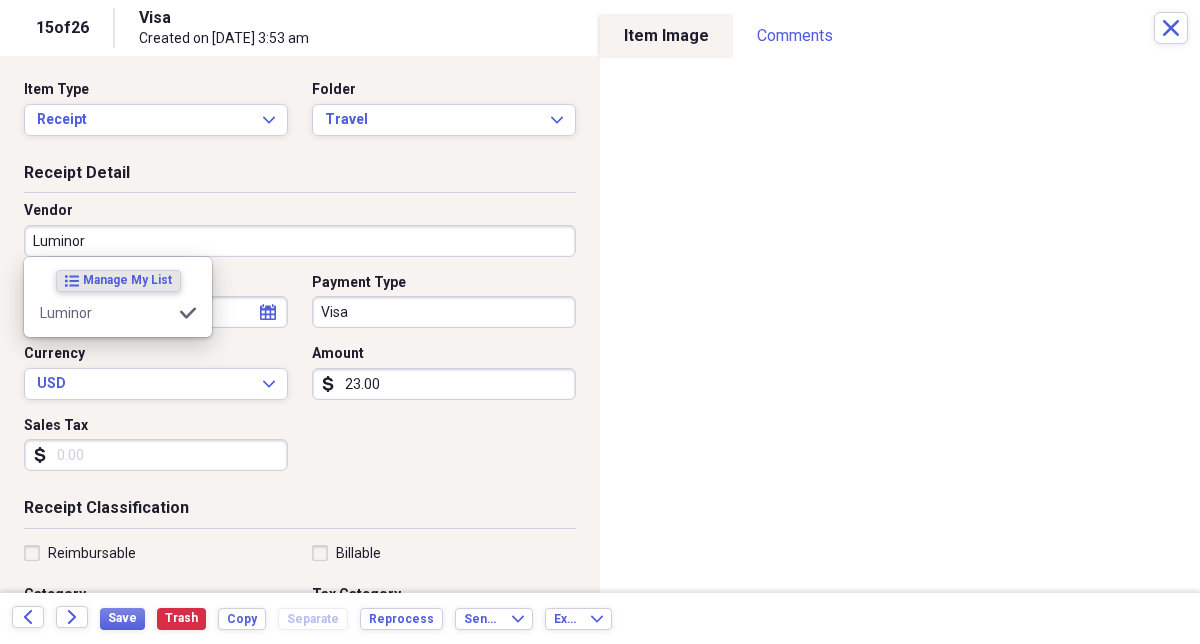 type on "Meals/Restaurant" 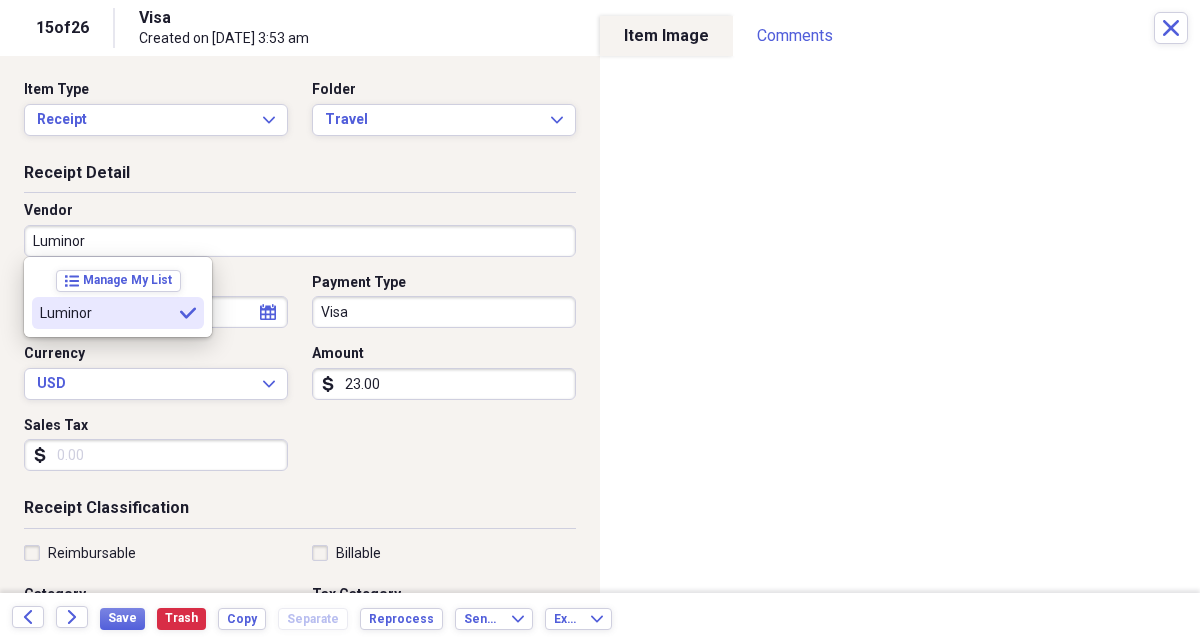 type on "Luminor" 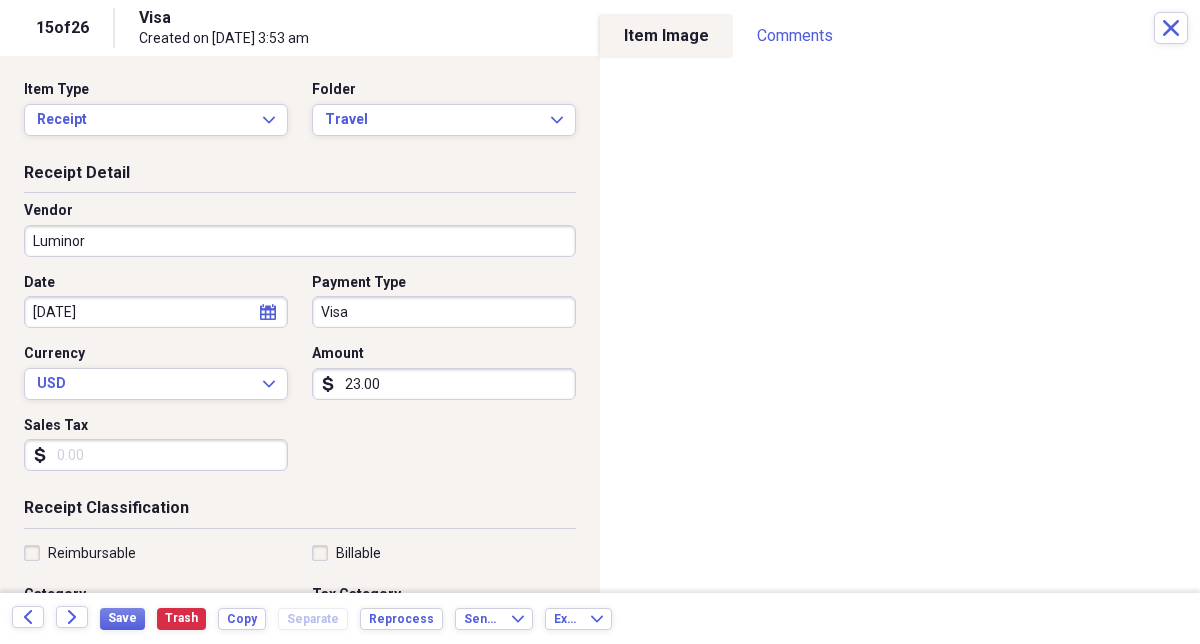click on "23.00" at bounding box center [444, 384] 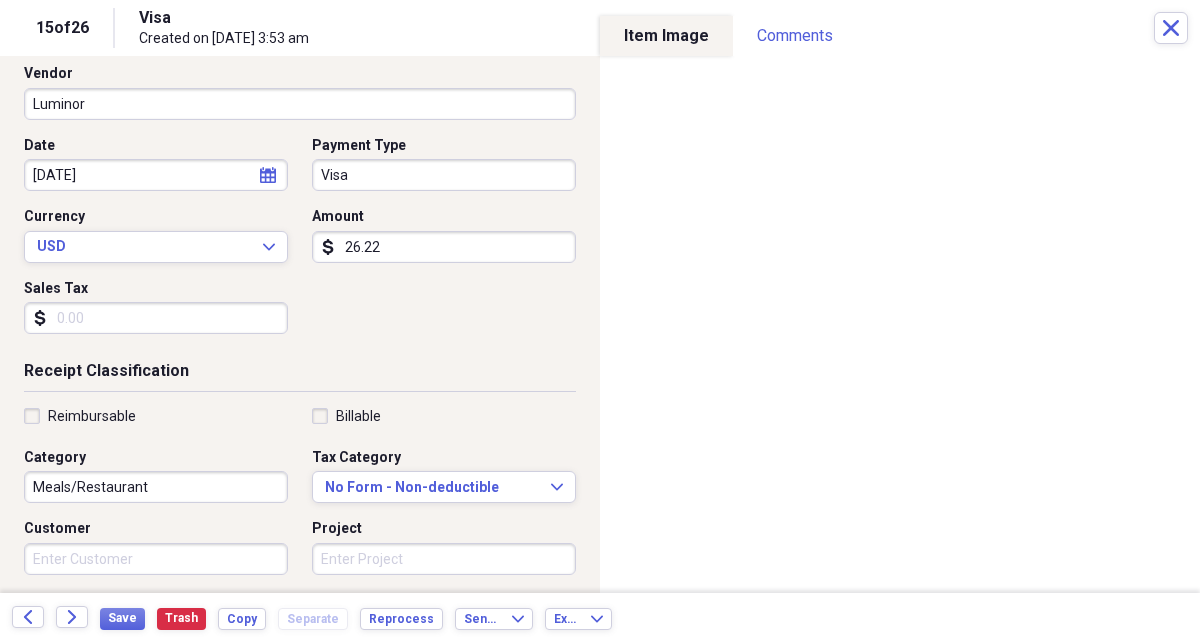 scroll, scrollTop: 139, scrollLeft: 0, axis: vertical 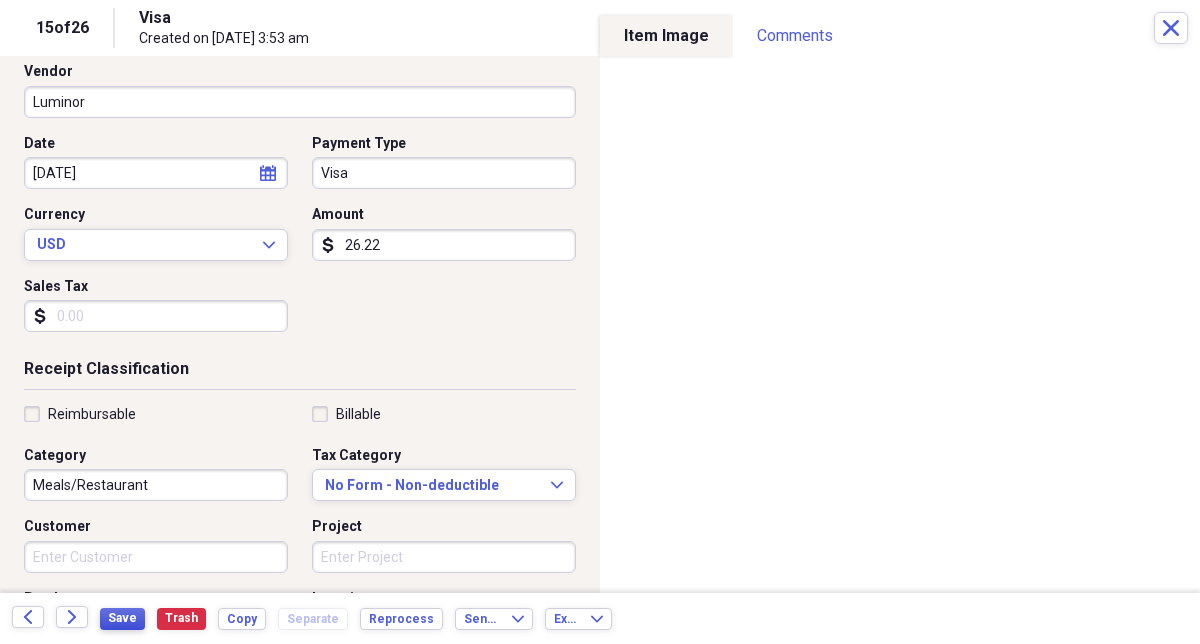 type on "26.22" 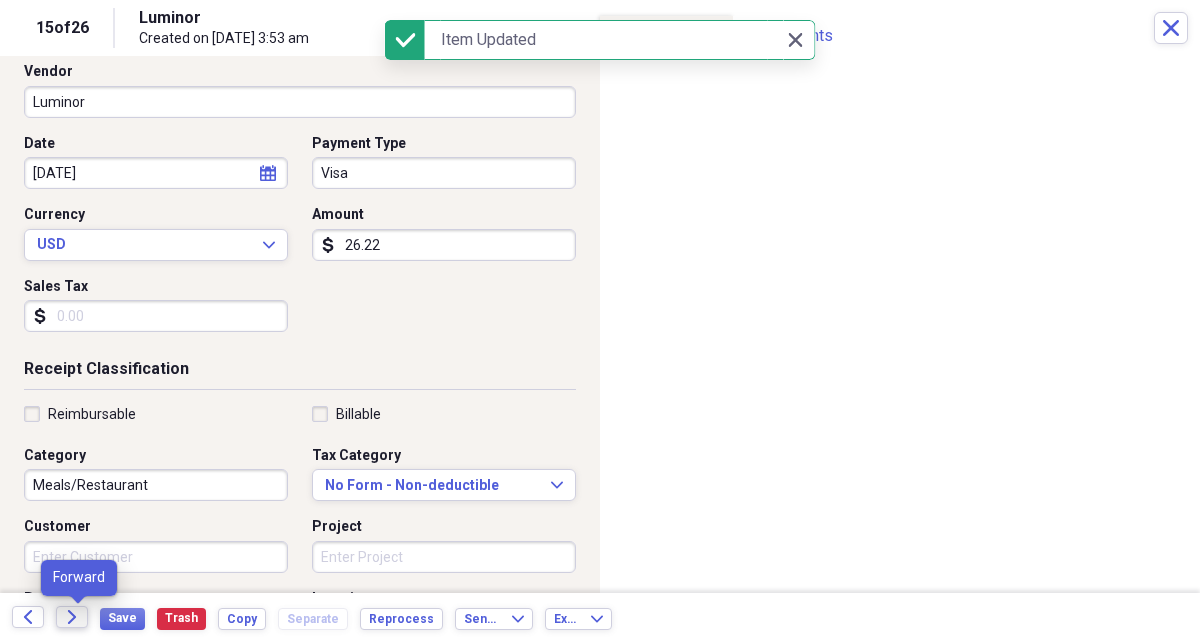 click 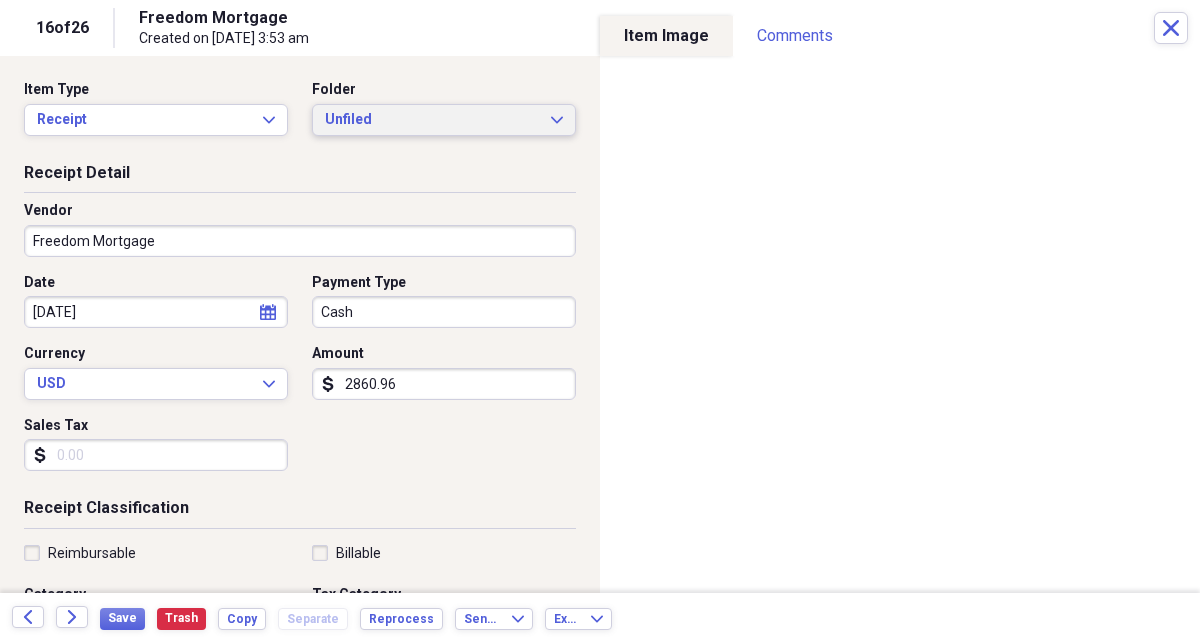 click on "Unfiled" at bounding box center [432, 120] 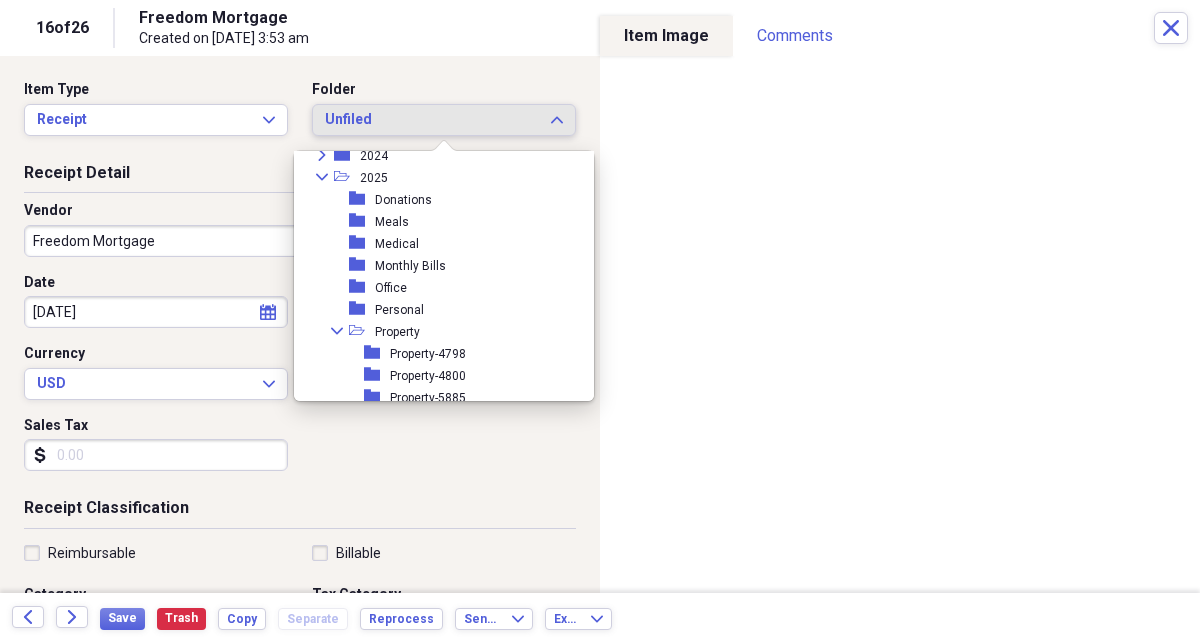 scroll, scrollTop: 220, scrollLeft: 0, axis: vertical 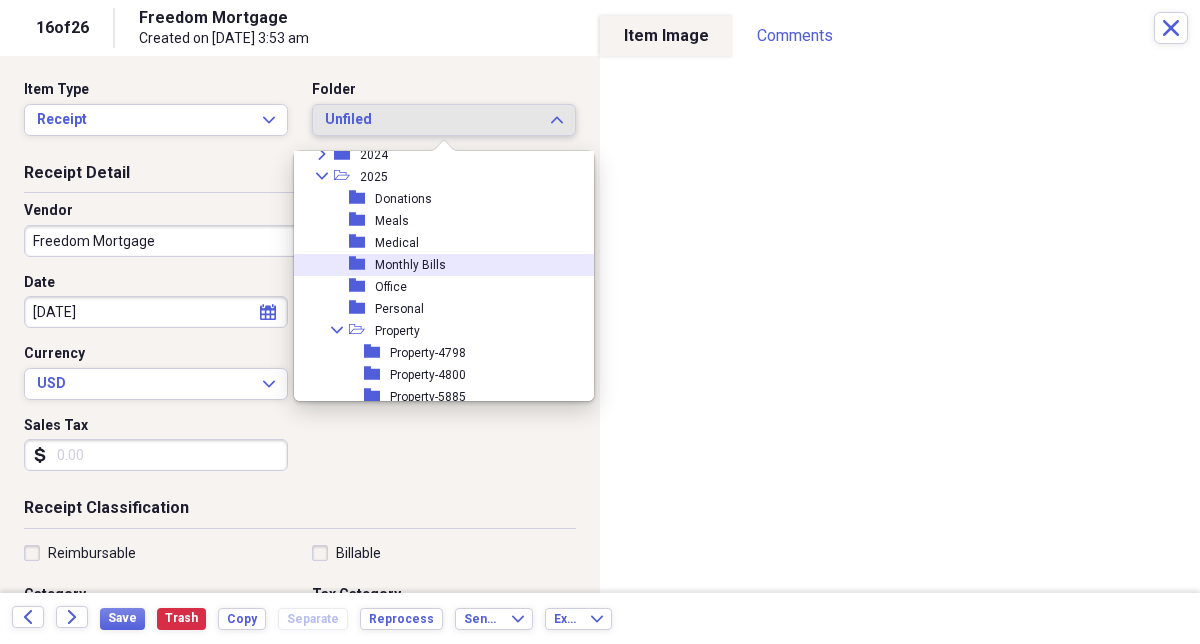 click on "Monthly Bills" at bounding box center [410, 265] 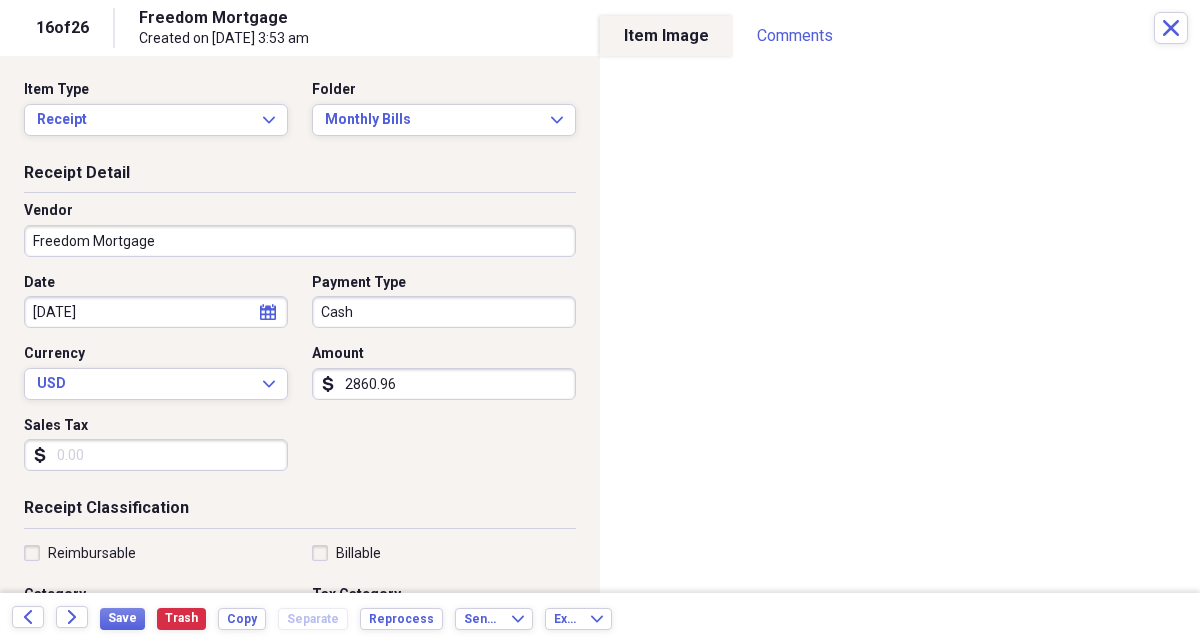 select on "3" 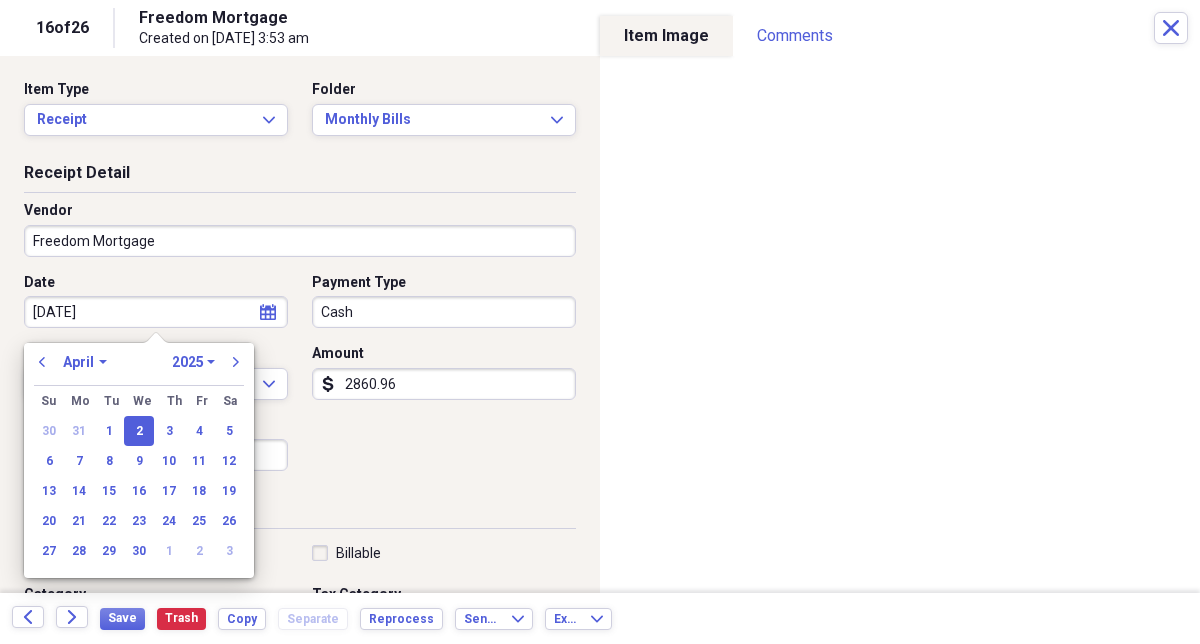 click on "04/02/2025" at bounding box center (156, 312) 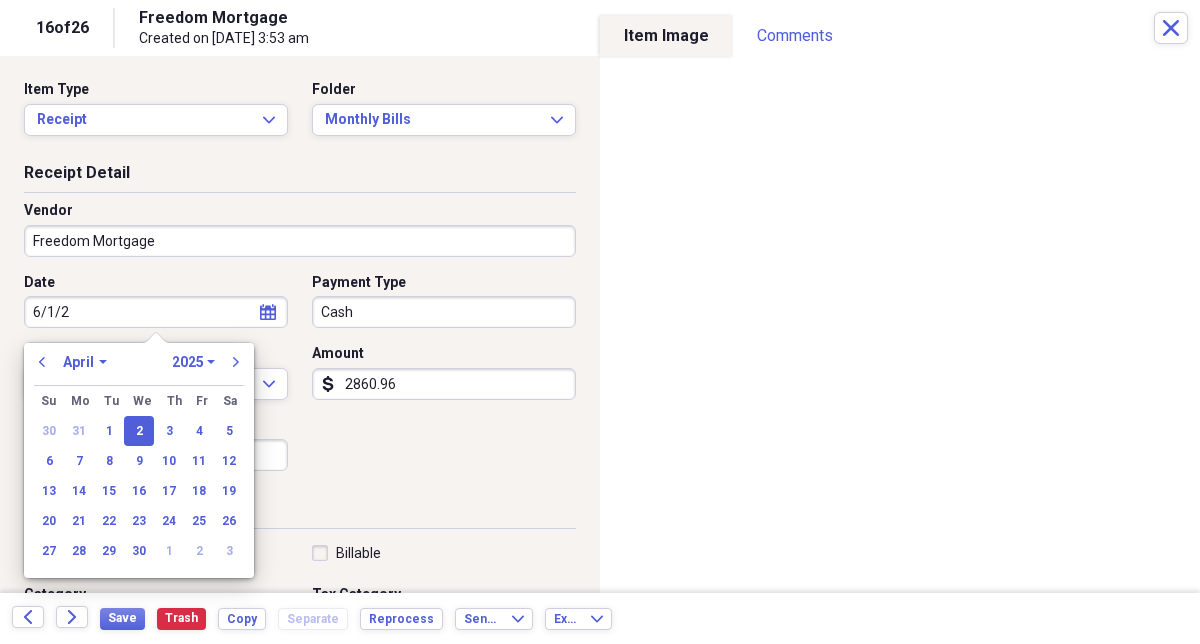 type on "6/1/25" 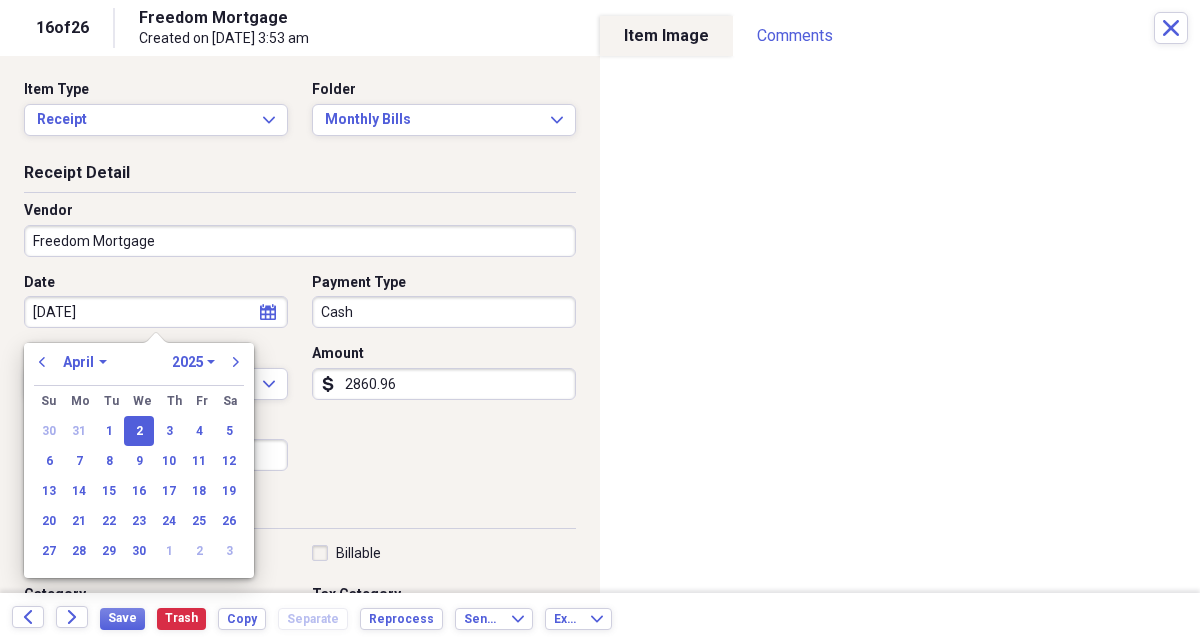 select on "5" 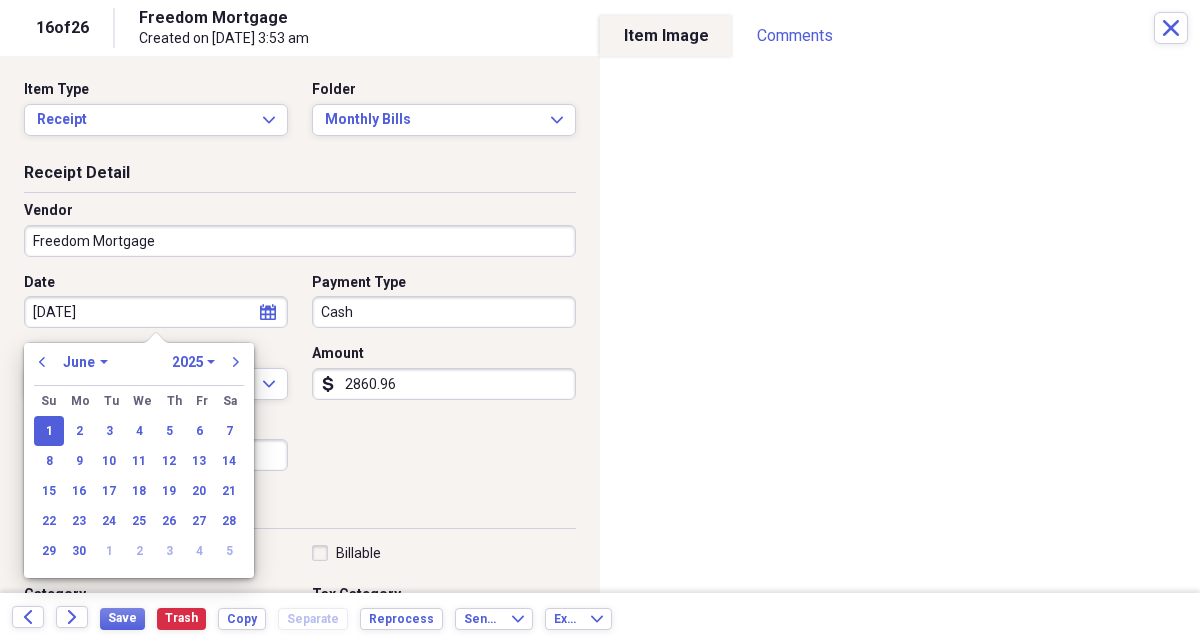 type on "06/01/2025" 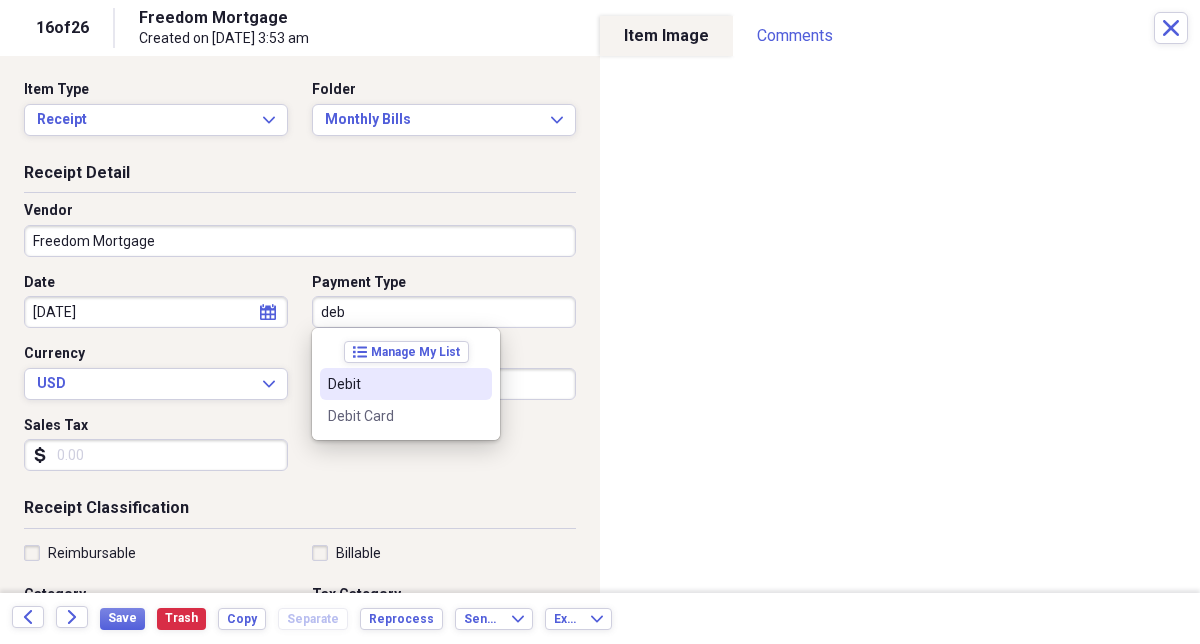 click on "Debit" at bounding box center [406, 384] 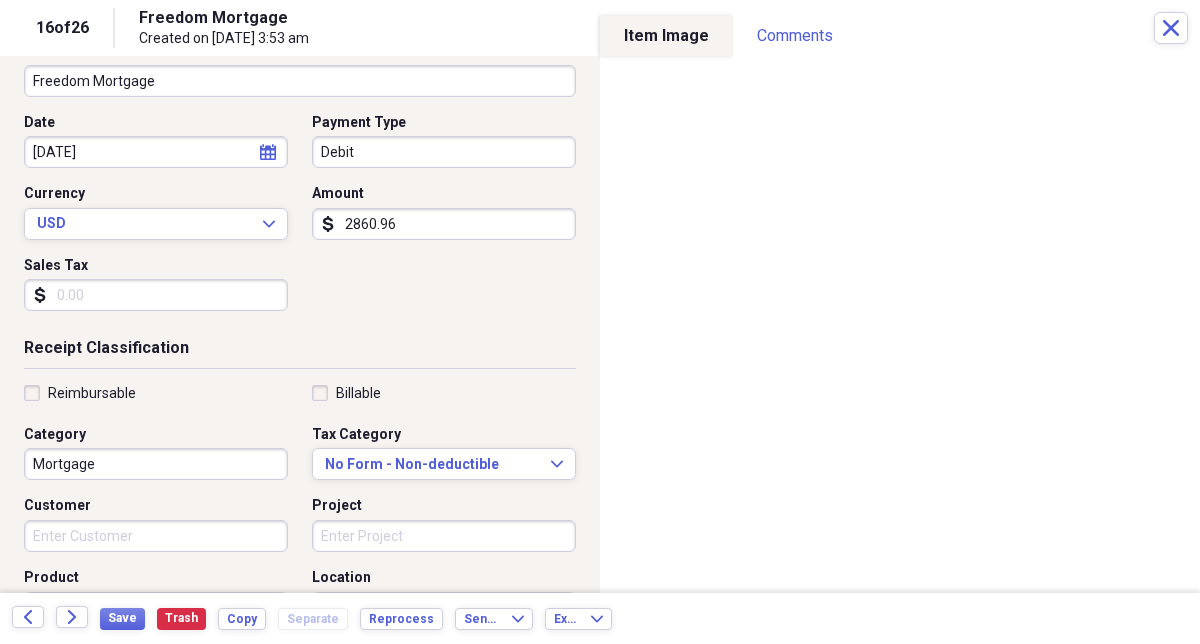 scroll, scrollTop: 179, scrollLeft: 0, axis: vertical 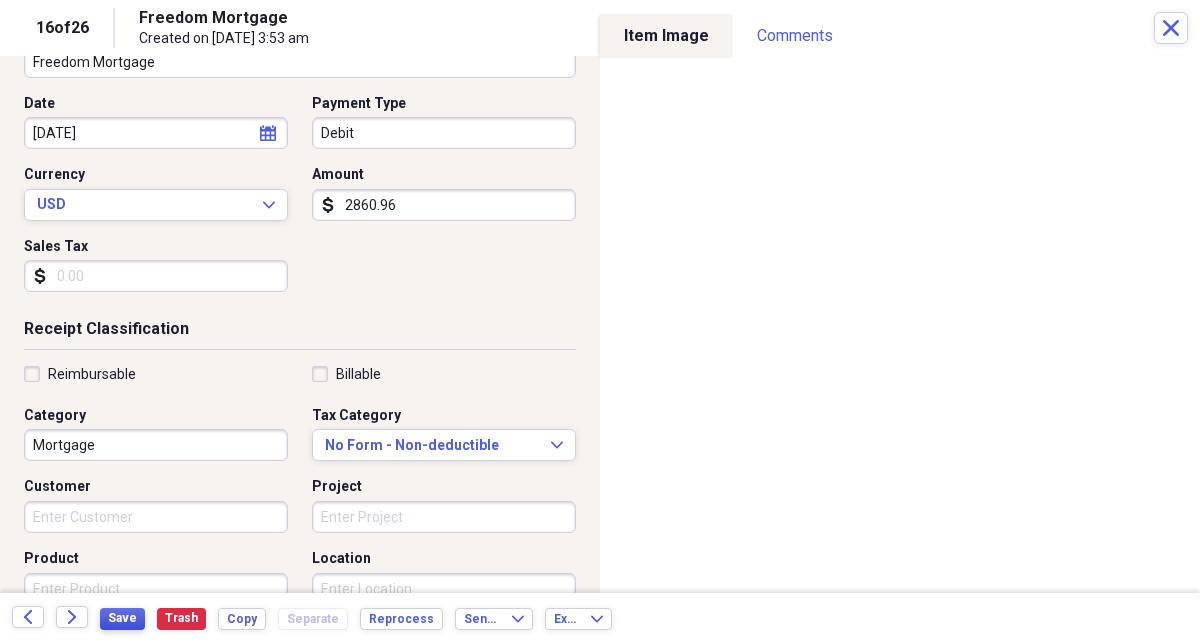 click on "Save" at bounding box center [122, 618] 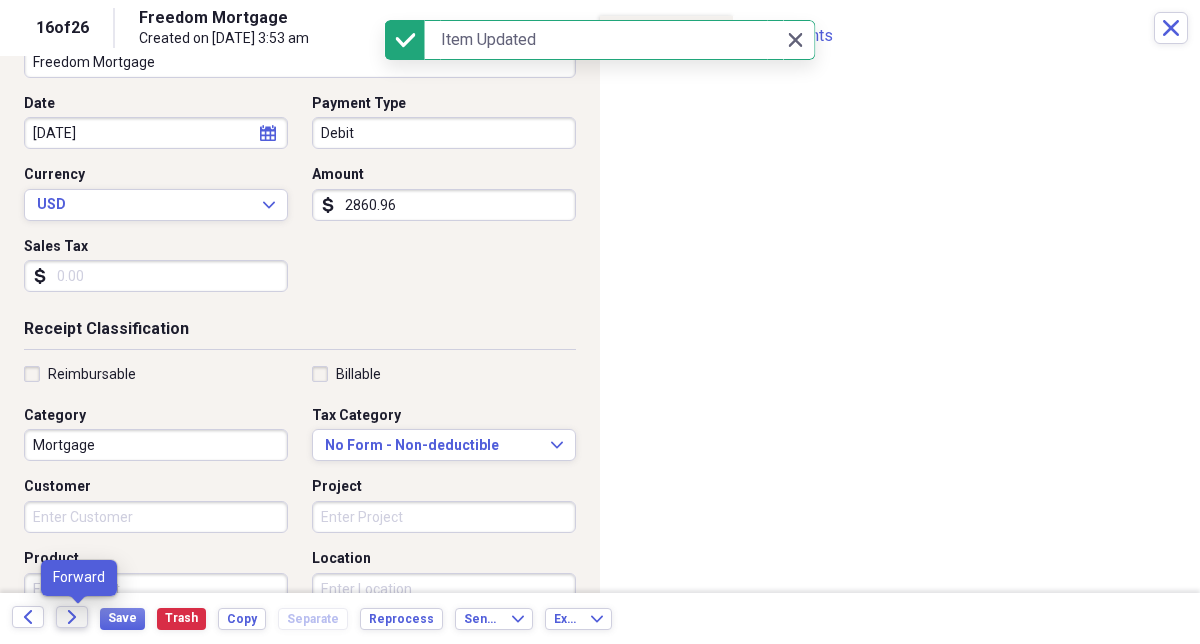 click on "Forward" 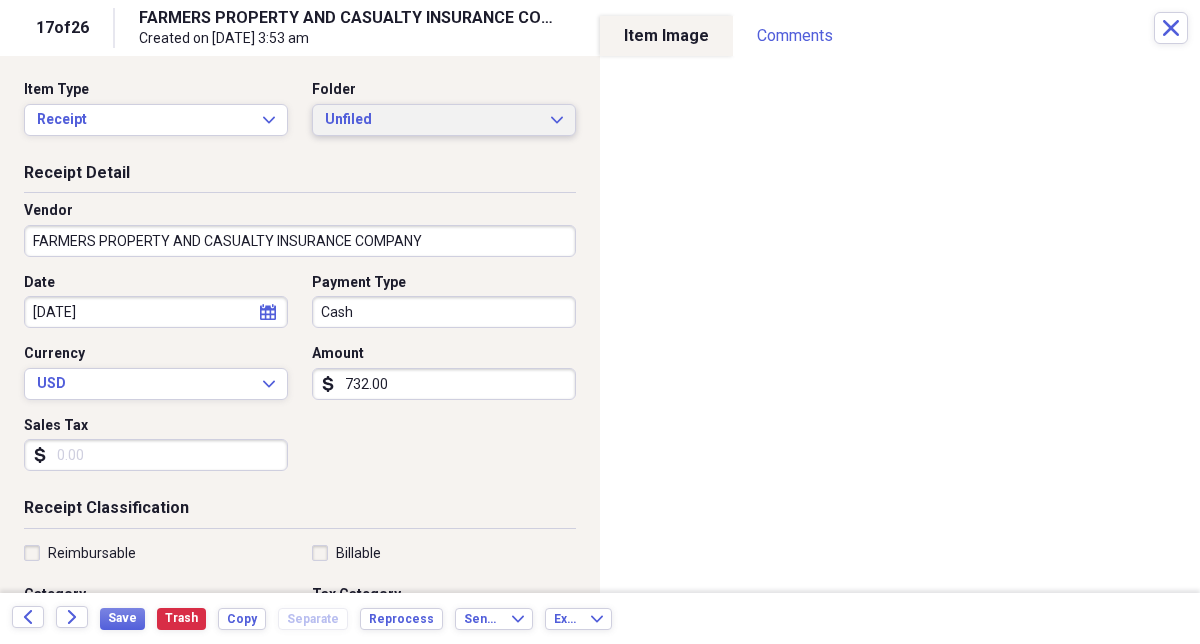 click on "Unfiled" at bounding box center (432, 120) 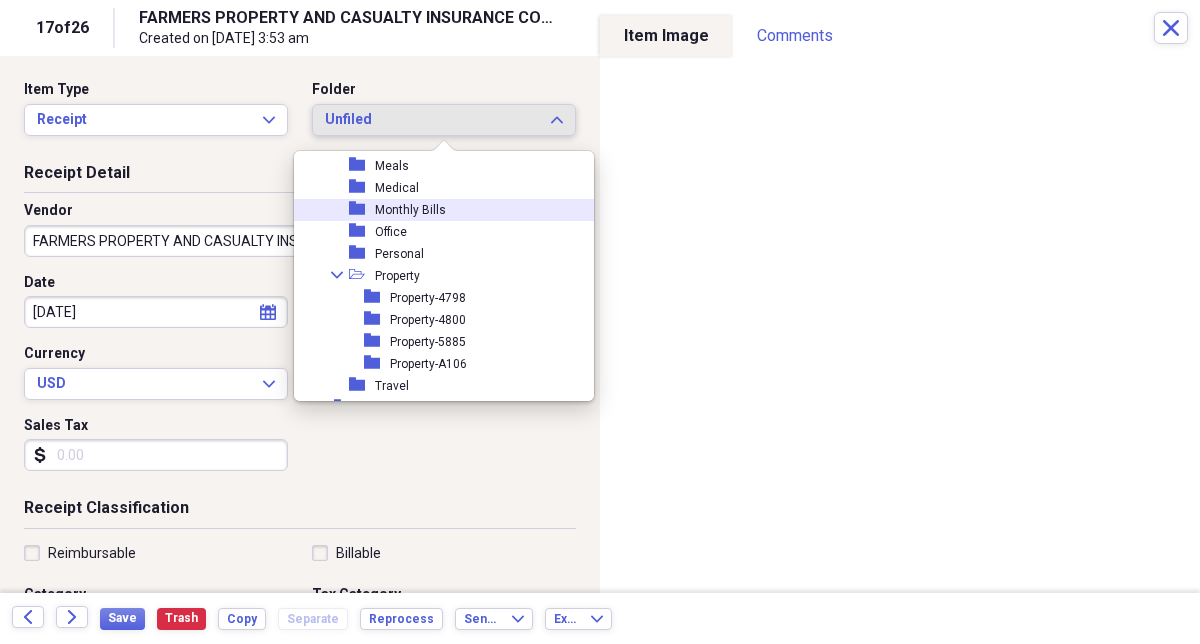 scroll, scrollTop: 283, scrollLeft: 0, axis: vertical 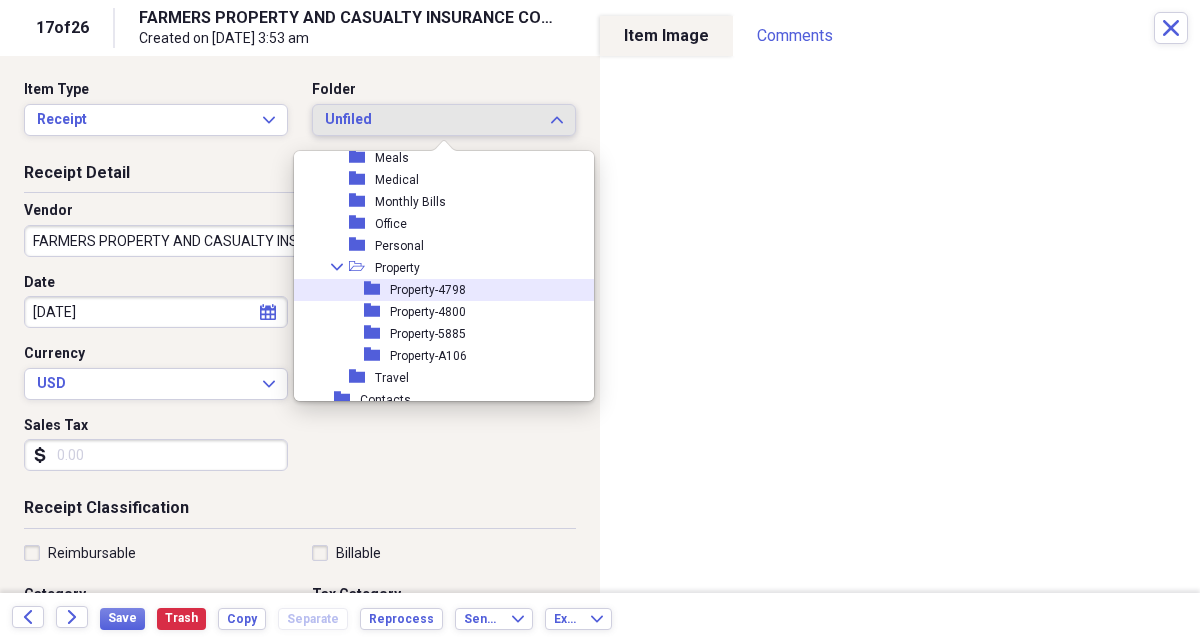 click on "Property-4798" at bounding box center (428, 290) 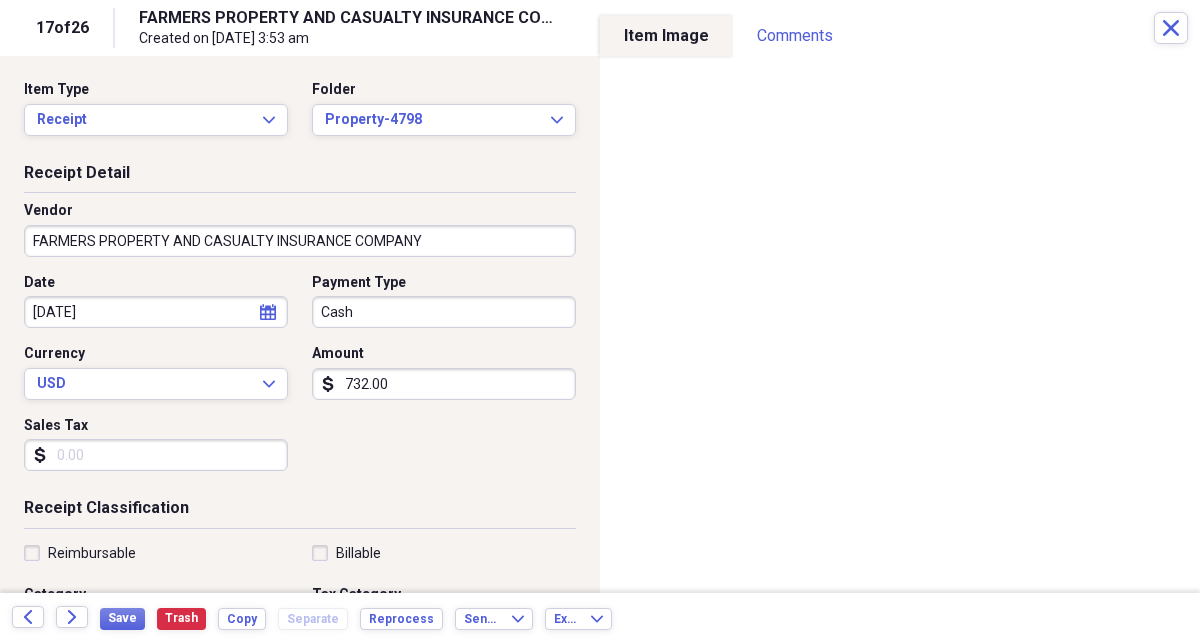 click on "Cash" at bounding box center [444, 312] 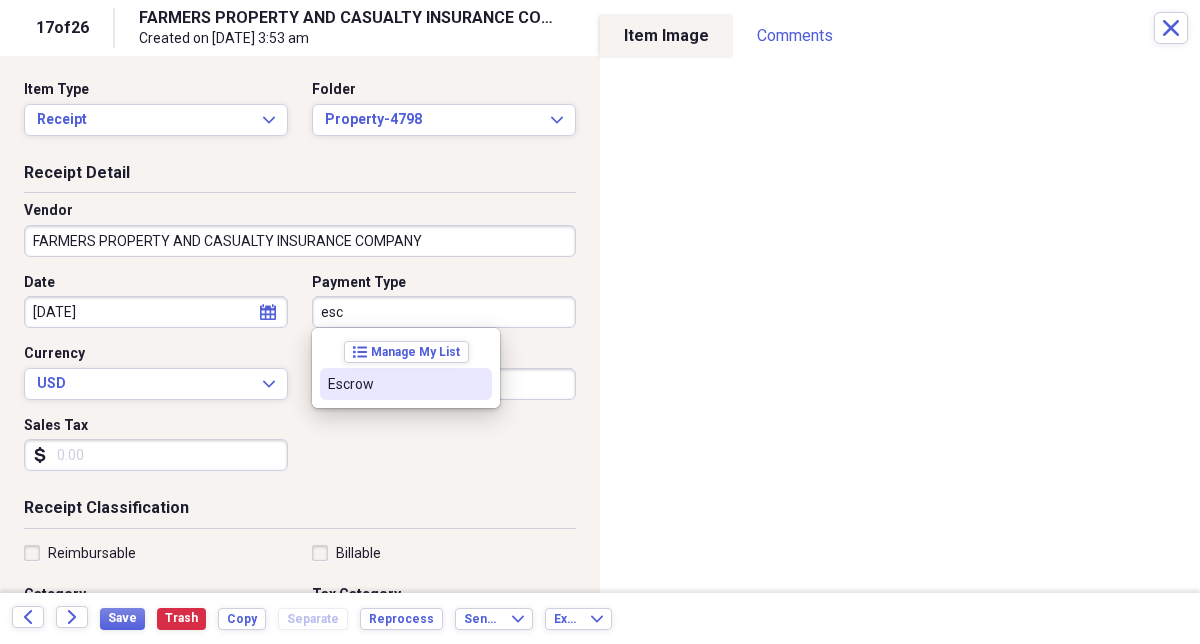 click on "Escrow" at bounding box center [394, 384] 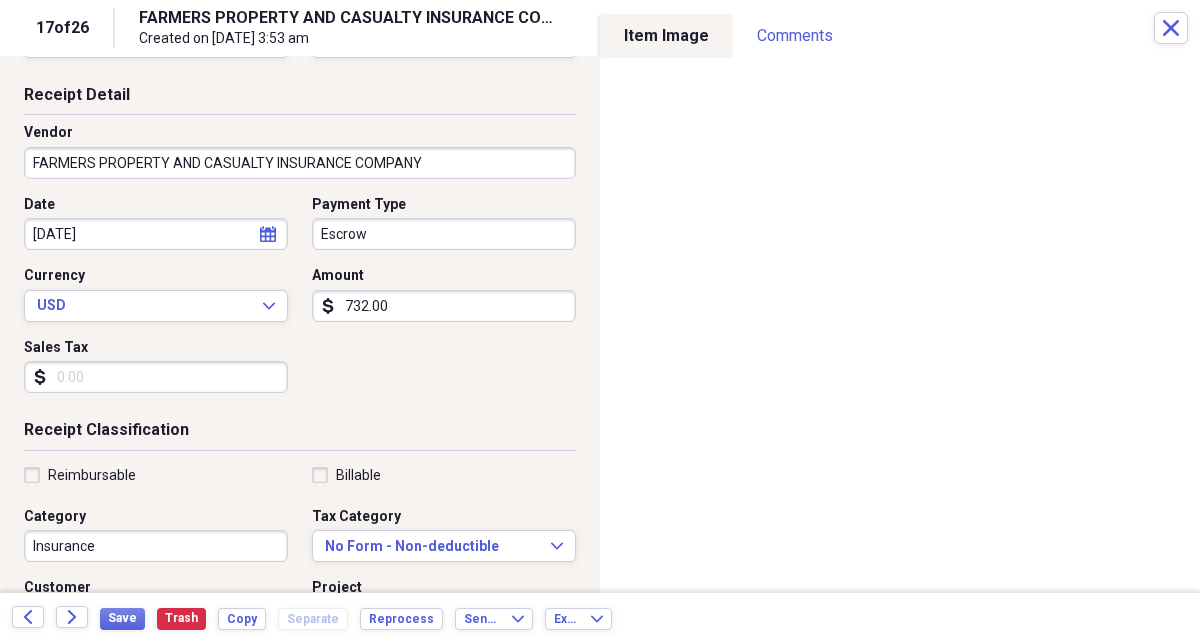 scroll, scrollTop: 79, scrollLeft: 0, axis: vertical 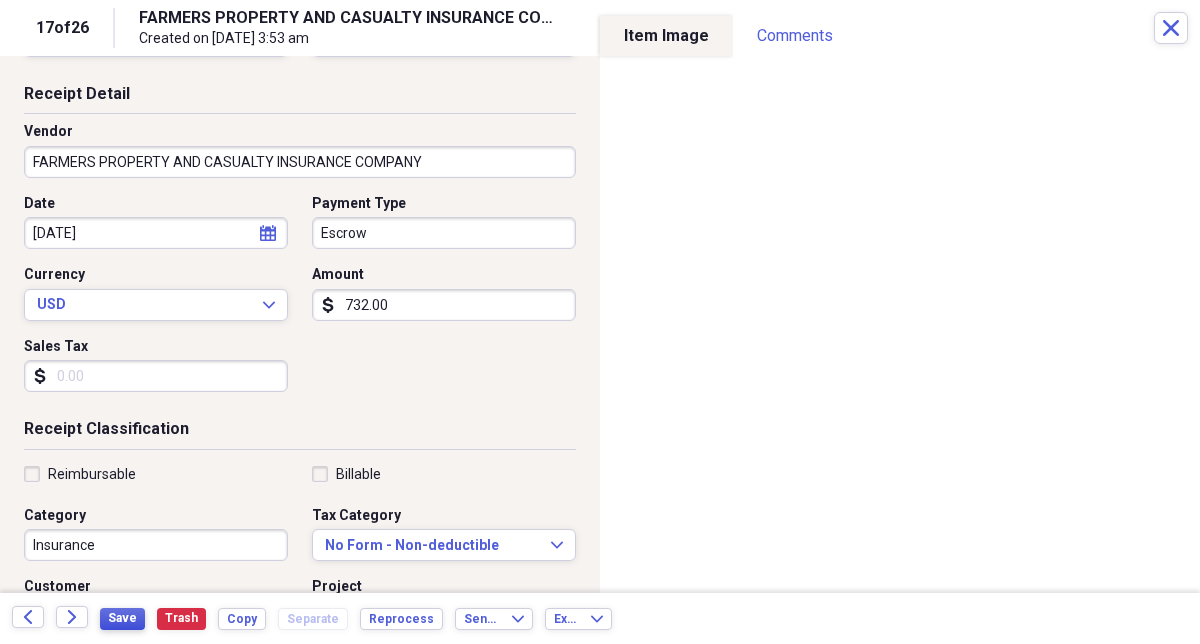 click on "Save" at bounding box center [122, 618] 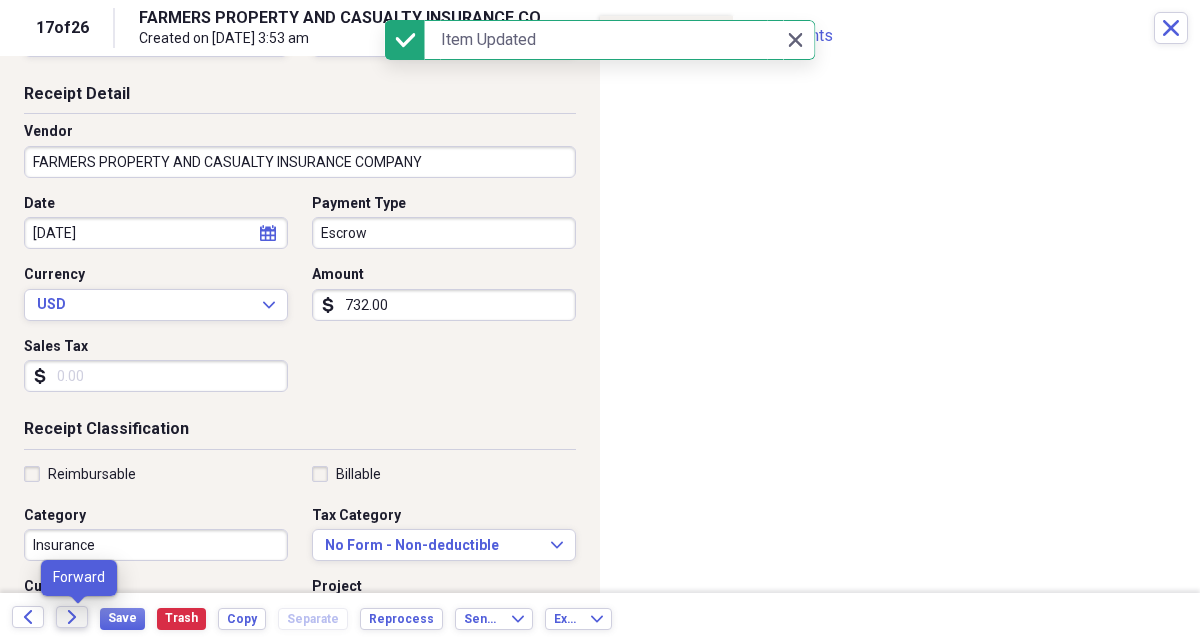 click 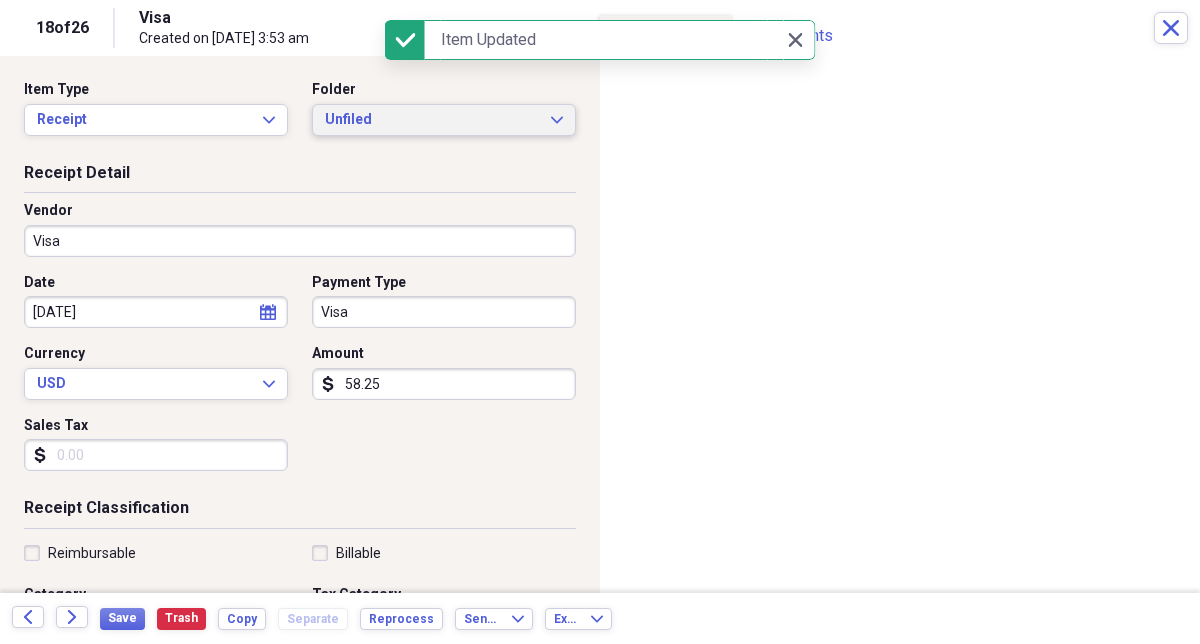click on "Unfiled Expand" at bounding box center (444, 120) 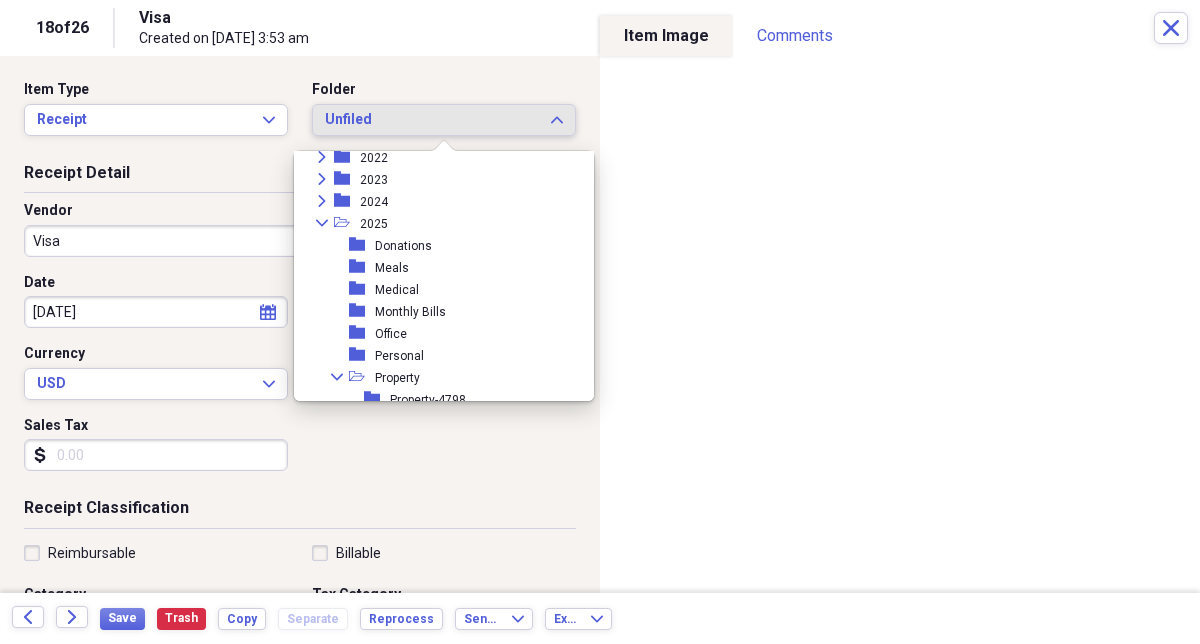 scroll, scrollTop: 188, scrollLeft: 0, axis: vertical 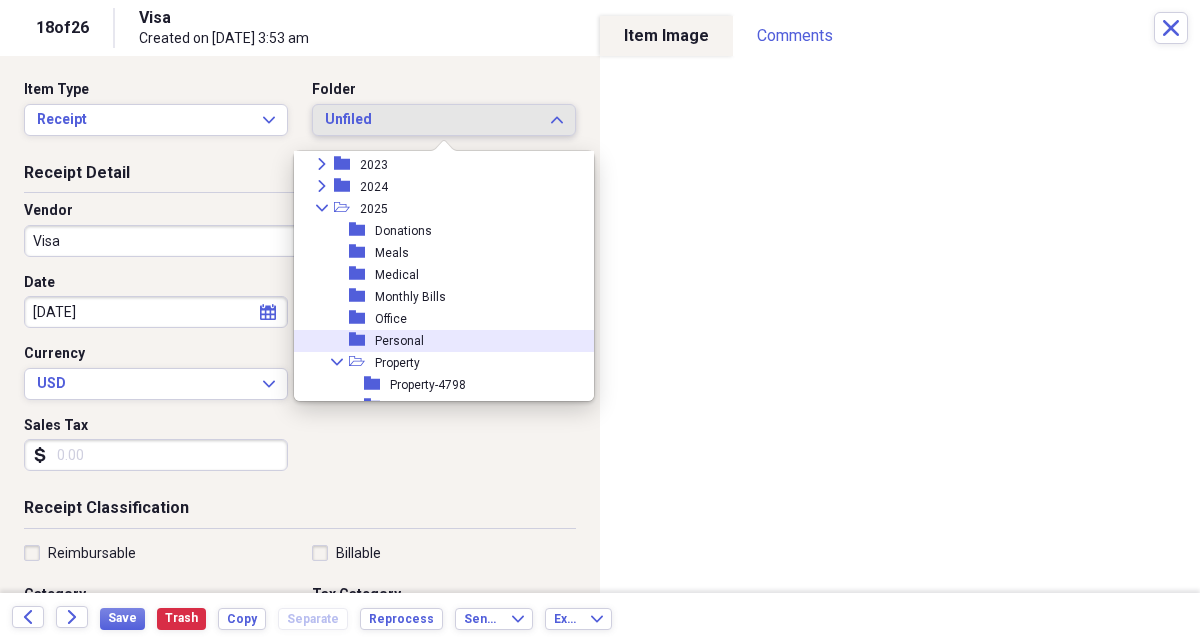 click on "Personal" at bounding box center (399, 341) 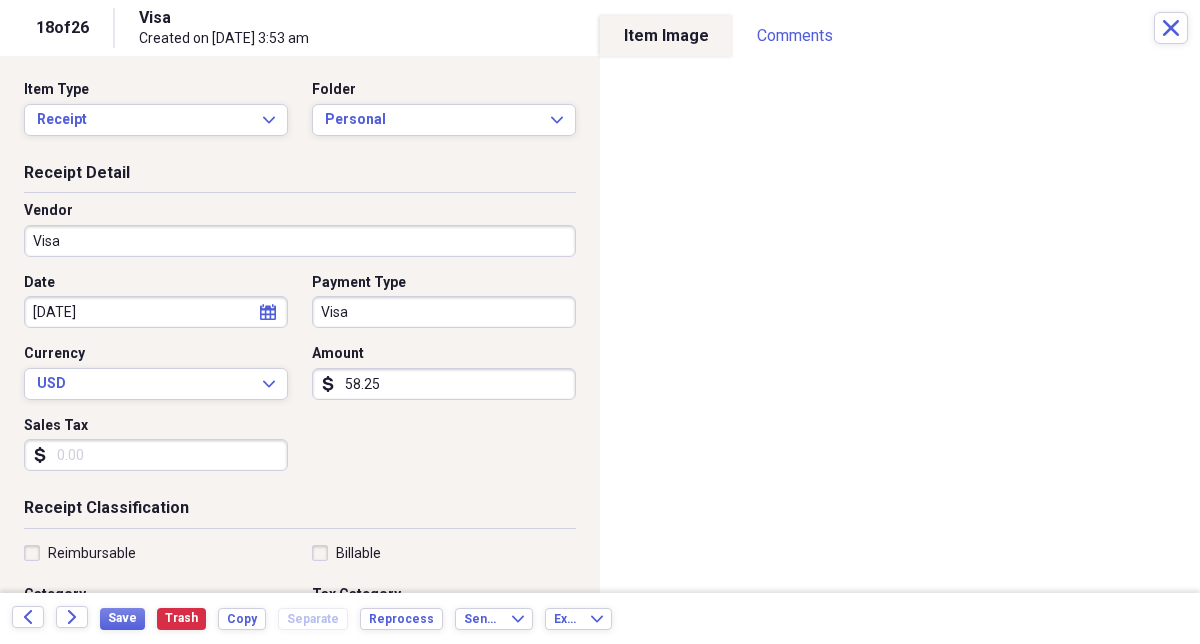 click on "Visa" at bounding box center [300, 241] 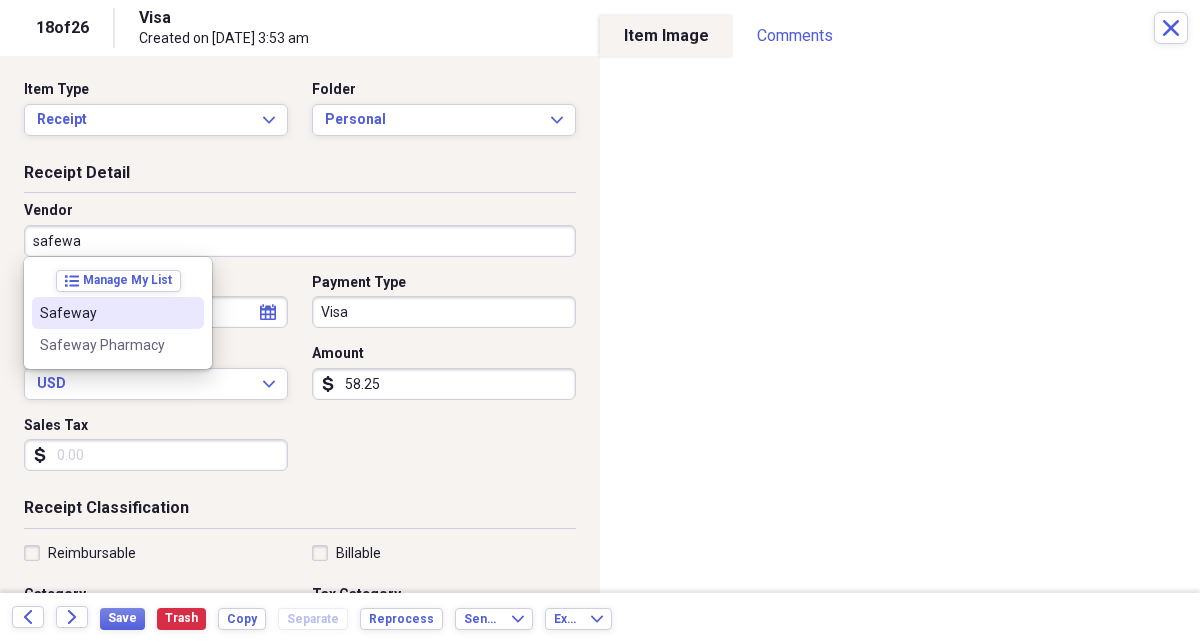 click on "Safeway" at bounding box center [106, 313] 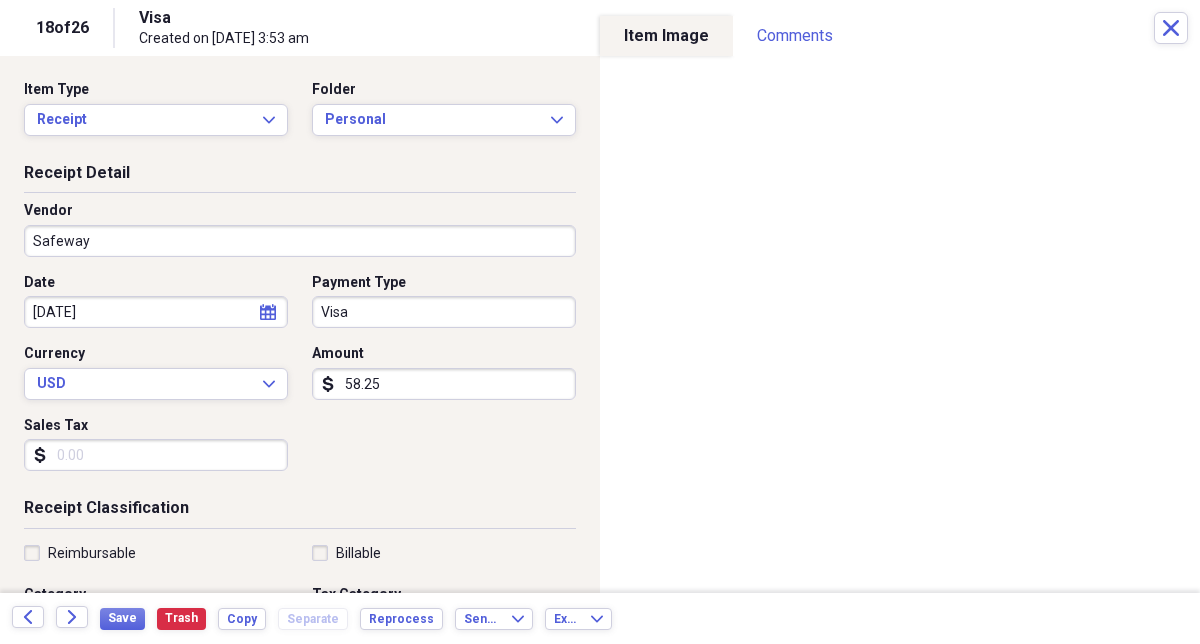 type on "Grocery" 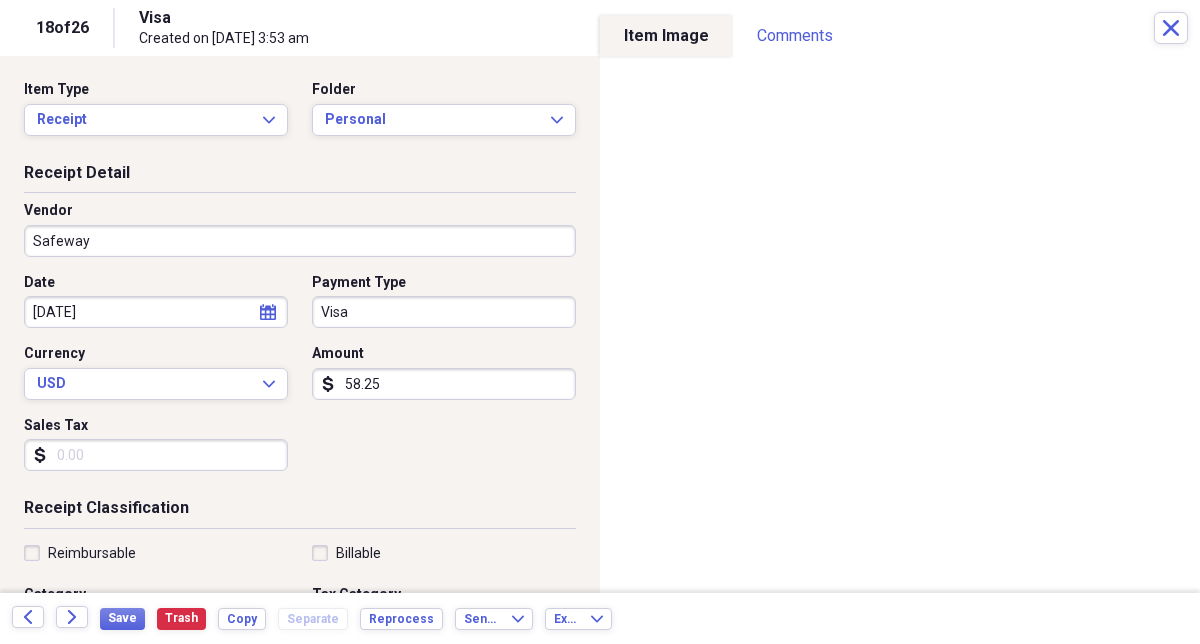 click on "Sales Tax" at bounding box center (156, 455) 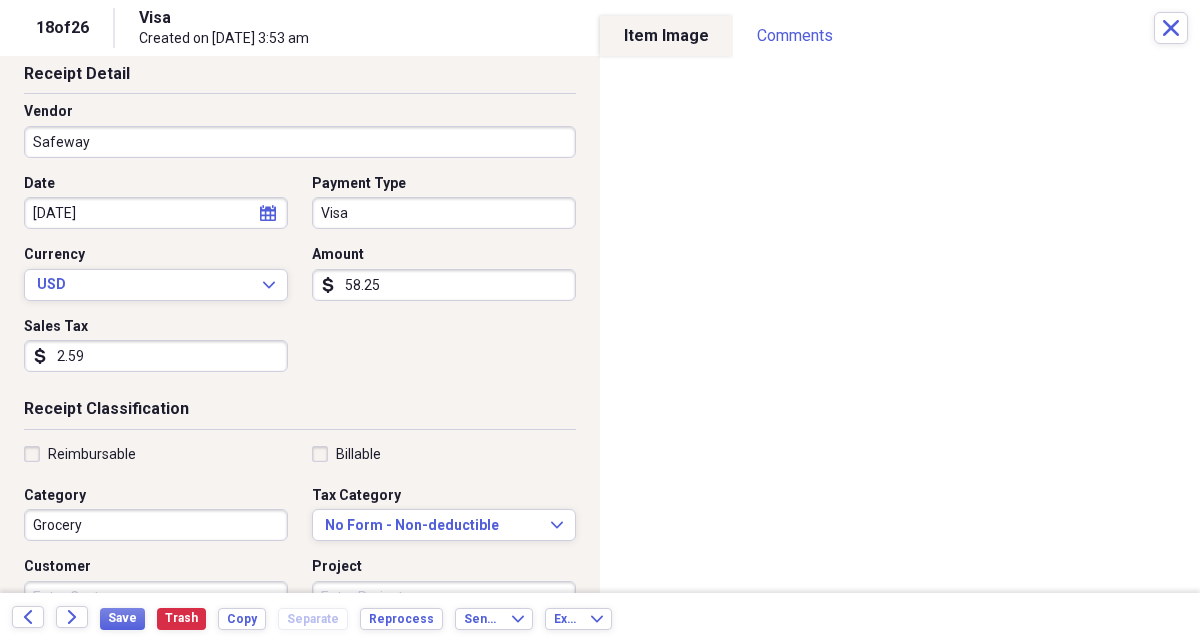scroll, scrollTop: 0, scrollLeft: 0, axis: both 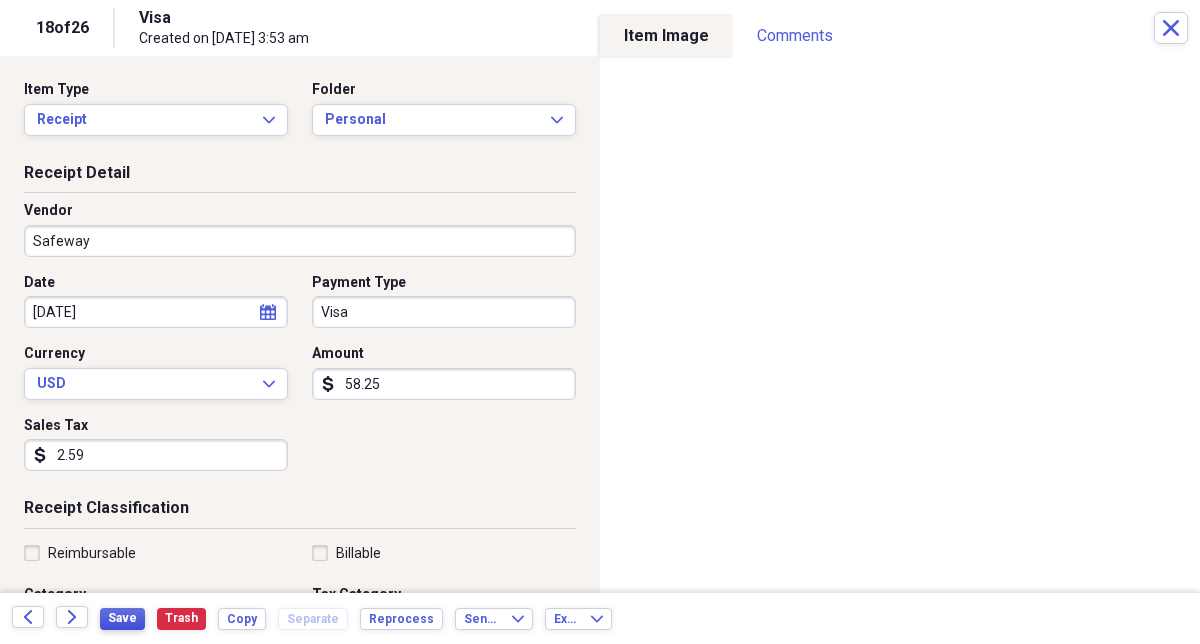 type on "2.59" 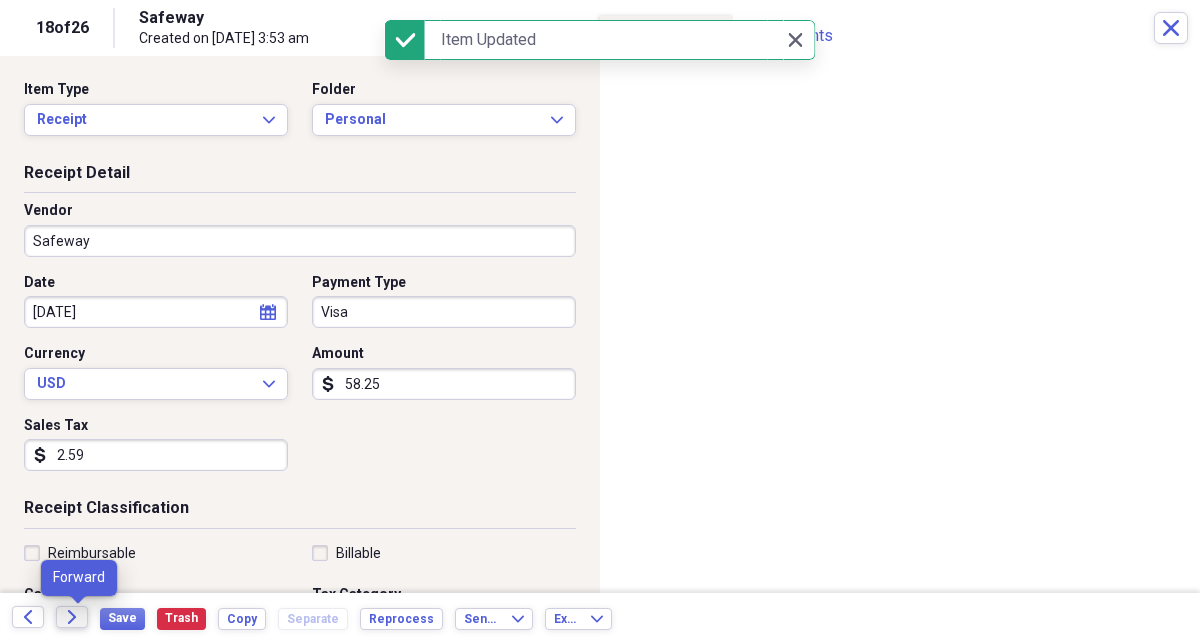 click on "Forward" 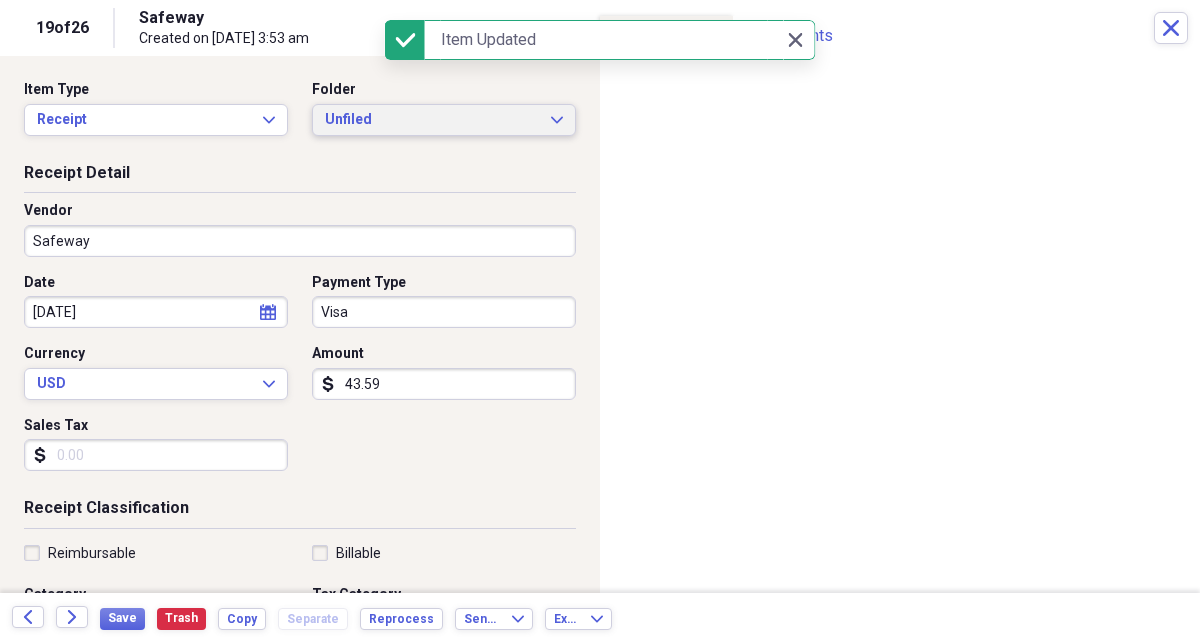 click on "Unfiled" at bounding box center (432, 120) 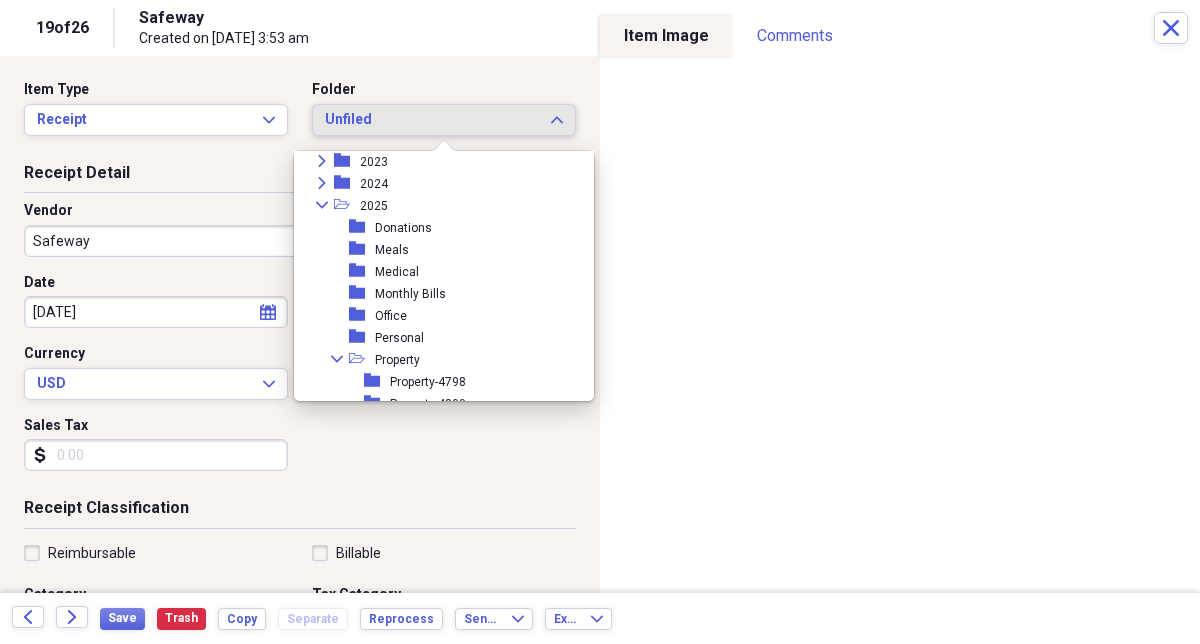 scroll, scrollTop: 204, scrollLeft: 0, axis: vertical 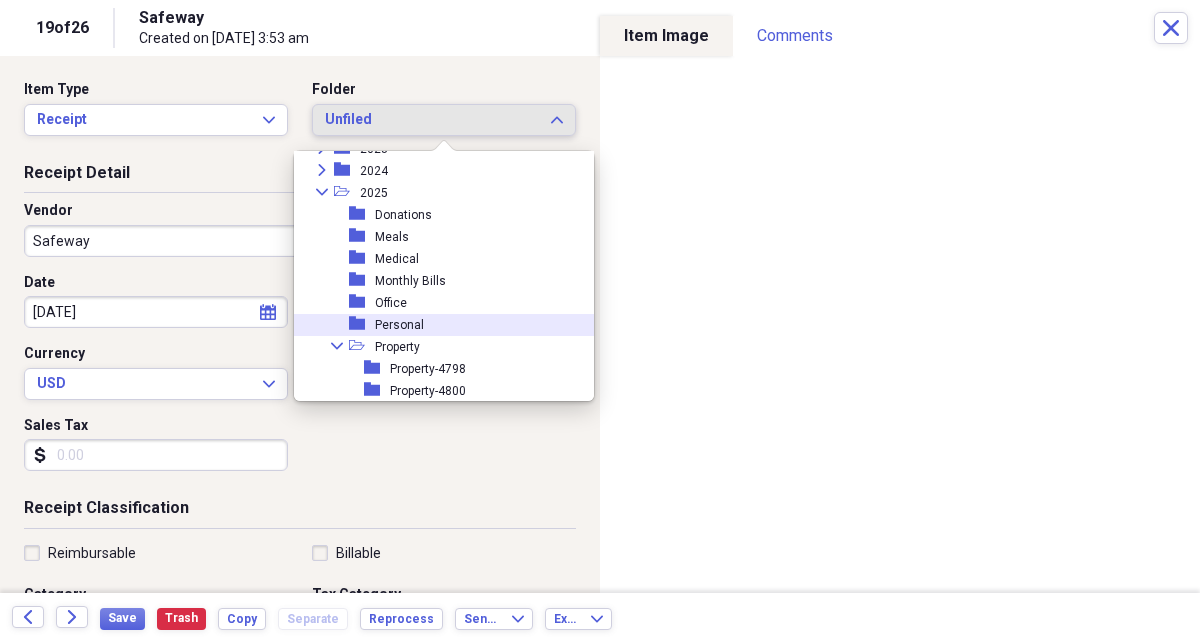 click on "folder Personal" at bounding box center (436, 325) 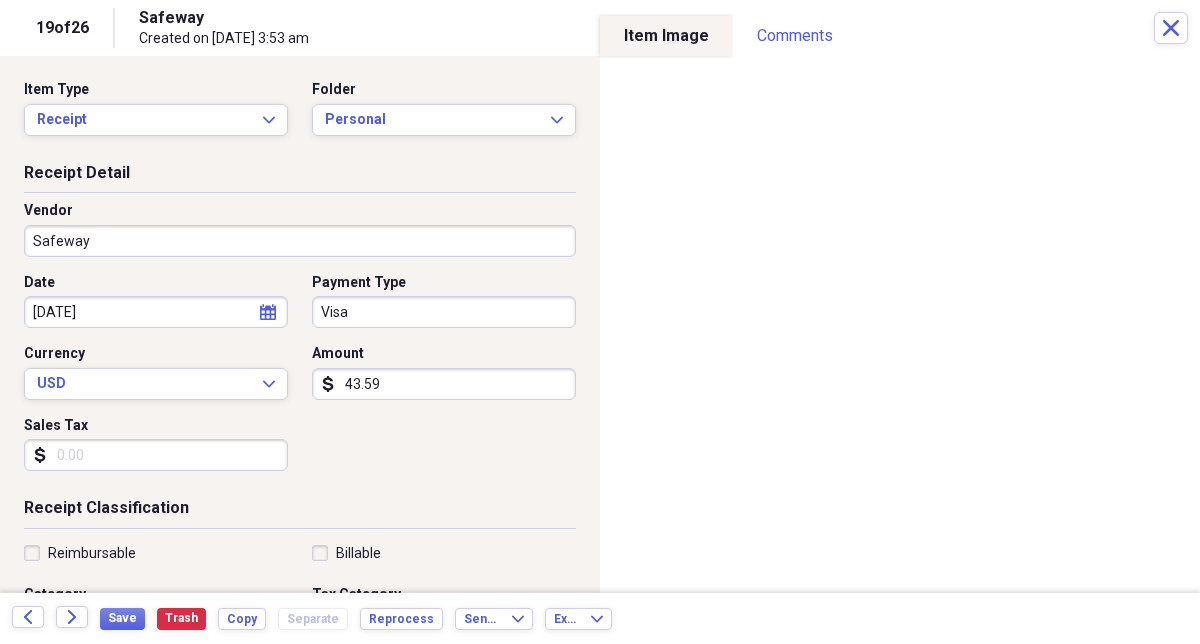 click on "Sales Tax" at bounding box center [156, 455] 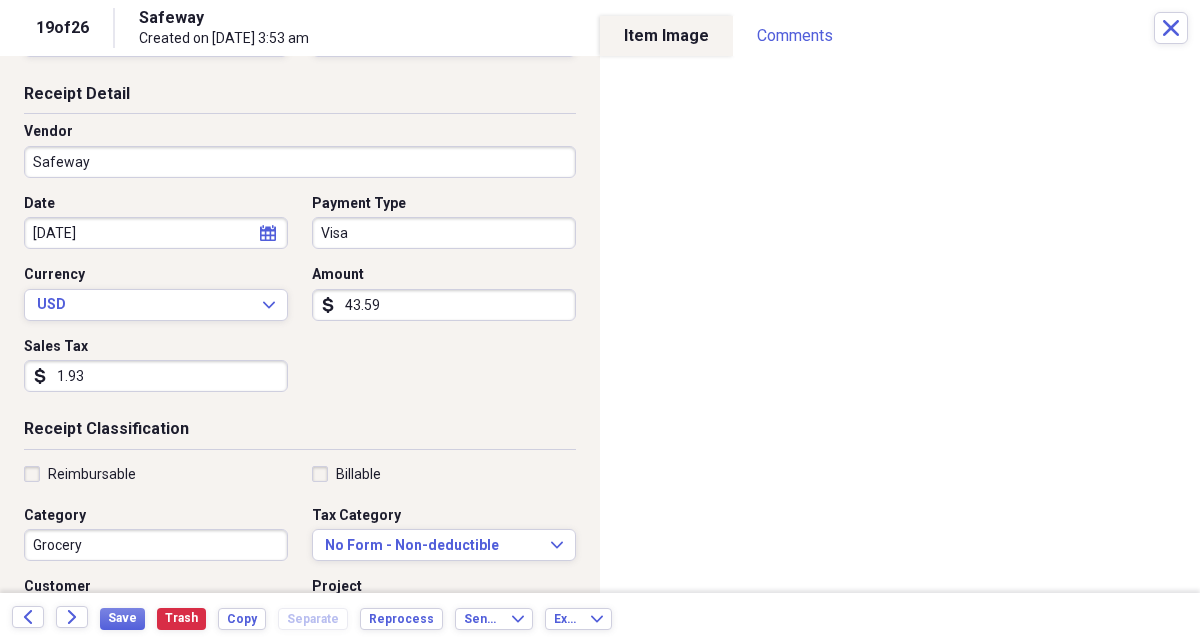 scroll, scrollTop: 0, scrollLeft: 0, axis: both 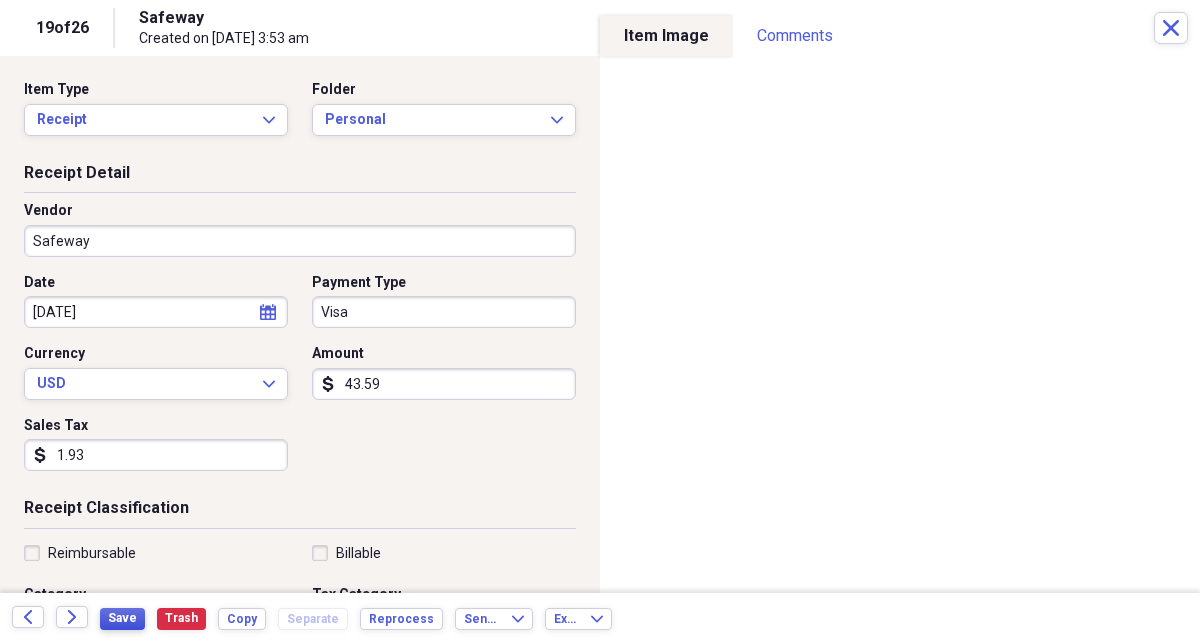 type on "1.93" 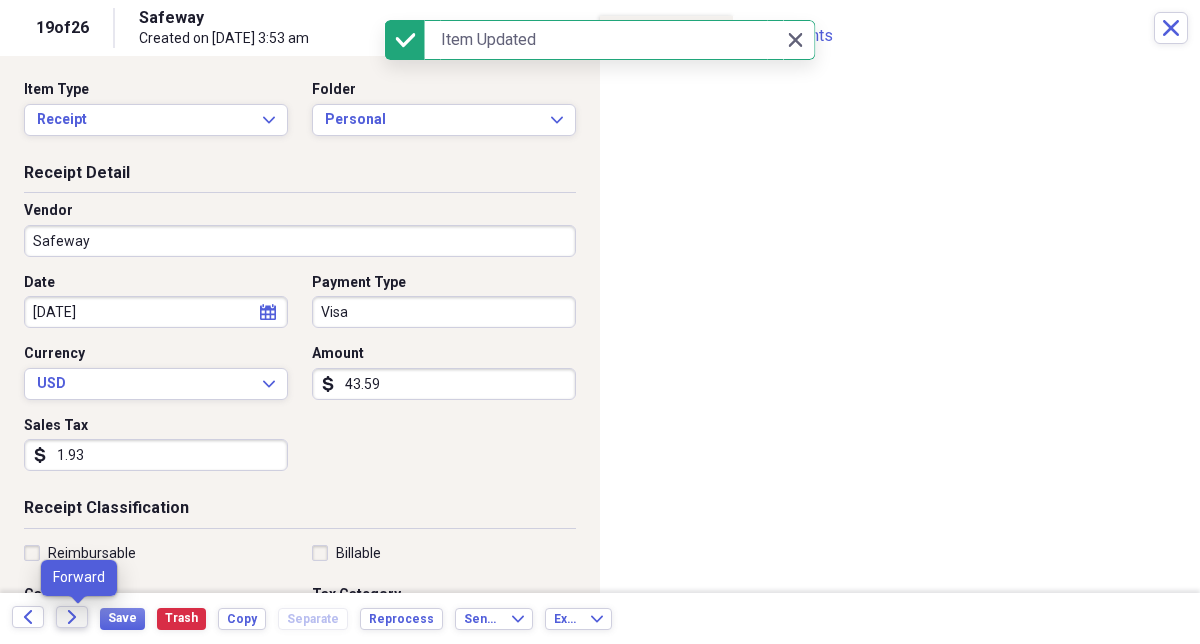 click on "Forward" 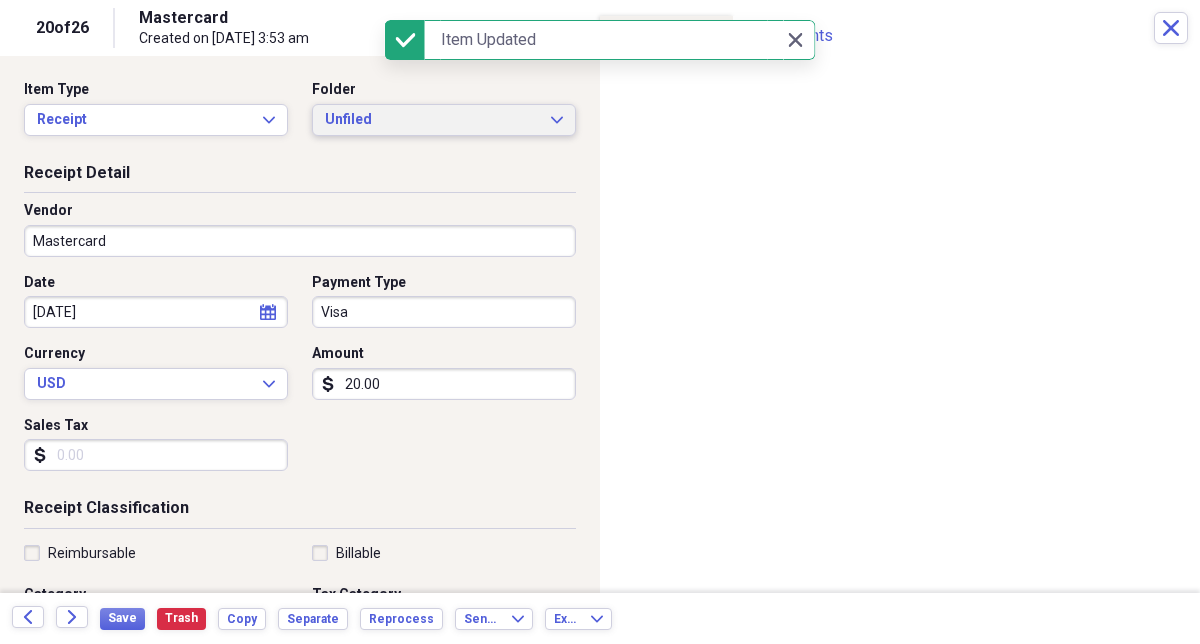 click on "Unfiled" at bounding box center (432, 120) 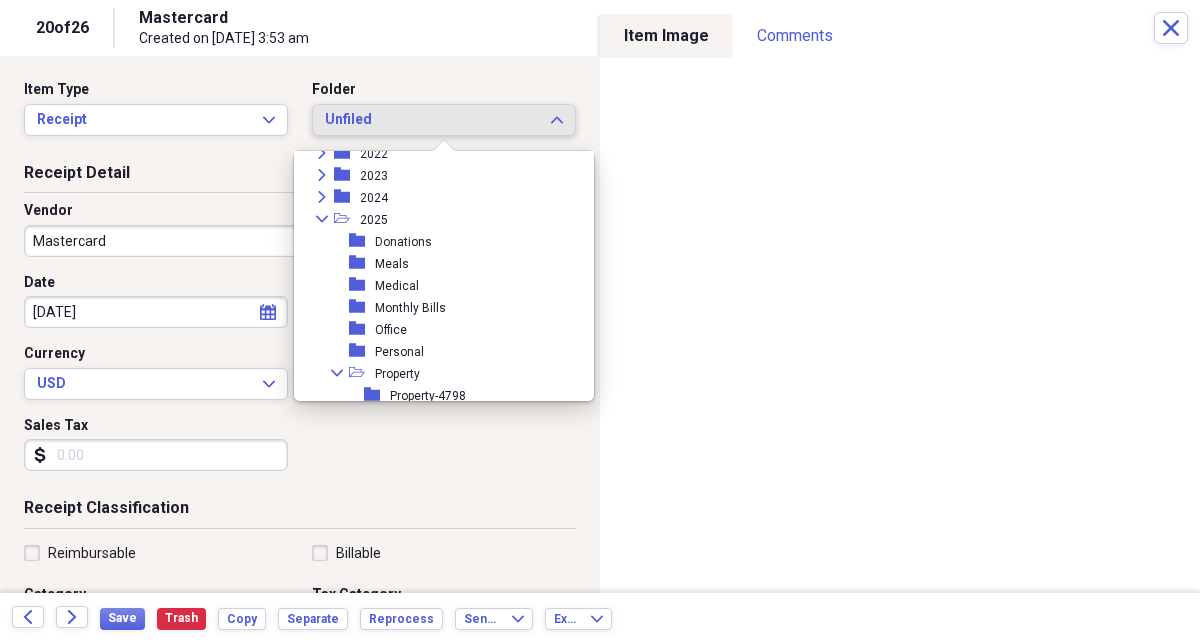 scroll, scrollTop: 183, scrollLeft: 0, axis: vertical 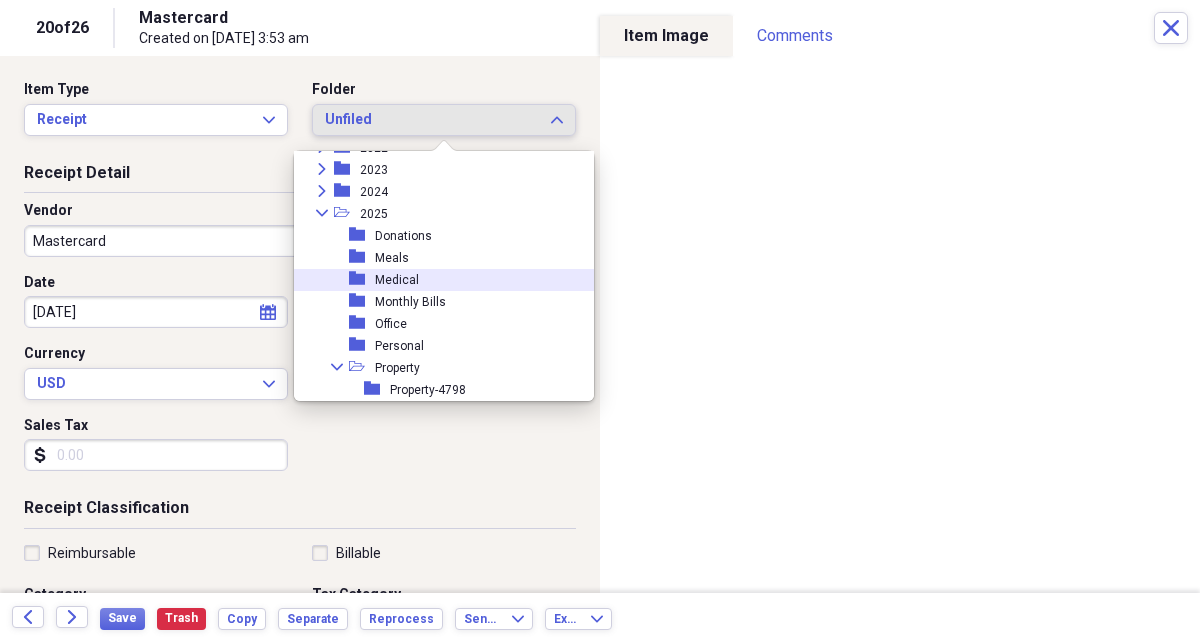 click on "folder Medical" at bounding box center [436, 280] 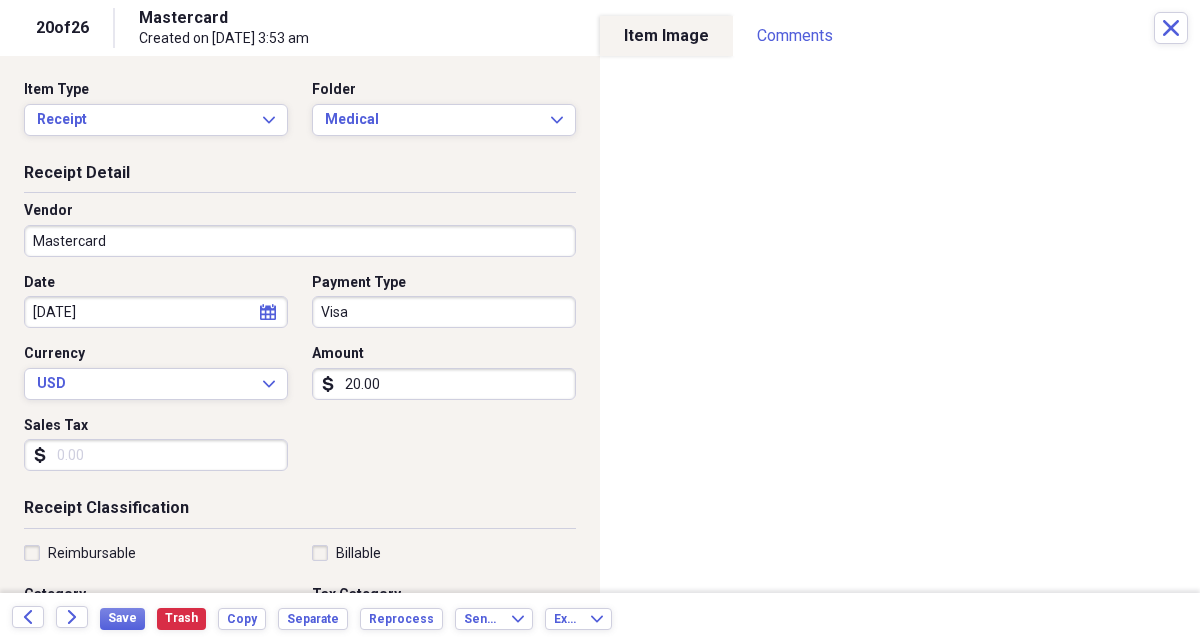 click on "05/02/2025" at bounding box center [156, 312] 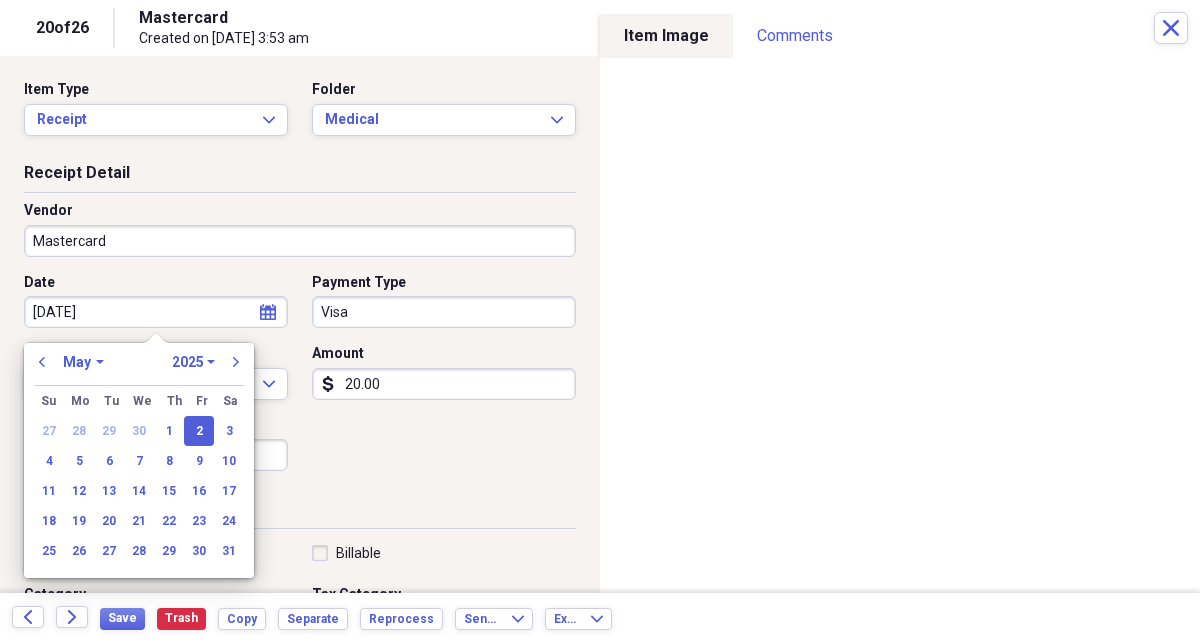 click on "05/02/2025" at bounding box center [156, 312] 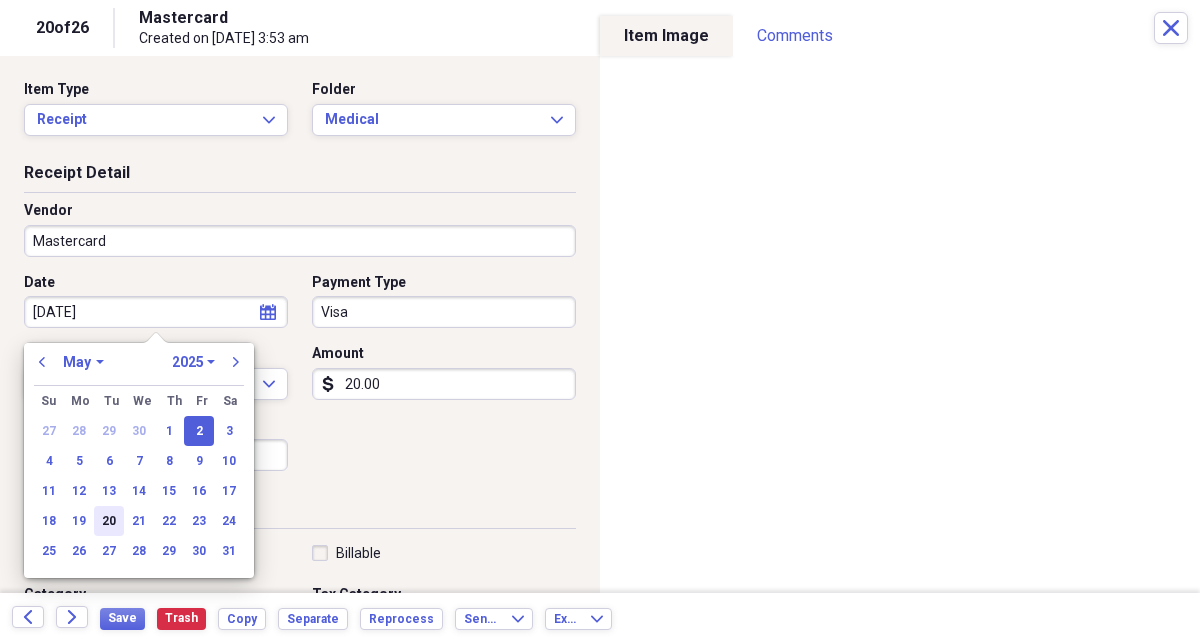 click on "20" at bounding box center [109, 521] 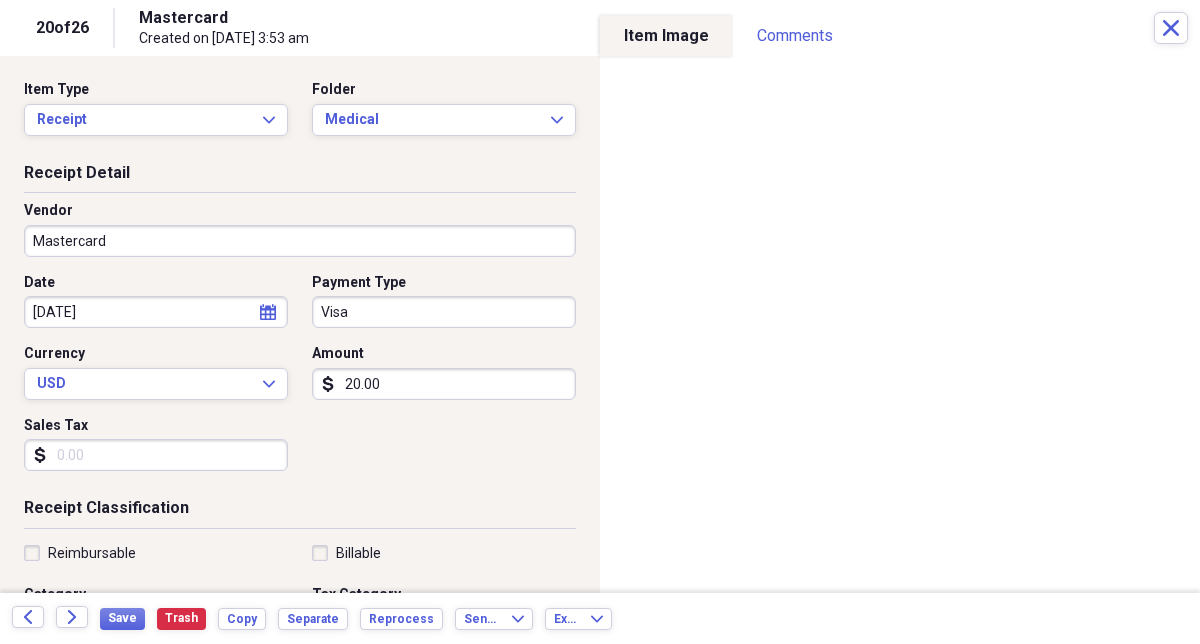click on "Mastercard" at bounding box center [300, 241] 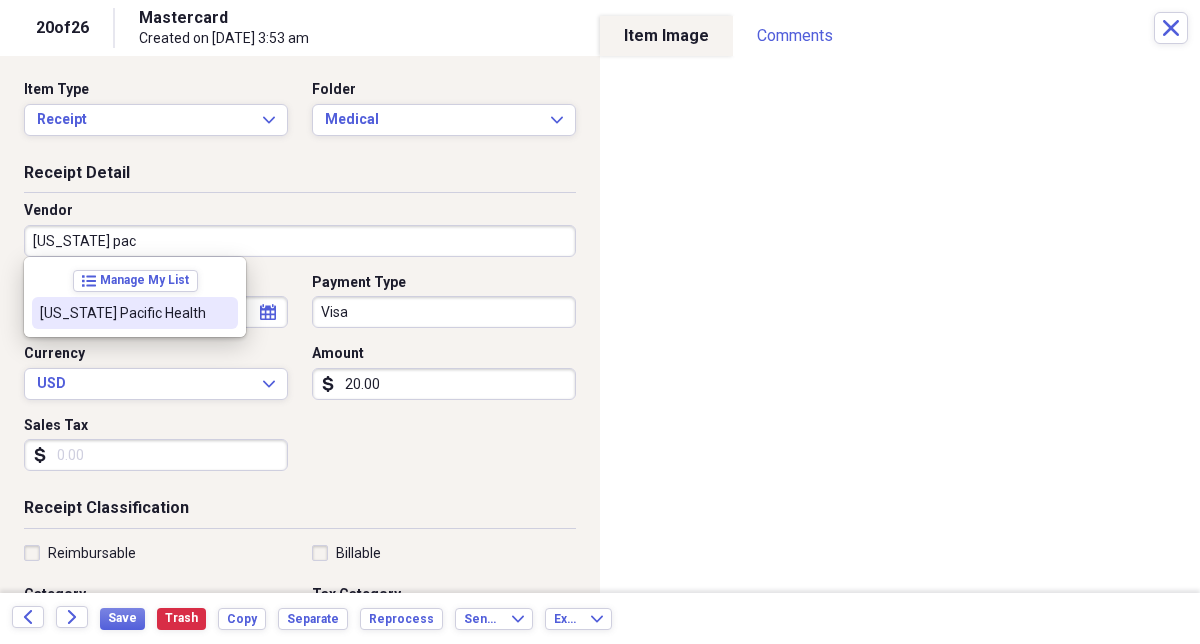 click on "Hawaii Pacific Health" at bounding box center (123, 313) 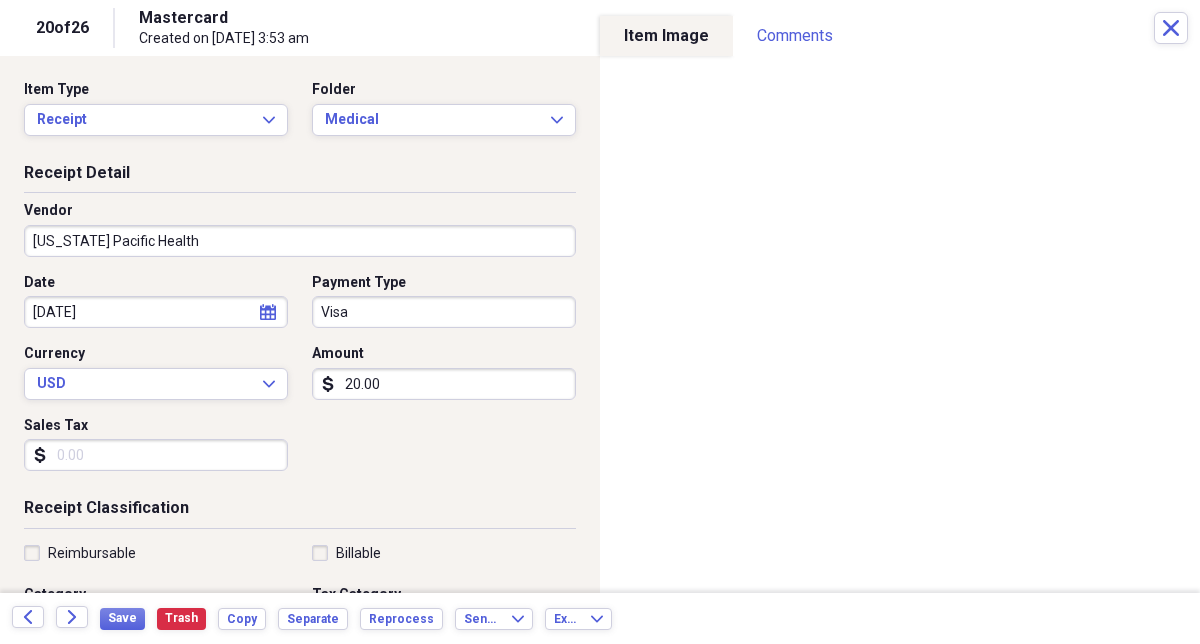 type on "Medical" 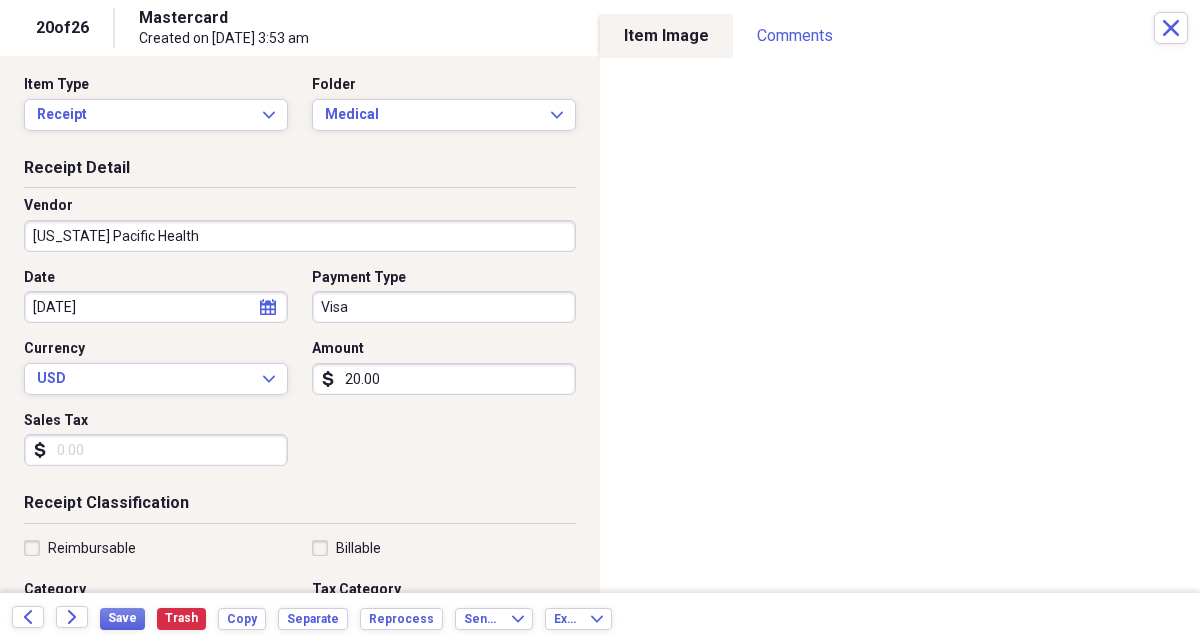scroll, scrollTop: 0, scrollLeft: 0, axis: both 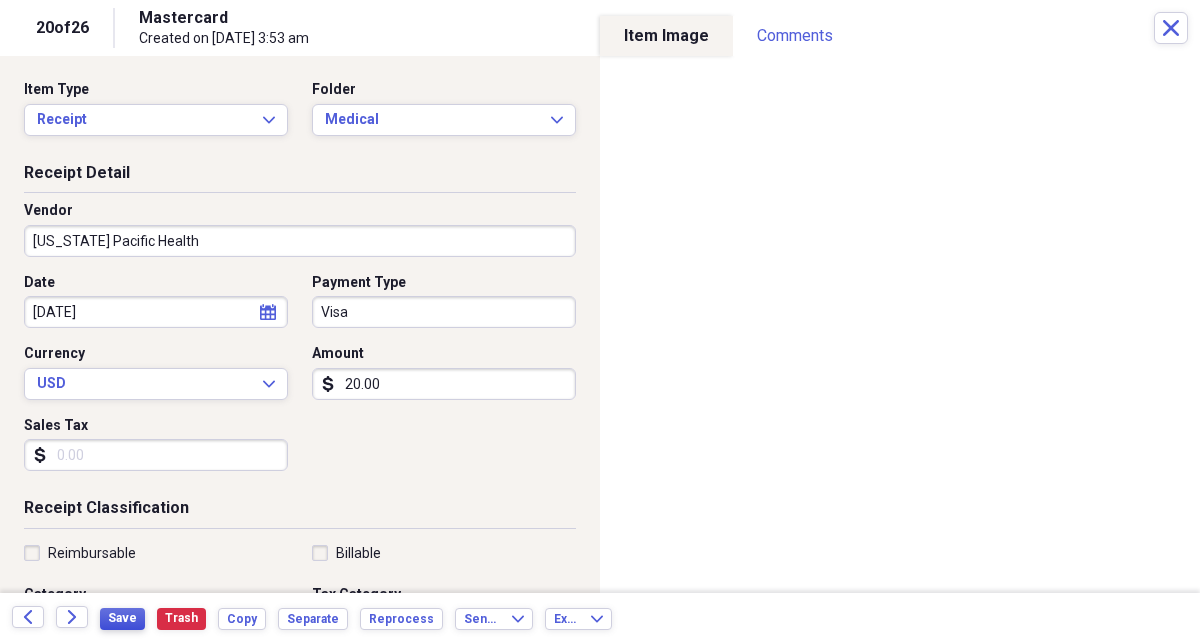 click on "Save" at bounding box center (122, 618) 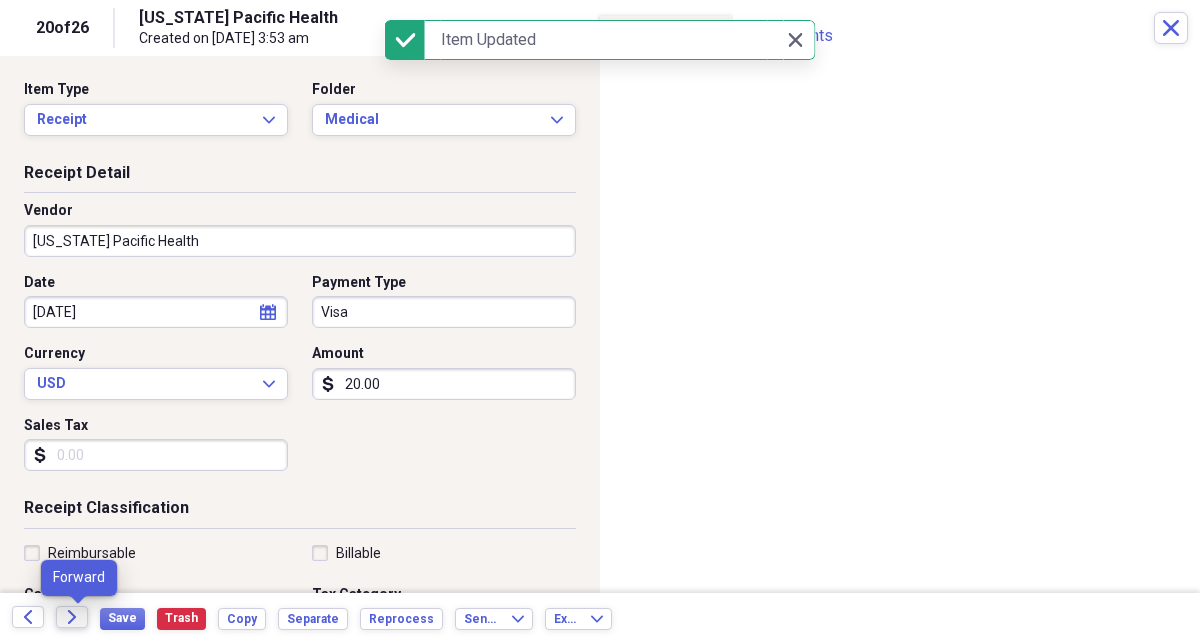 click 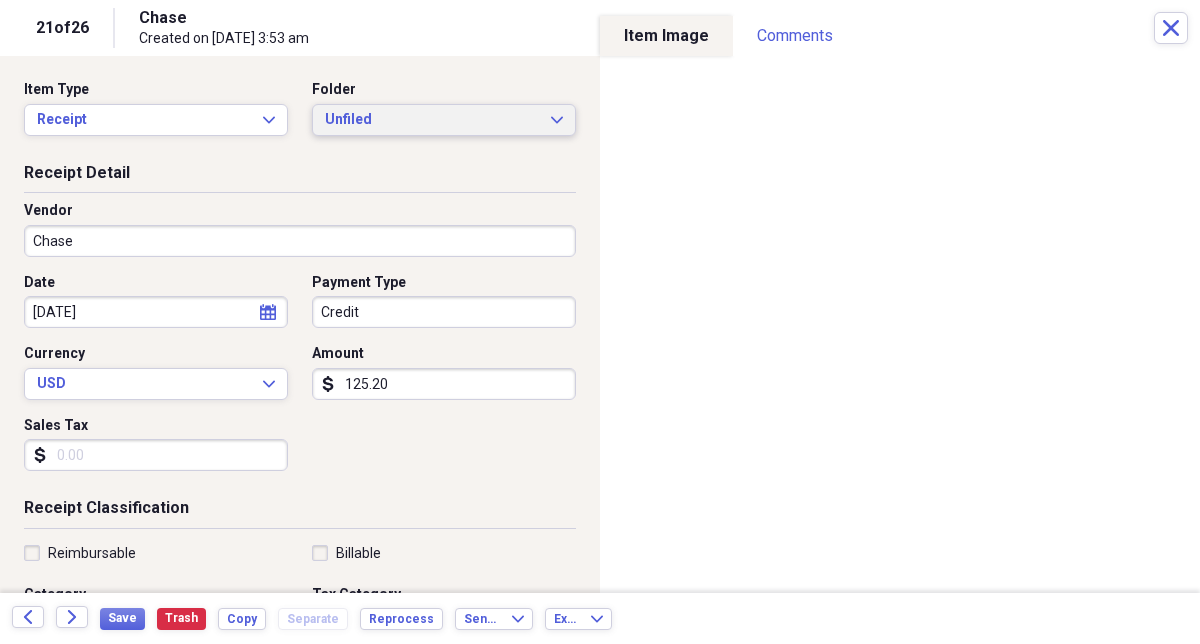 click on "Unfiled" at bounding box center [432, 120] 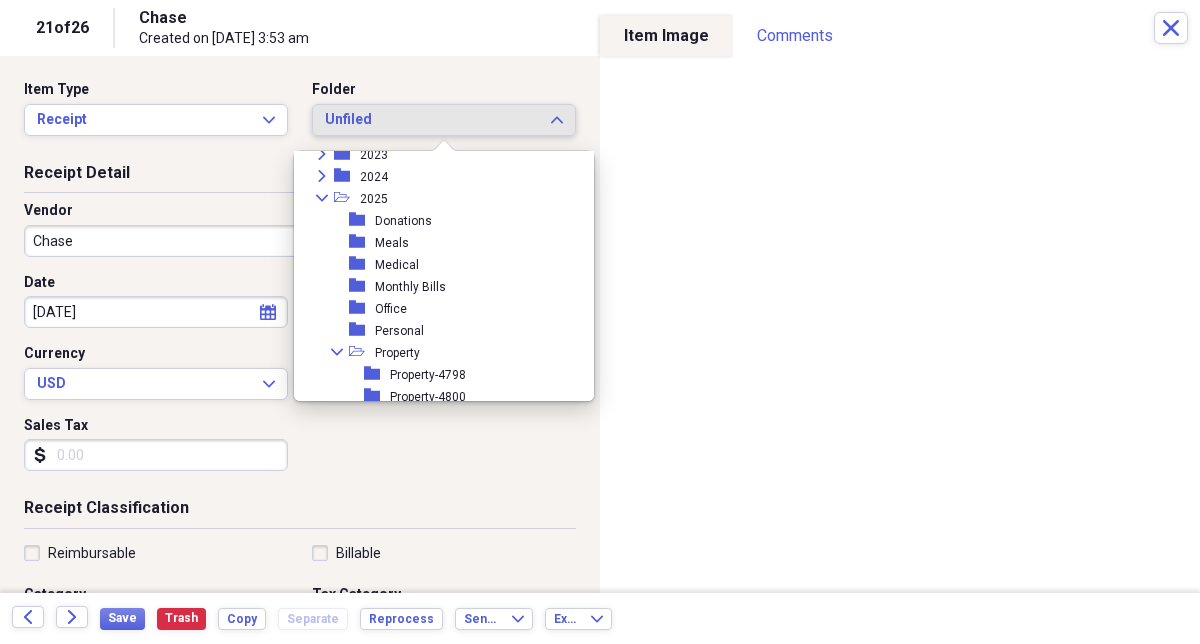scroll, scrollTop: 199, scrollLeft: 0, axis: vertical 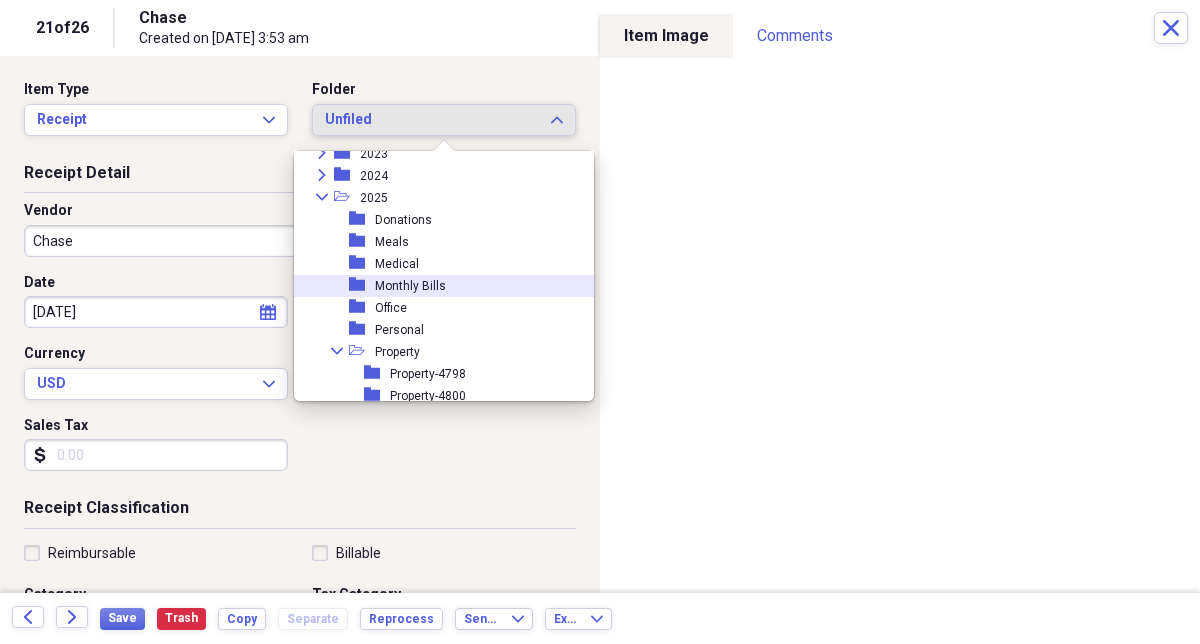 click on "Monthly Bills" at bounding box center (410, 286) 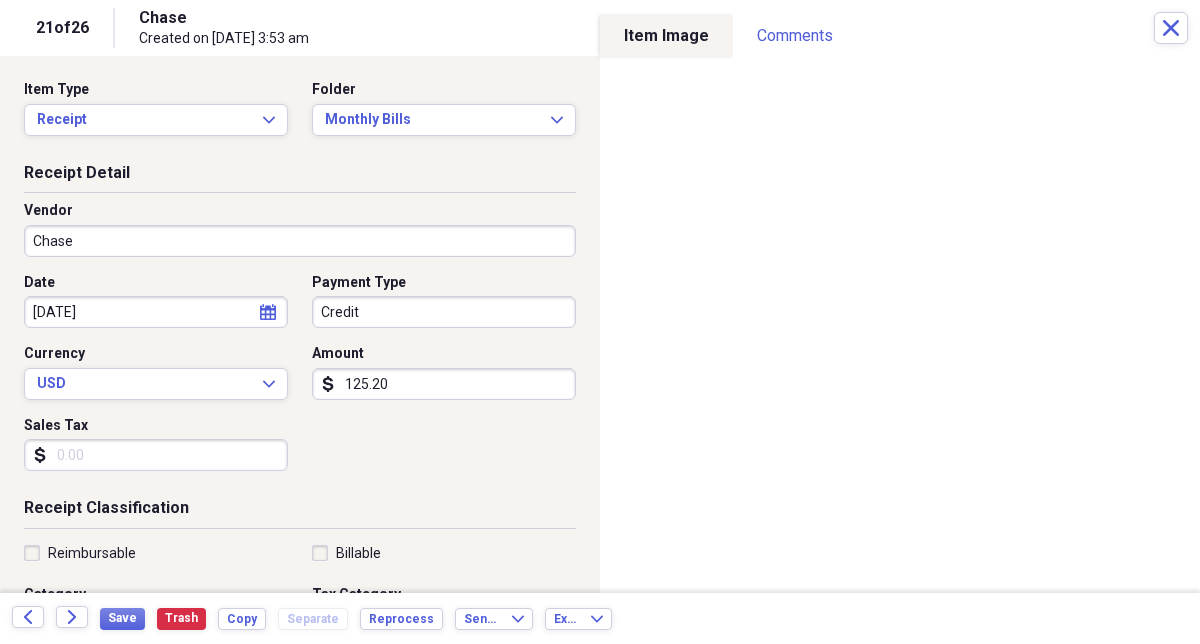 click on "Chase" at bounding box center (300, 241) 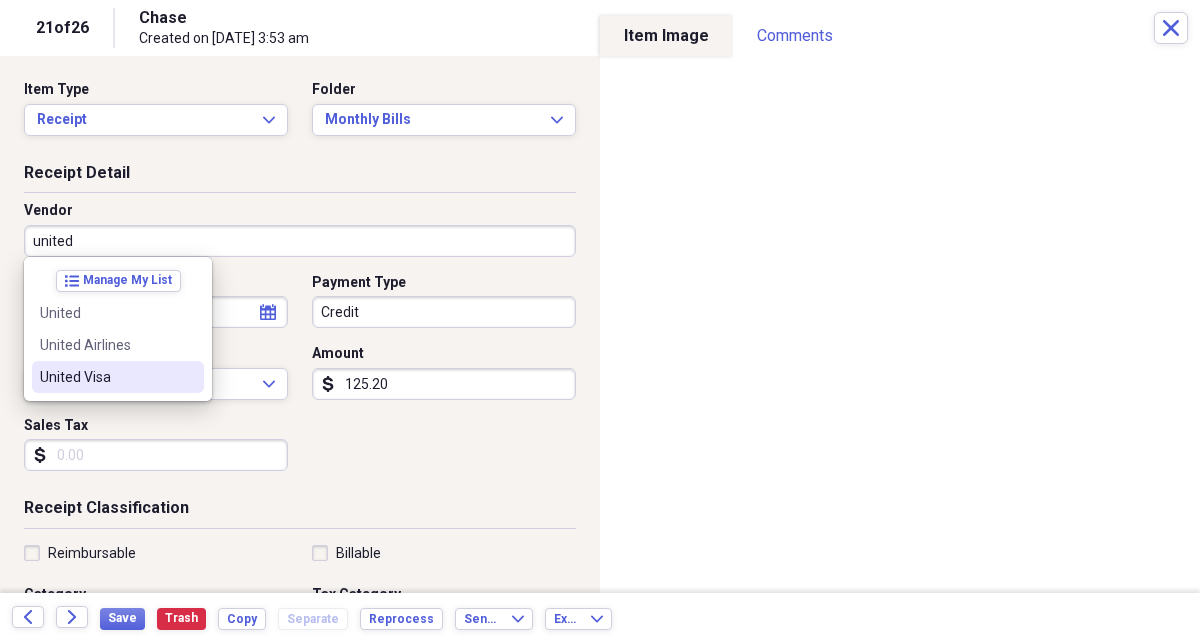 click on "United Visa" at bounding box center (118, 377) 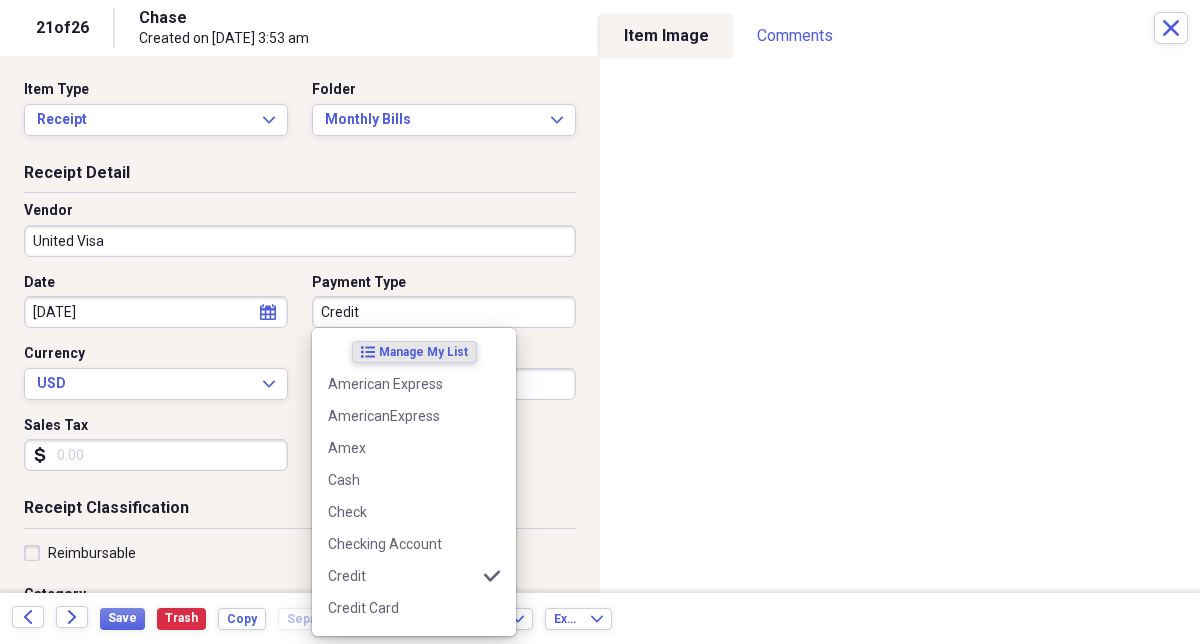 click on "Credit" at bounding box center [444, 312] 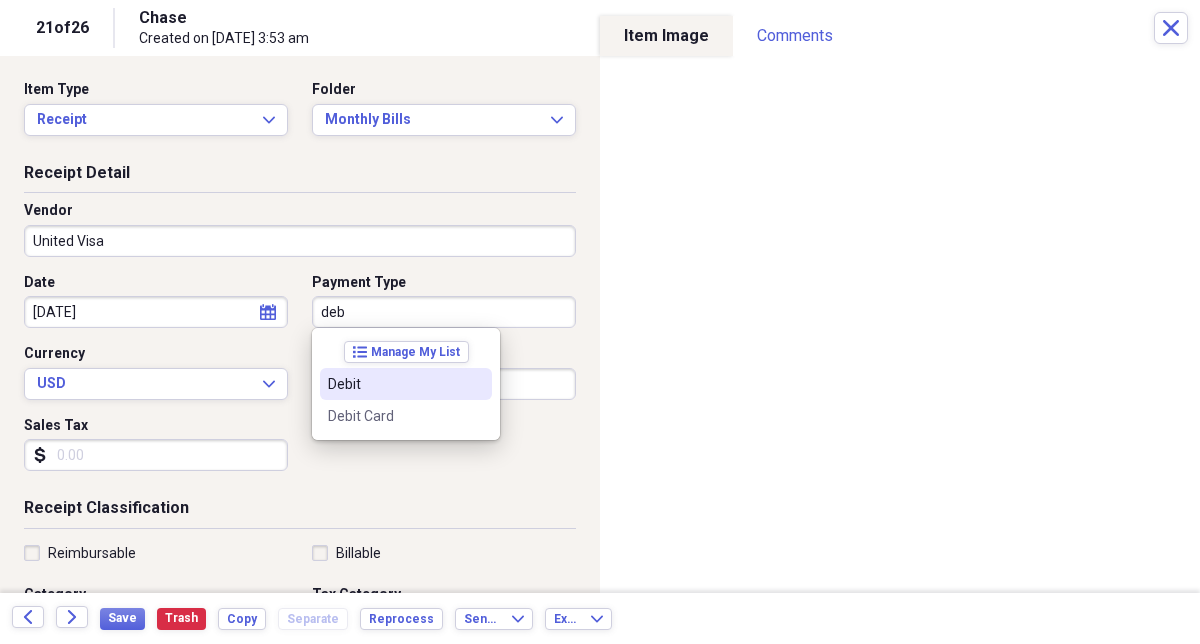 click on "Debit" at bounding box center [394, 384] 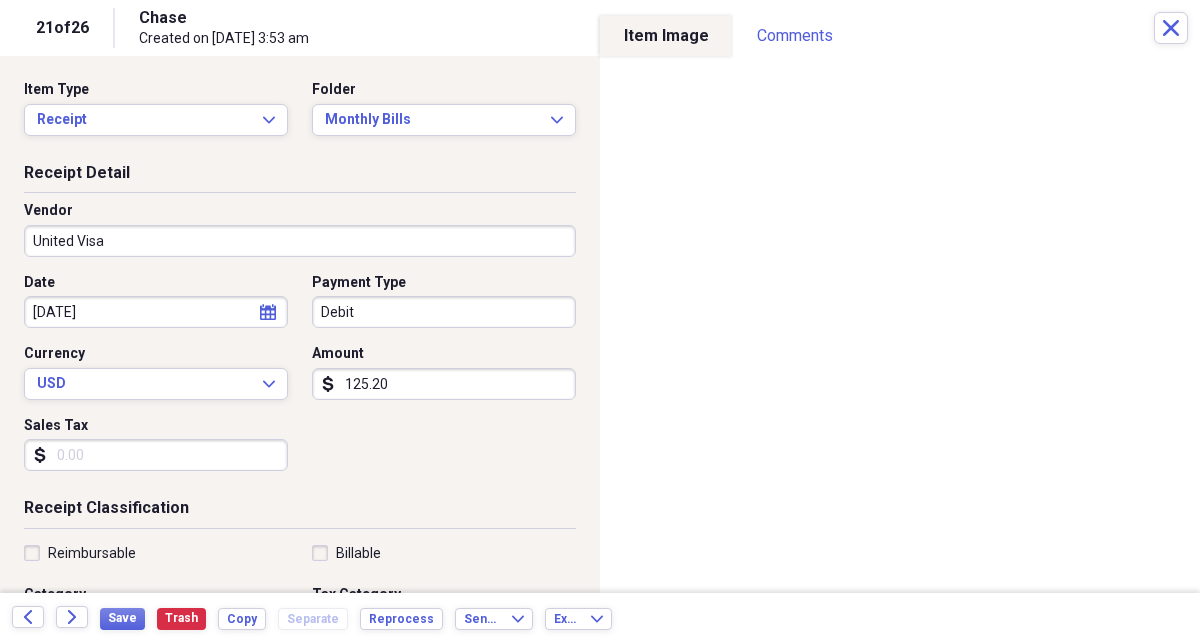 click on "04/10/2025" at bounding box center [156, 312] 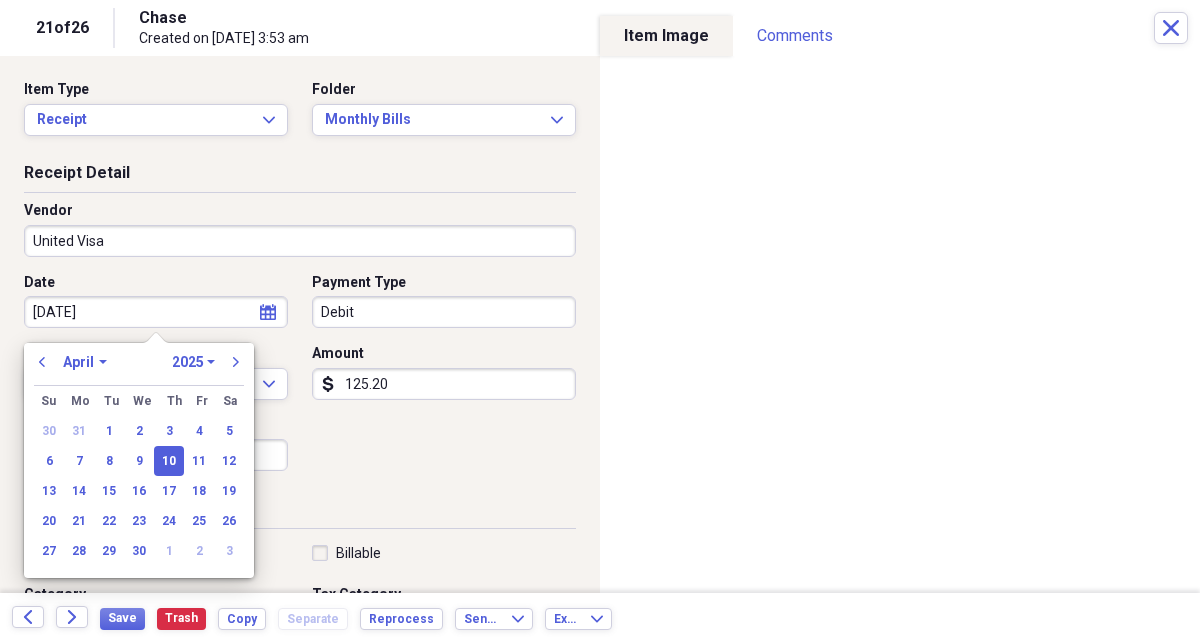 click on "04/10/2025" at bounding box center (156, 312) 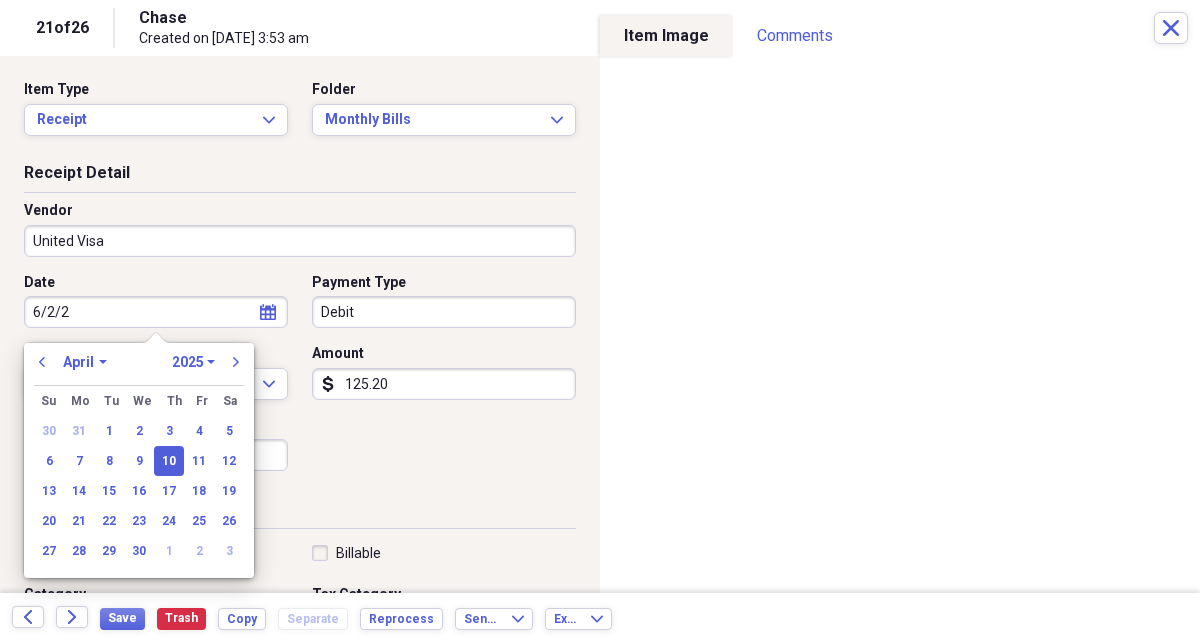 type on "6/2/25" 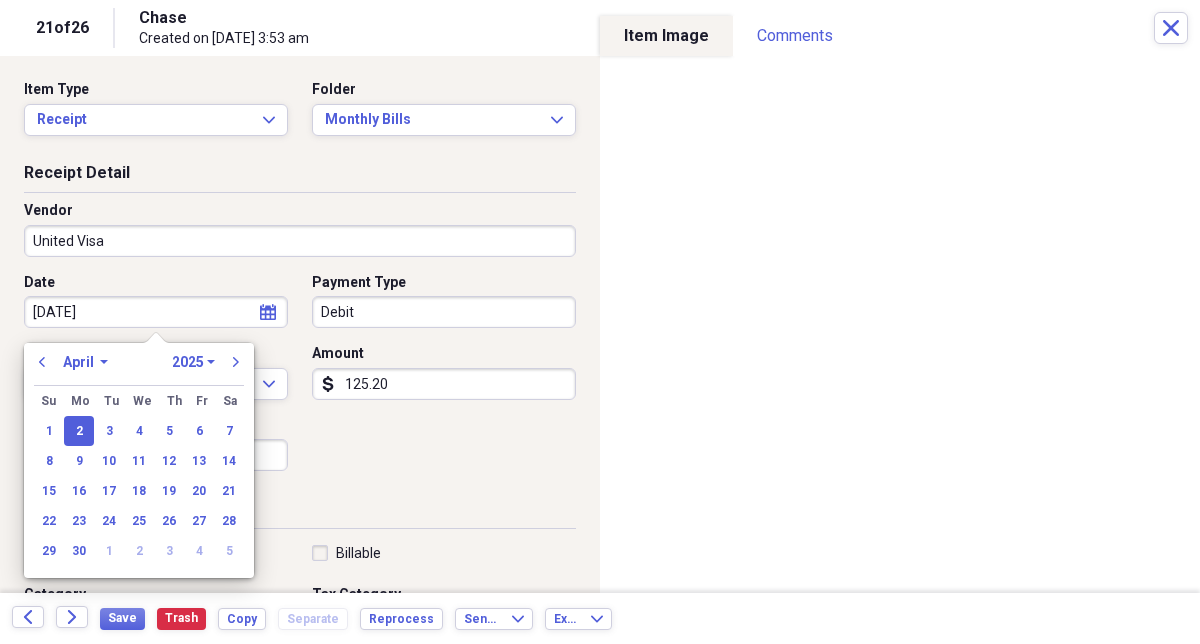 select on "5" 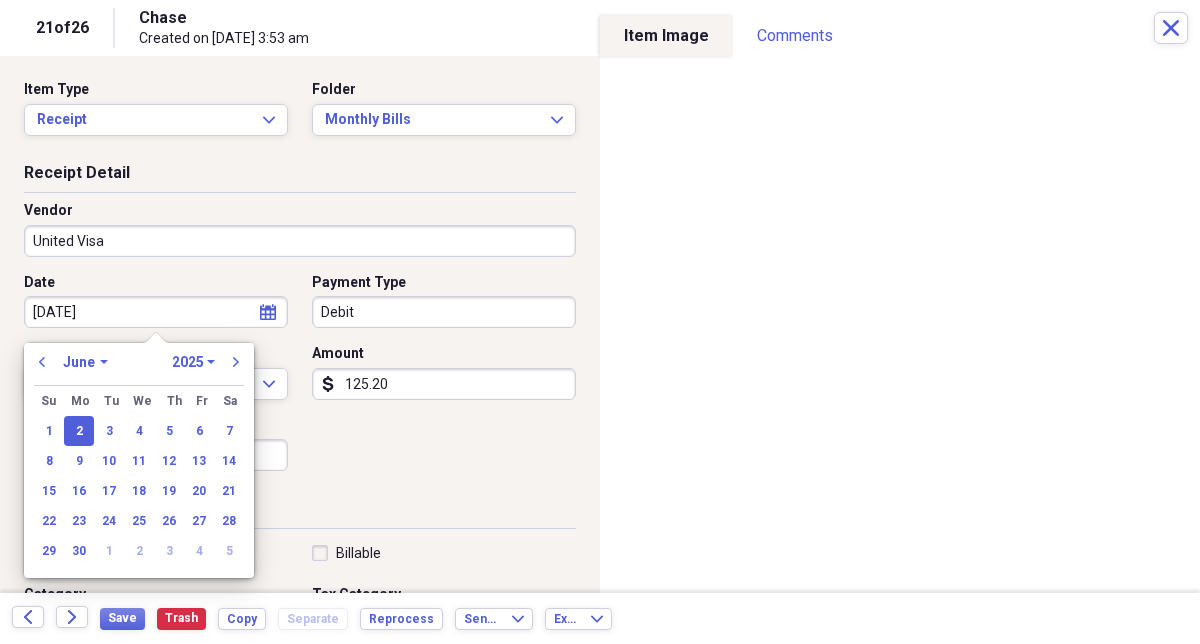 type on "06/02/2025" 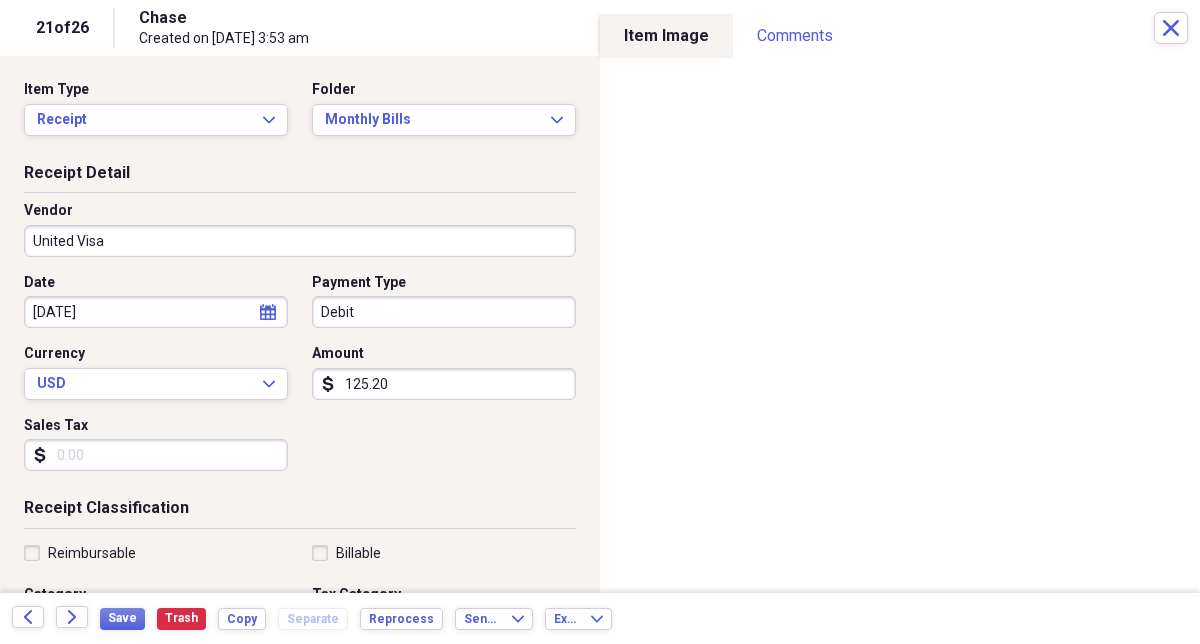 click on "Date 06/02/2025 calendar Calendar Payment Type Debit Currency USD Expand Amount dollar-sign 125.20 Sales Tax dollar-sign" at bounding box center [300, 380] 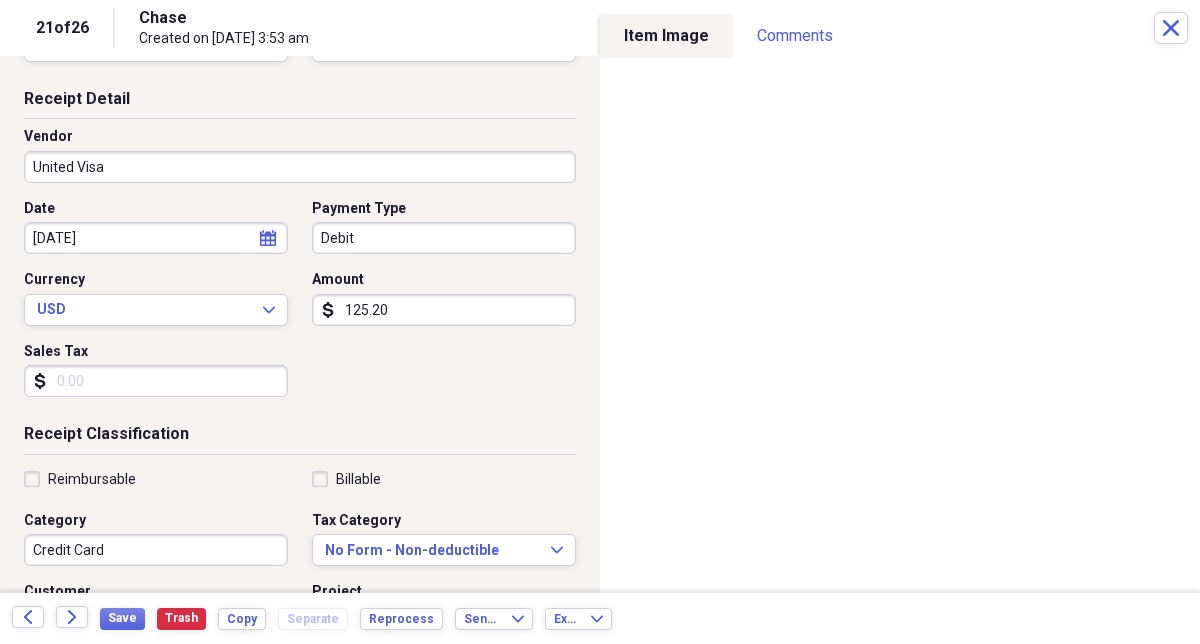 scroll, scrollTop: 0, scrollLeft: 0, axis: both 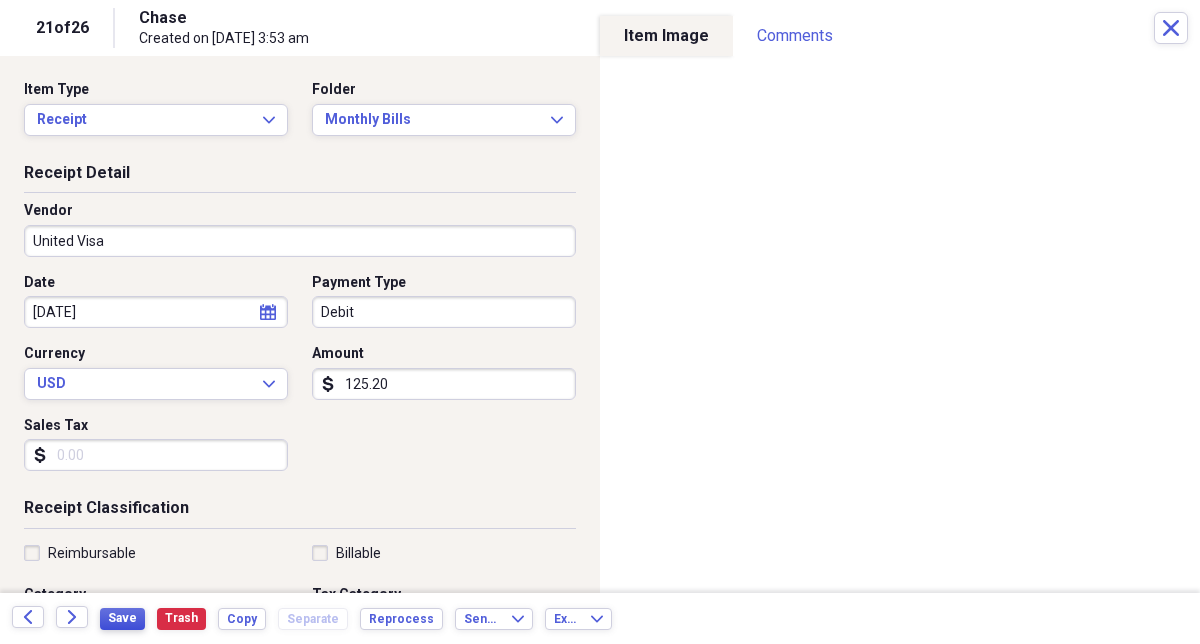 click on "Save" at bounding box center [122, 618] 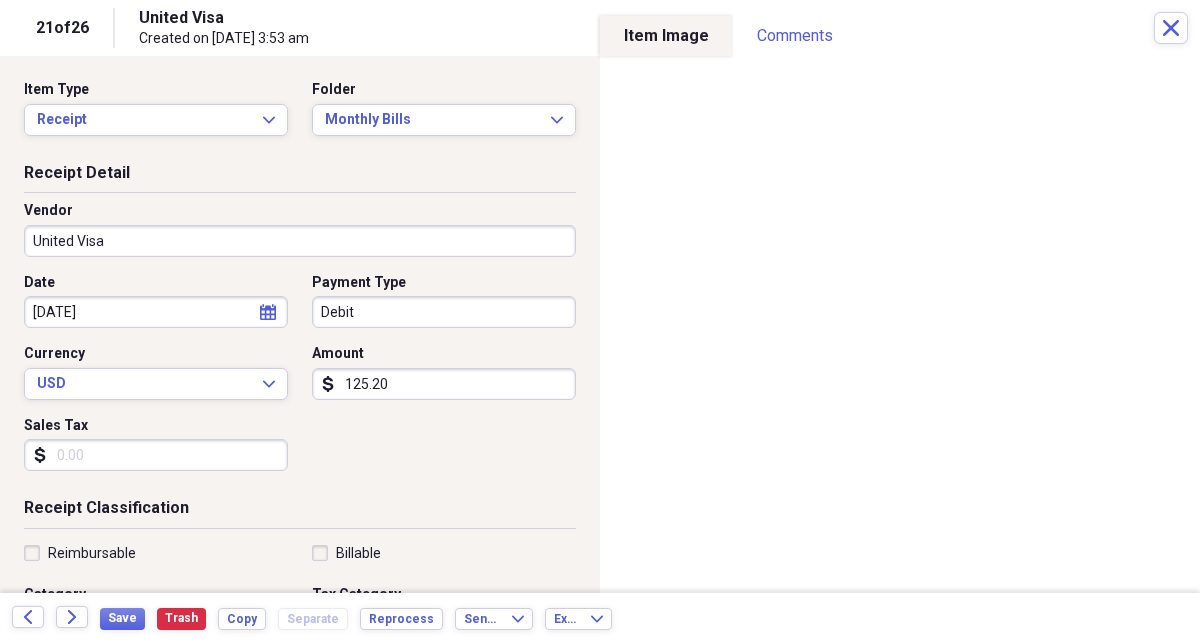 click on "125.20" at bounding box center (444, 384) 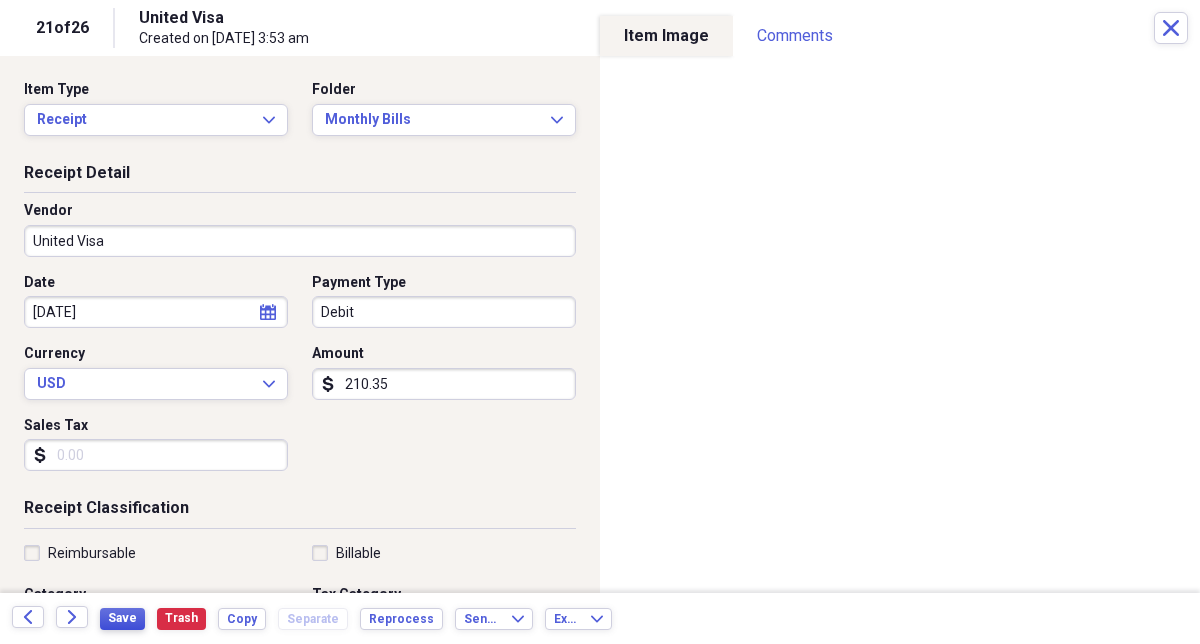 type on "210.35" 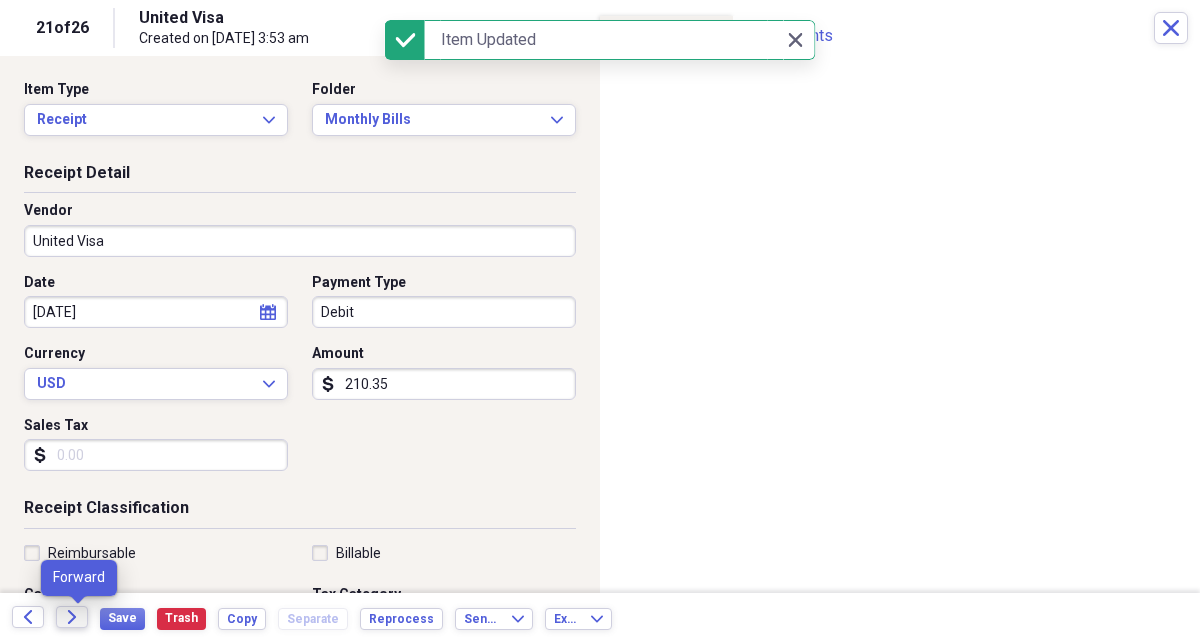 click on "Forward" 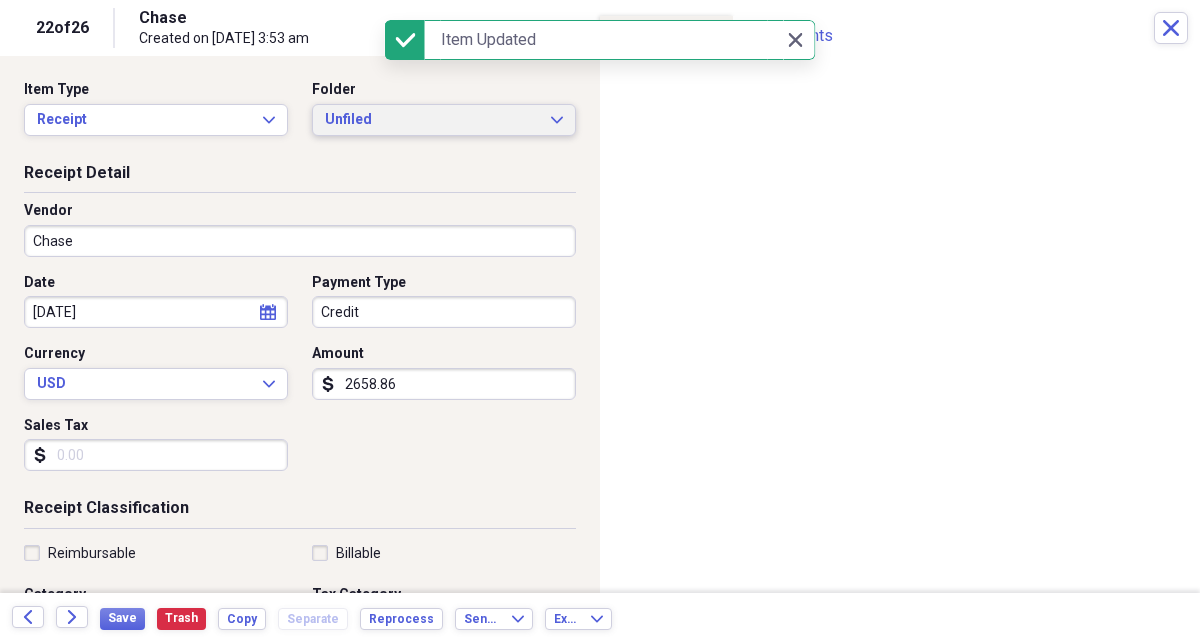click on "Unfiled" at bounding box center (432, 120) 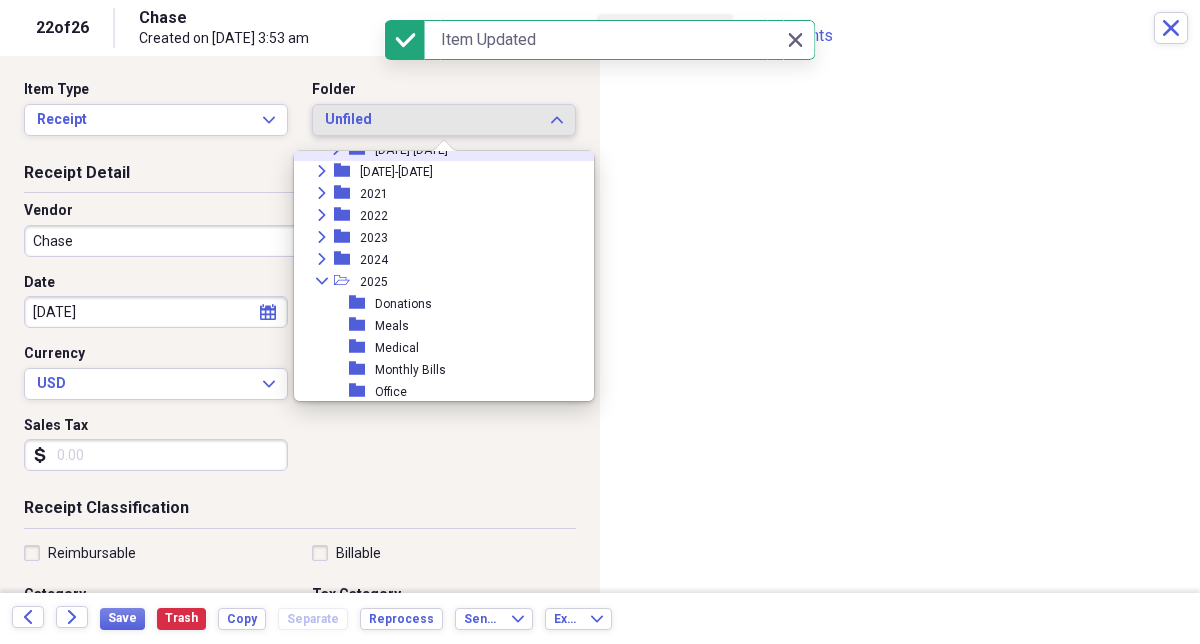 scroll, scrollTop: 131, scrollLeft: 0, axis: vertical 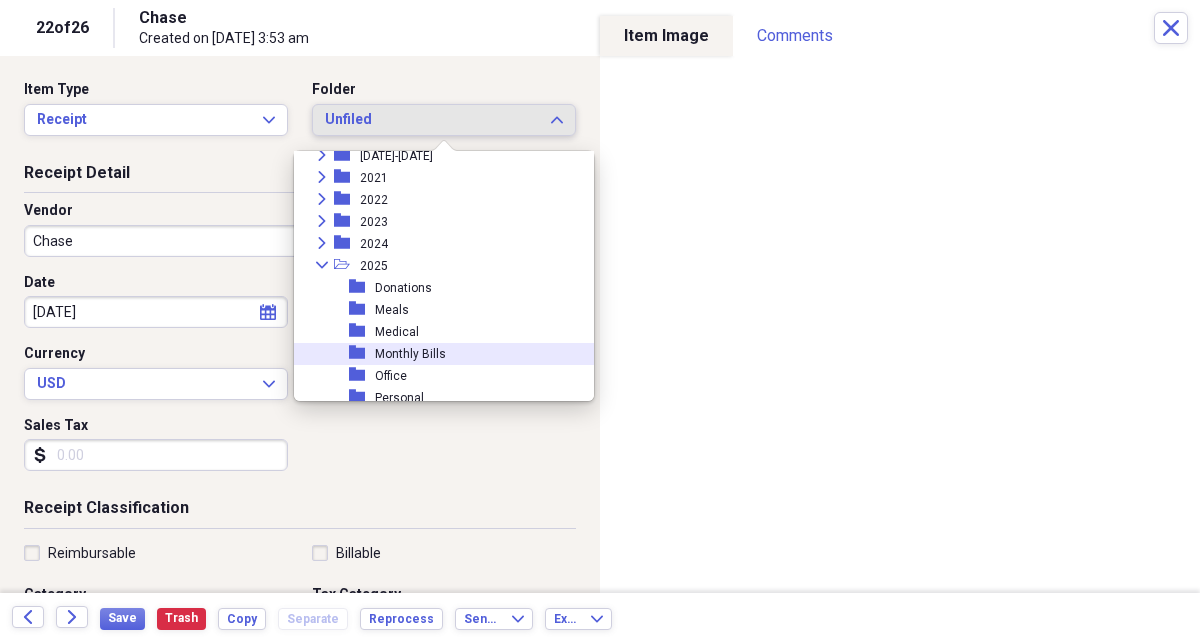 click on "Monthly Bills" at bounding box center [410, 354] 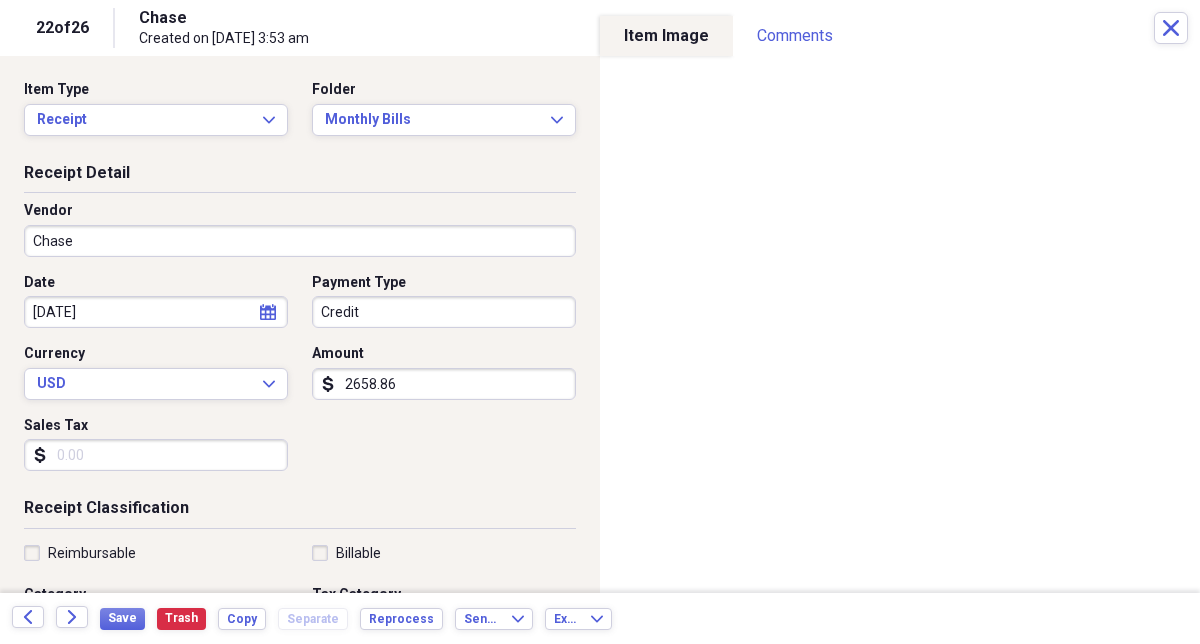 click on "Chase" at bounding box center (300, 241) 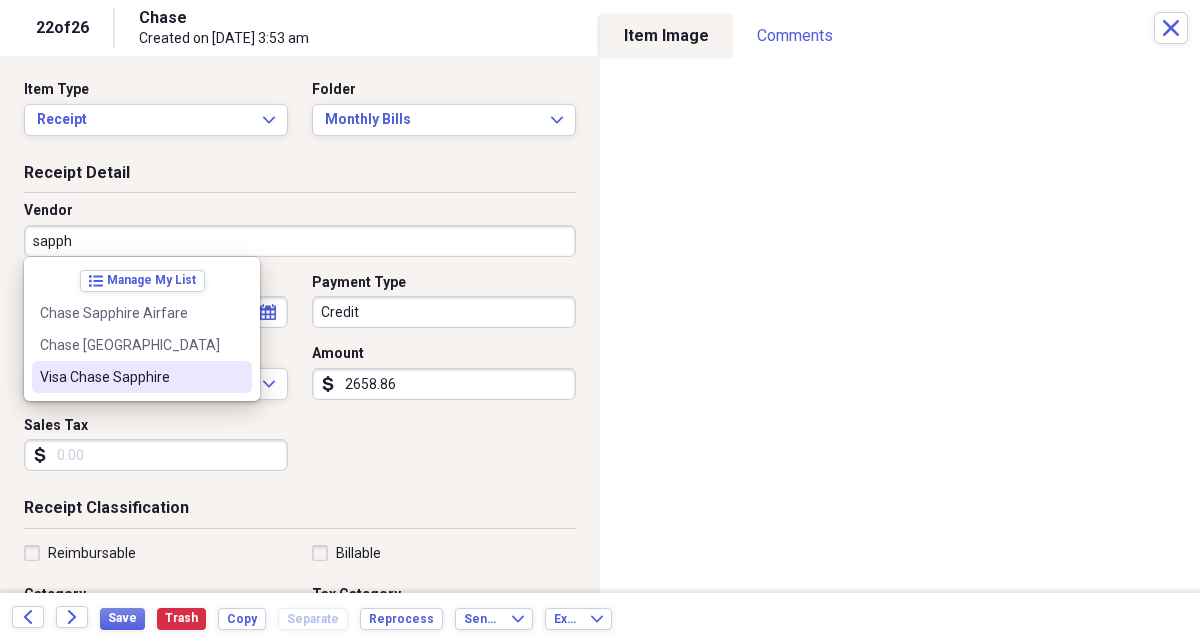 click on "Visa Chase Sapphire" at bounding box center [142, 377] 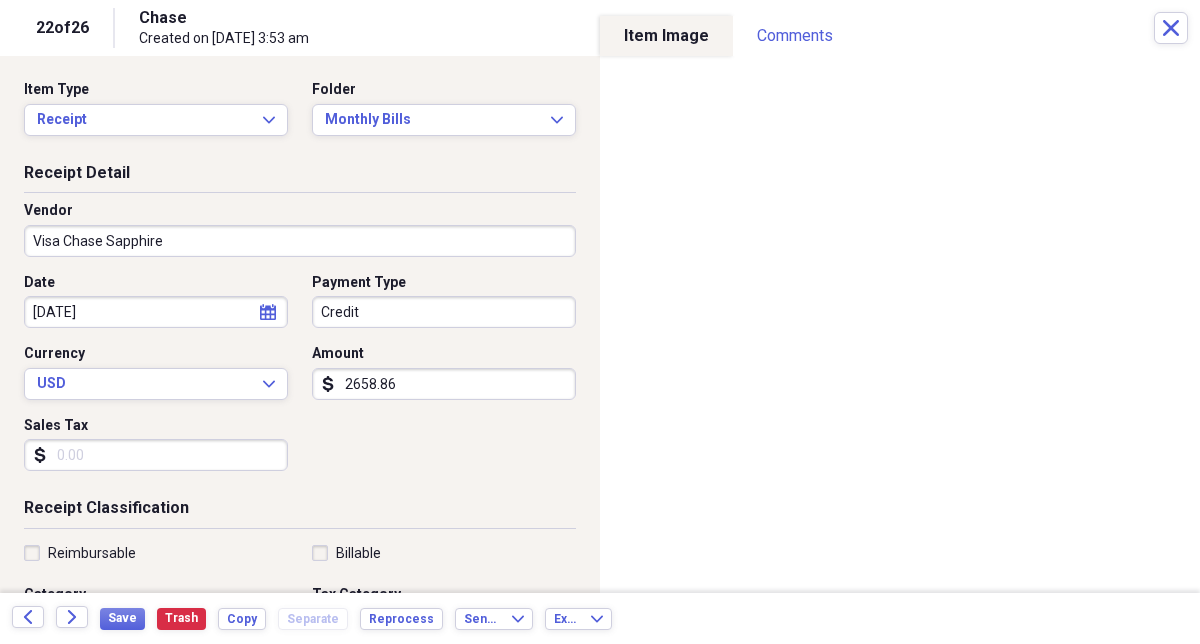 click on "05/25/2022" at bounding box center [156, 312] 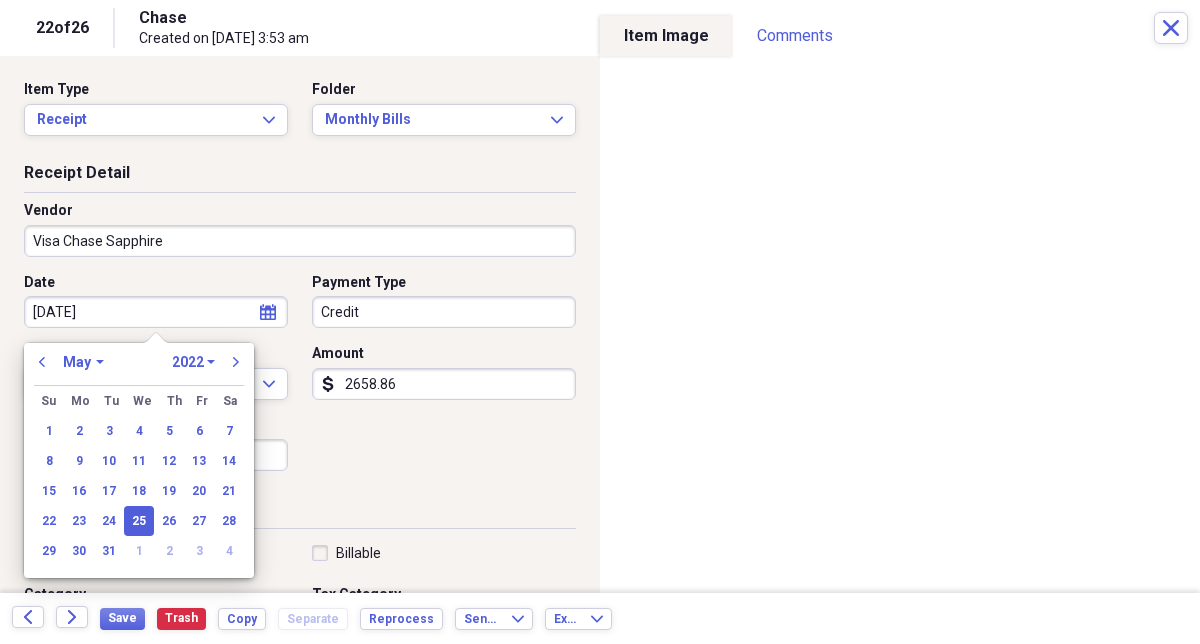 click on "05/25/2022" at bounding box center (156, 312) 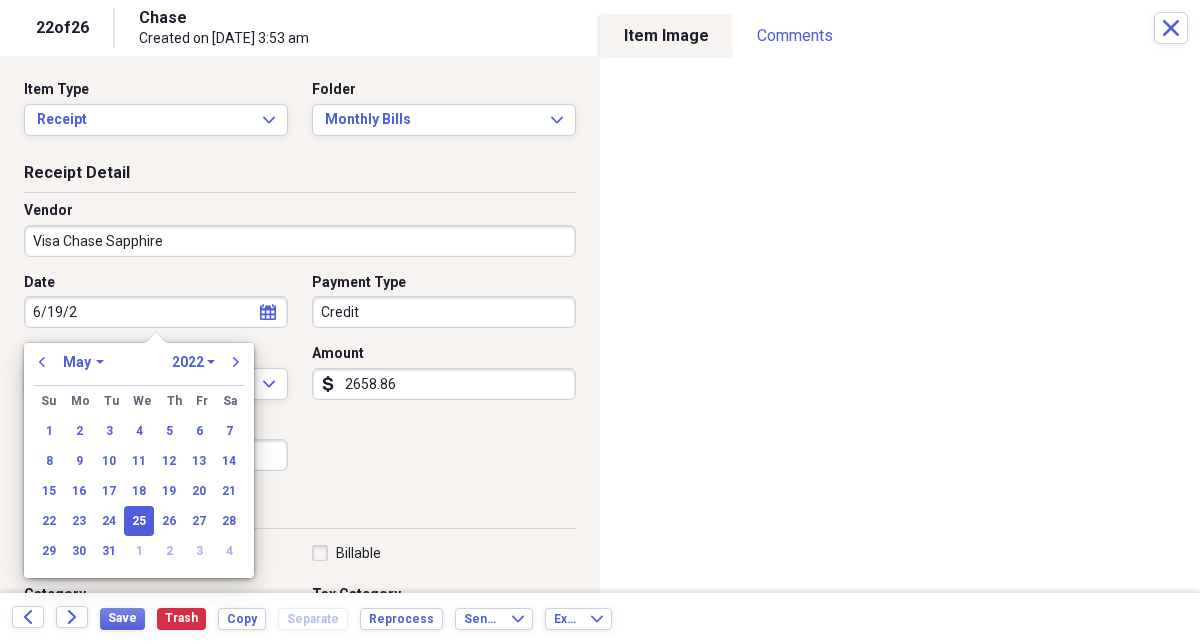 type on "6/19/25" 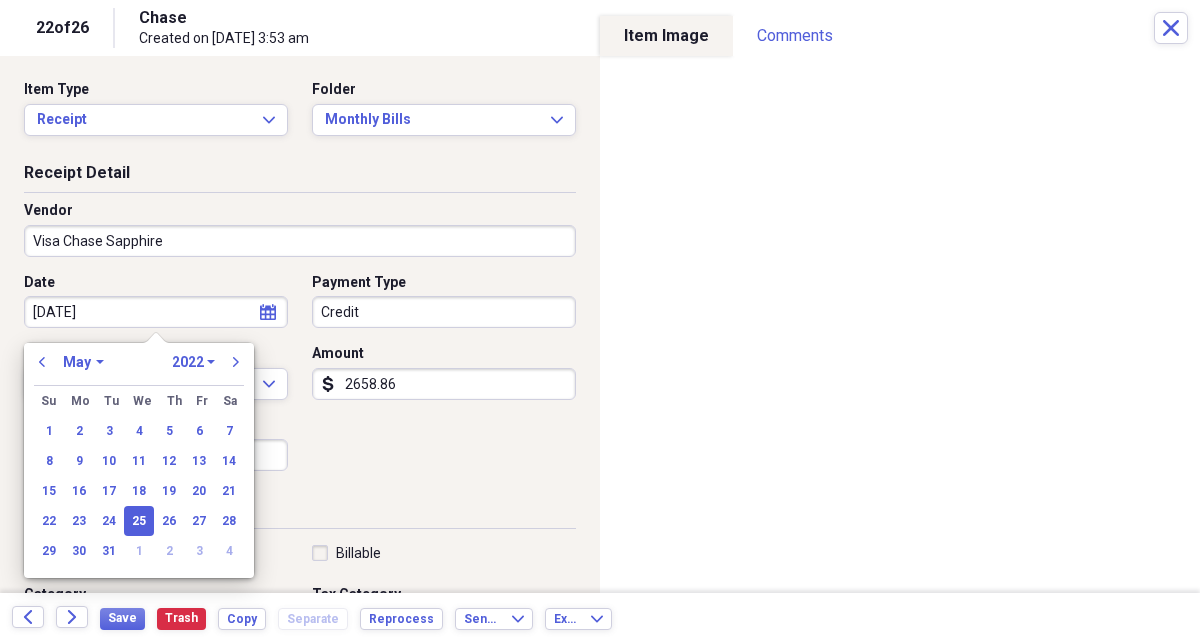 select on "5" 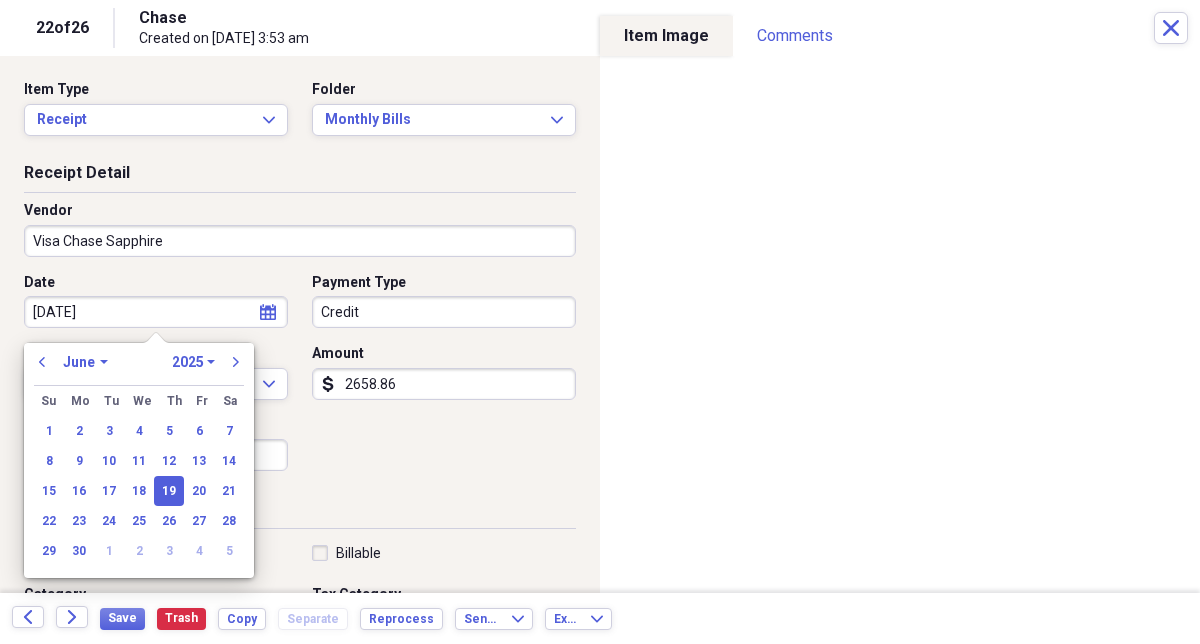 type on "06/19/2025" 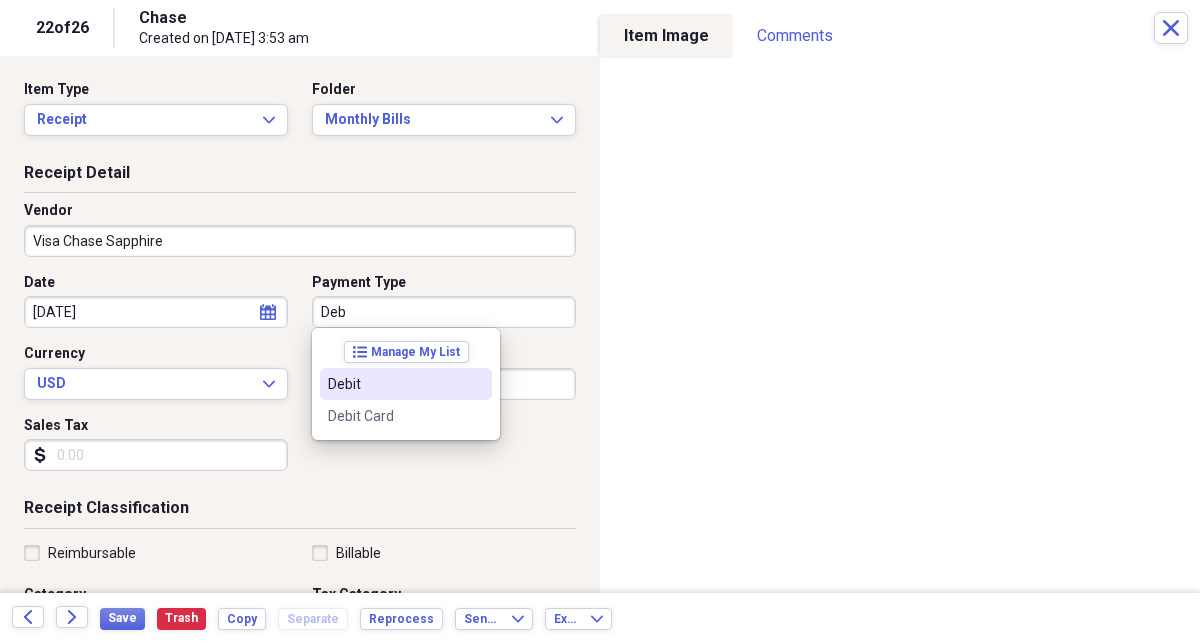 click on "Debit" at bounding box center [394, 384] 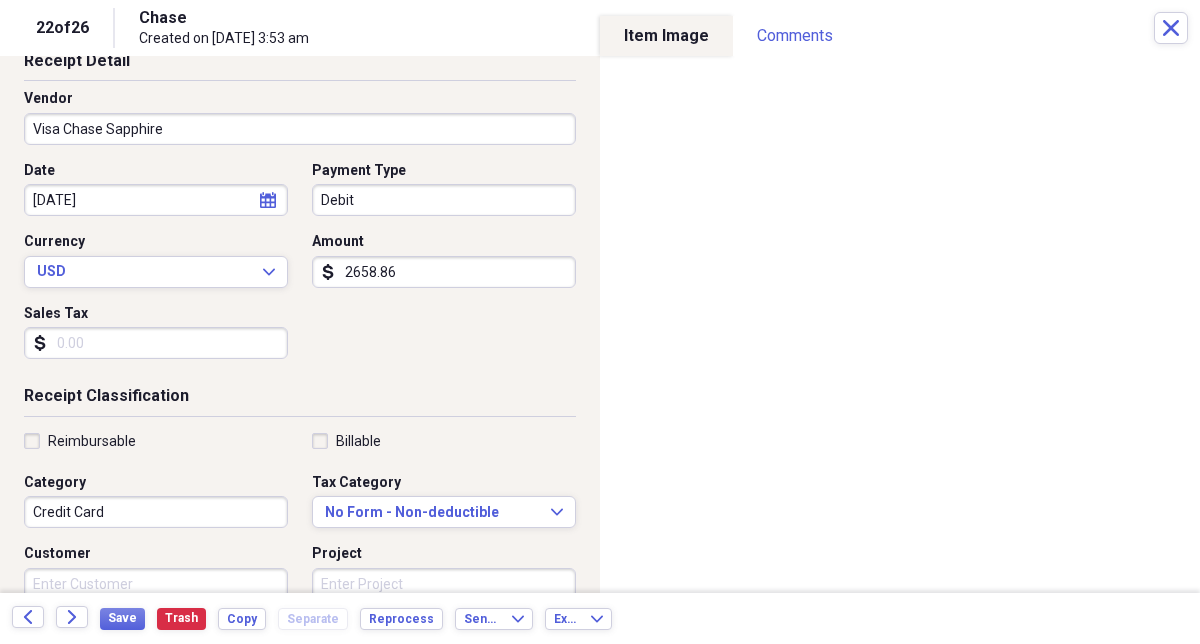 scroll, scrollTop: 130, scrollLeft: 0, axis: vertical 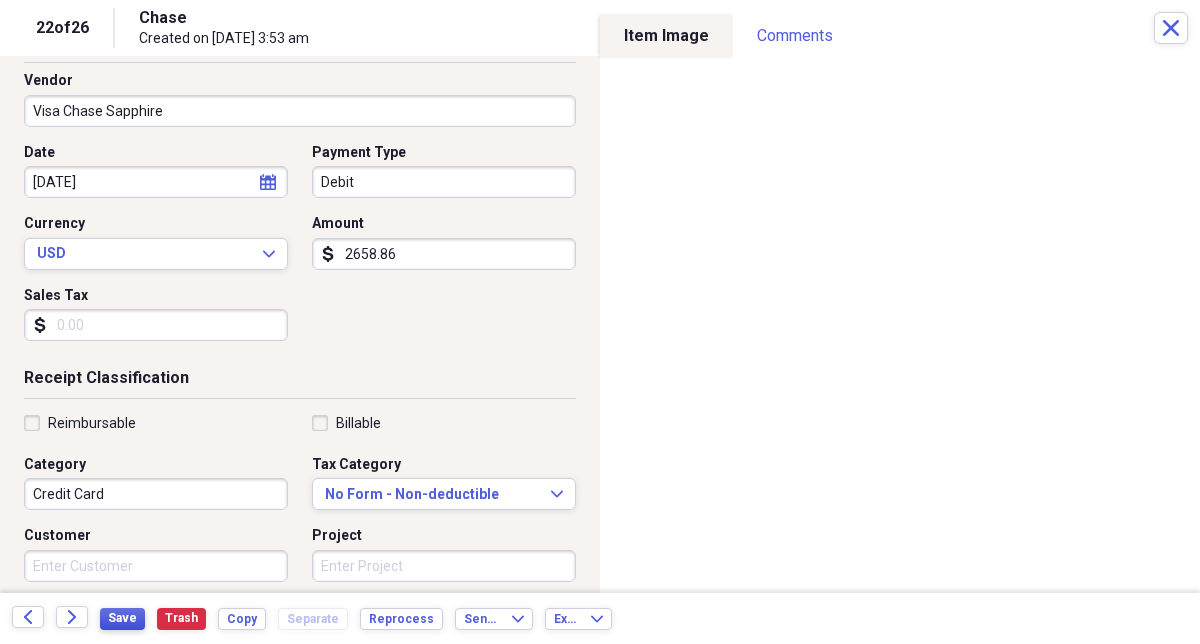 click on "Save" at bounding box center (122, 618) 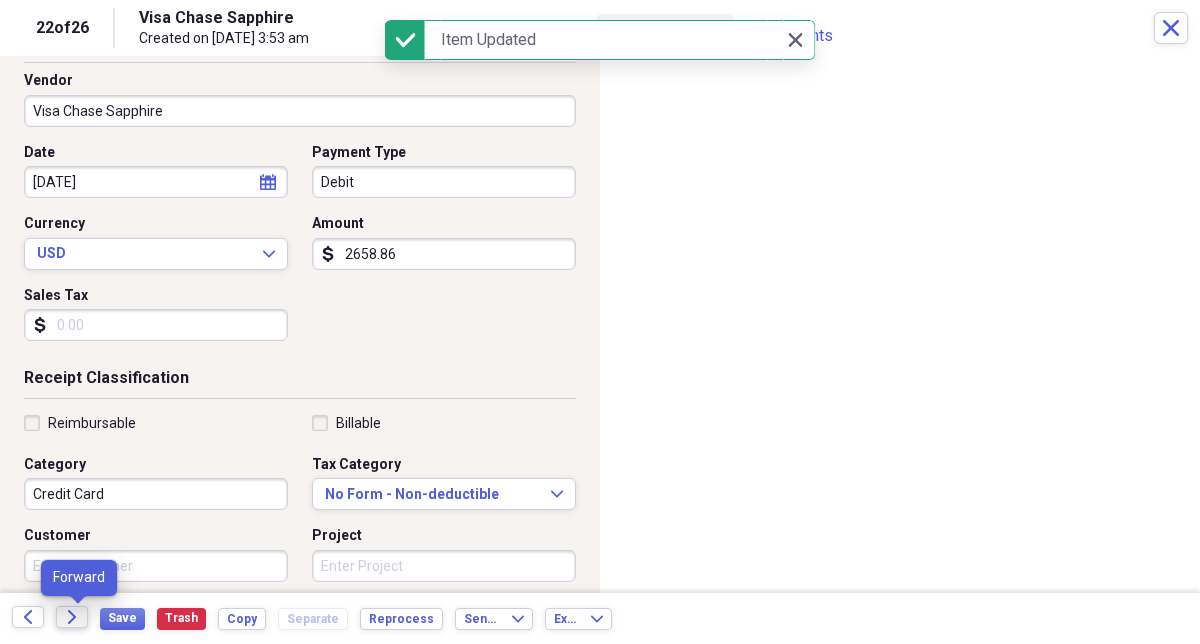 click on "Forward" 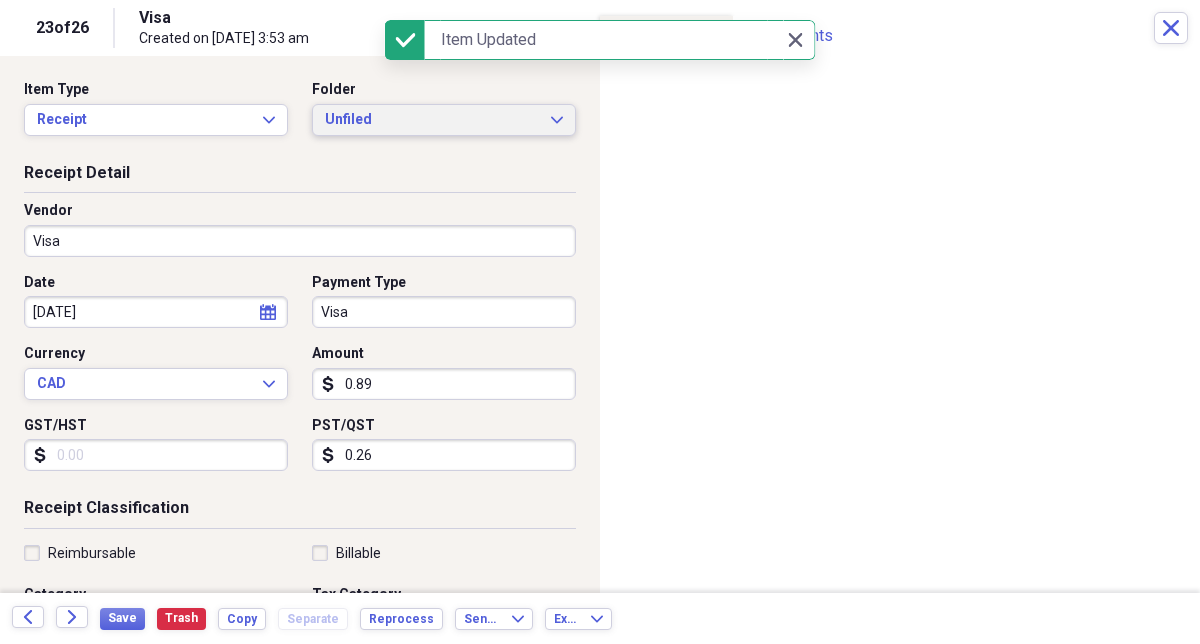click on "Unfiled" at bounding box center [432, 120] 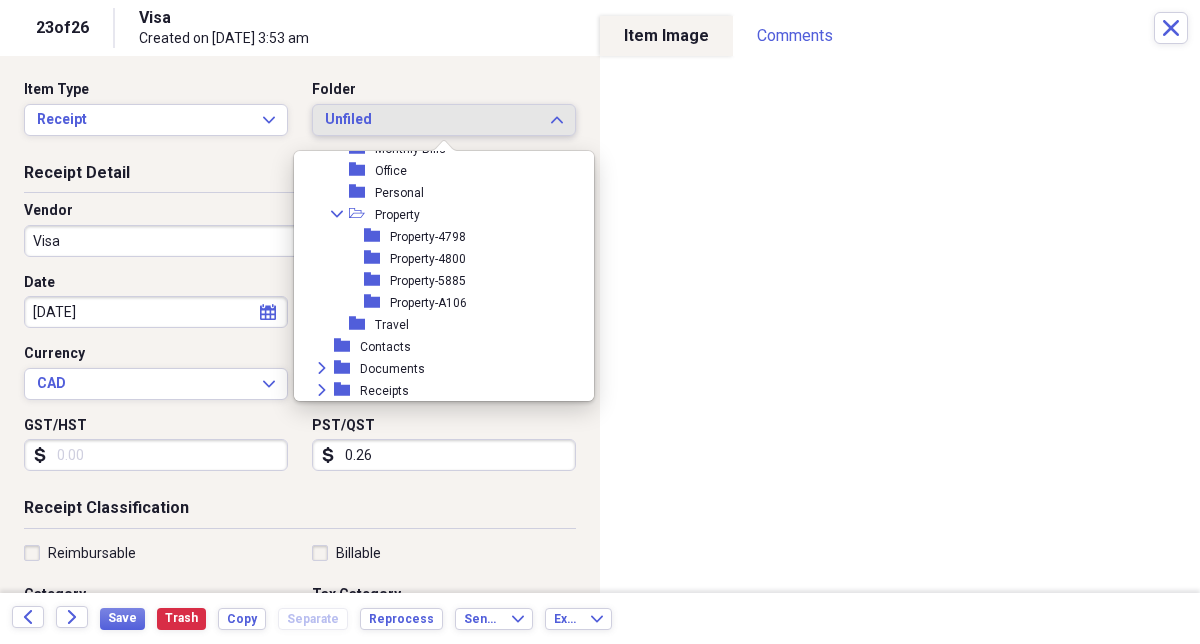 scroll, scrollTop: 359, scrollLeft: 0, axis: vertical 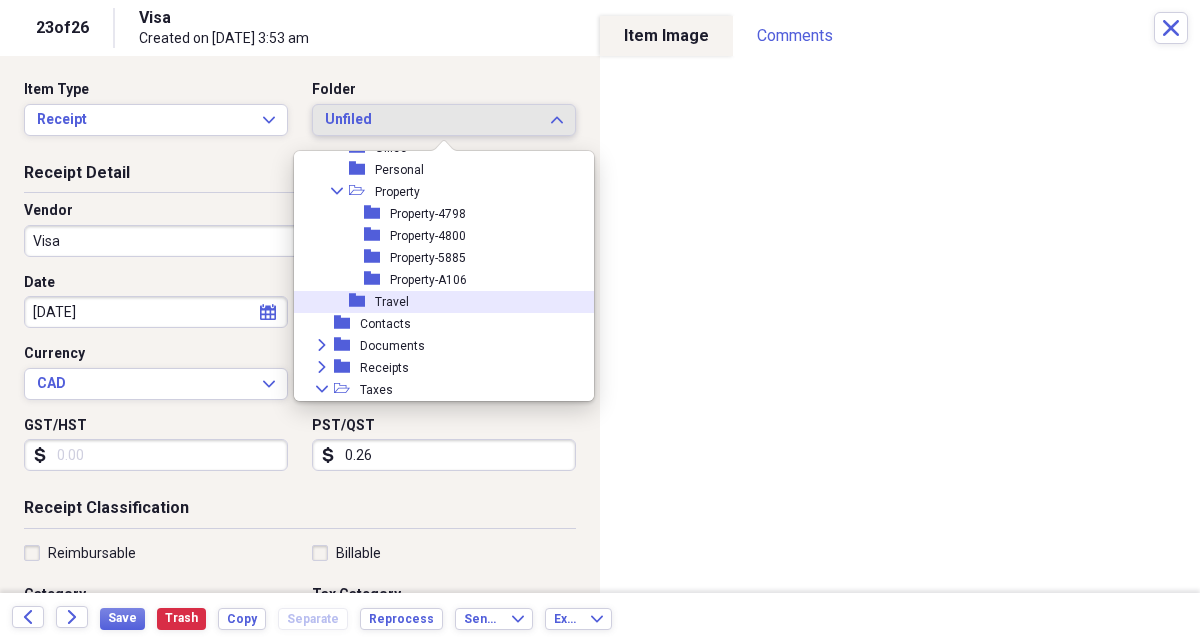 click on "folder Travel" at bounding box center [436, 302] 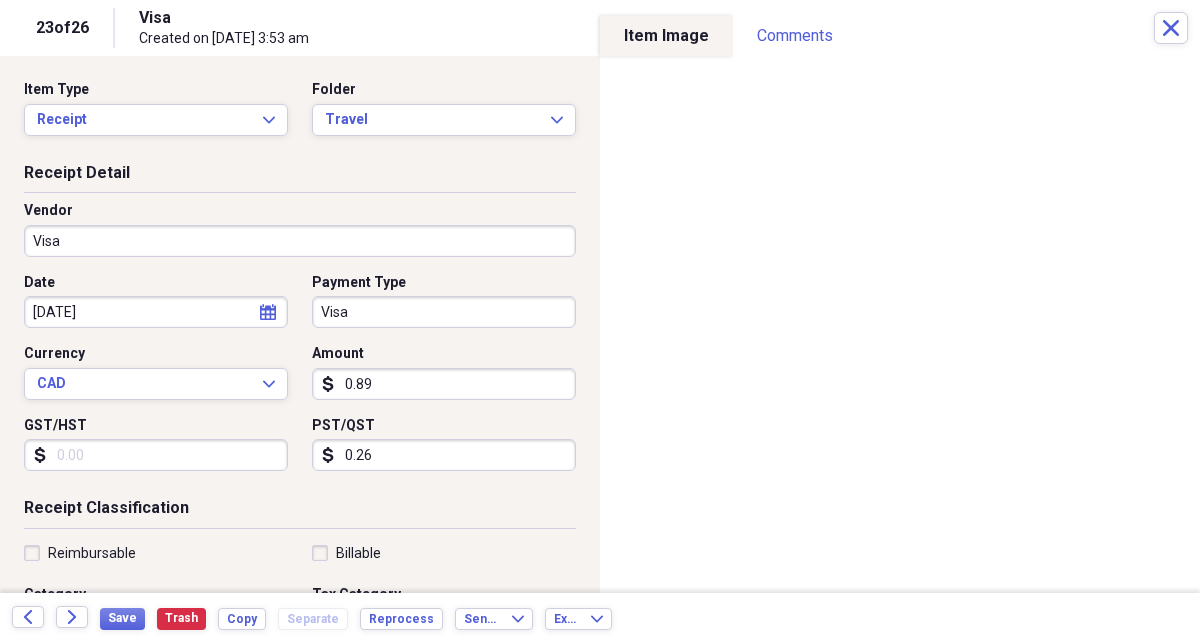 click on "Visa" at bounding box center [300, 241] 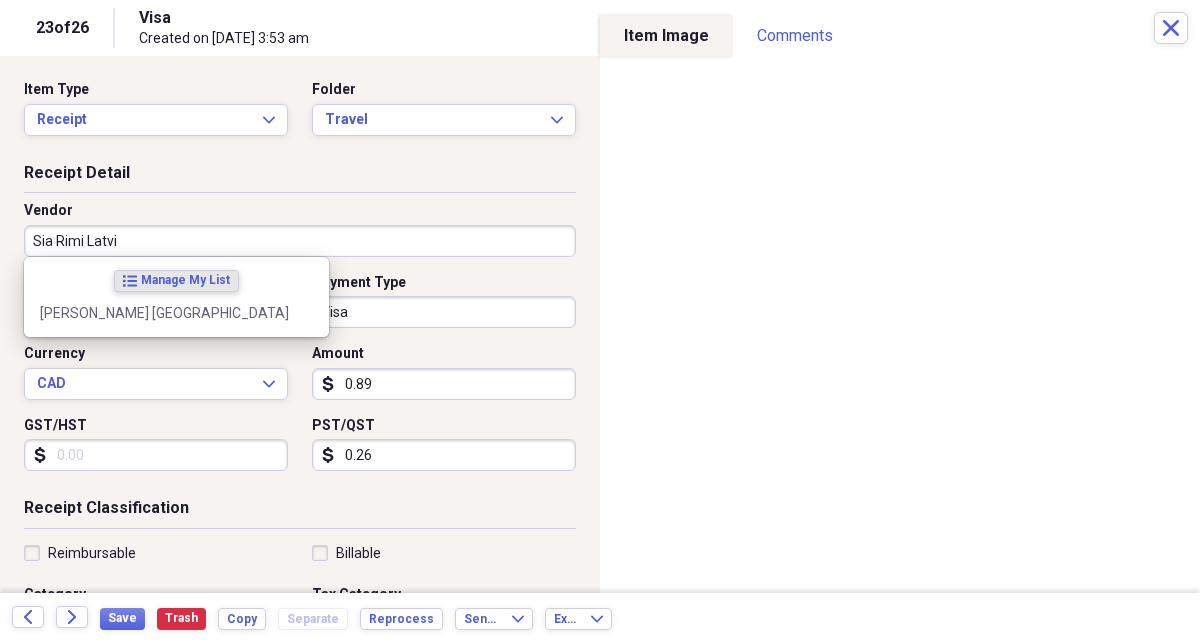 type on "Sia Rimi Latvia" 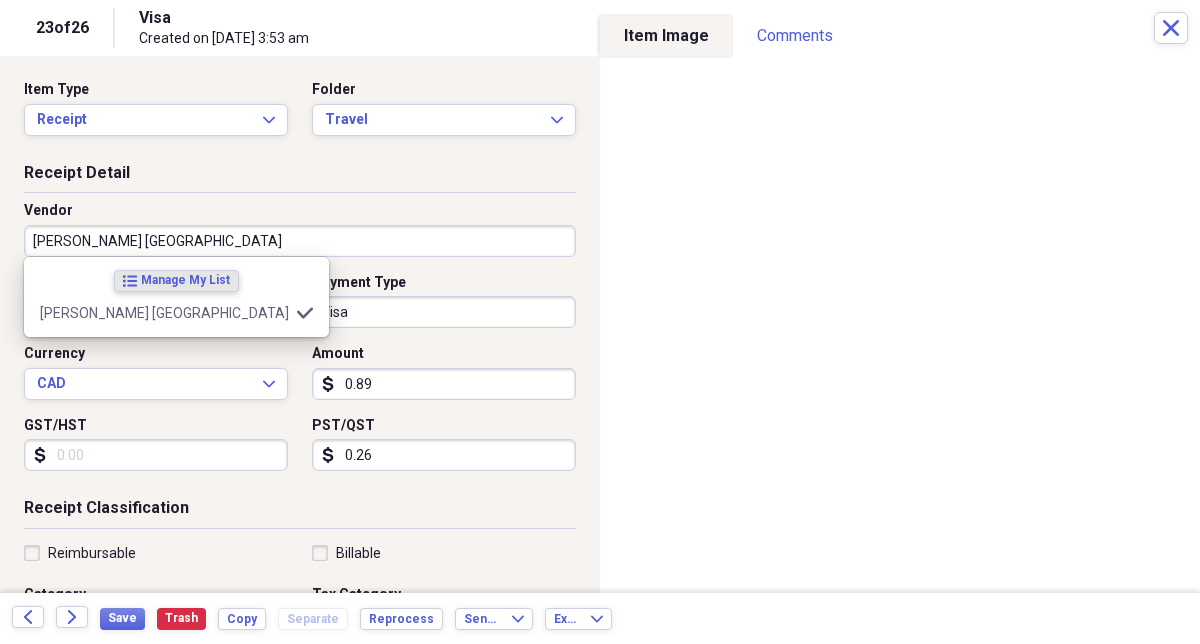 type on "Meals/Restaurant" 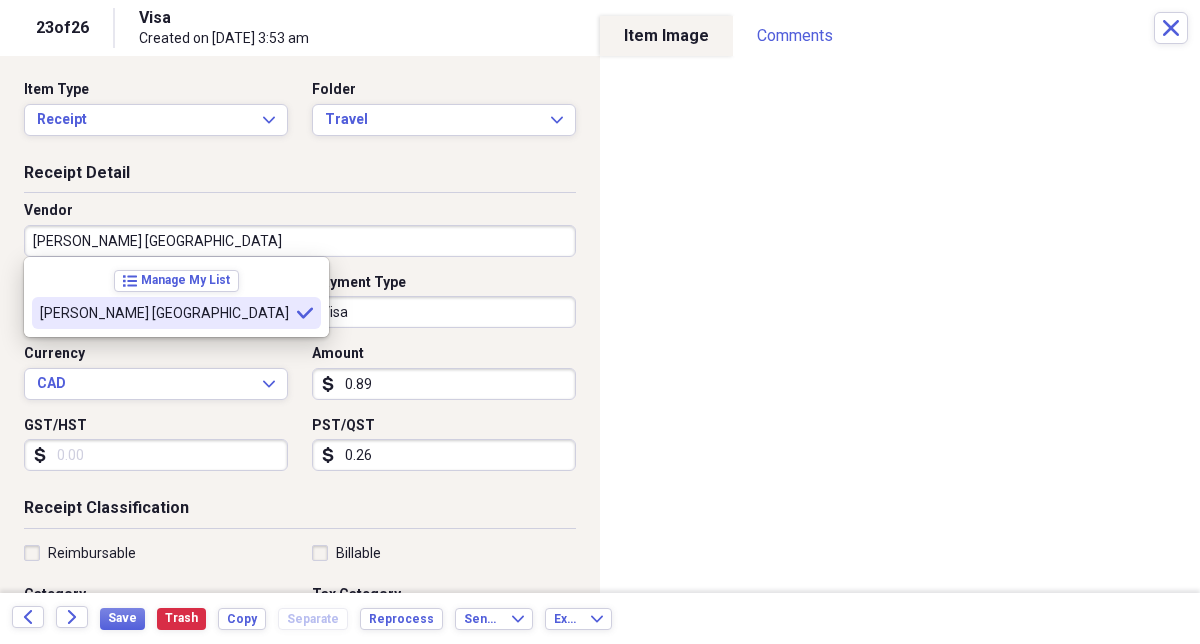 type on "Sia Rimi Latvia" 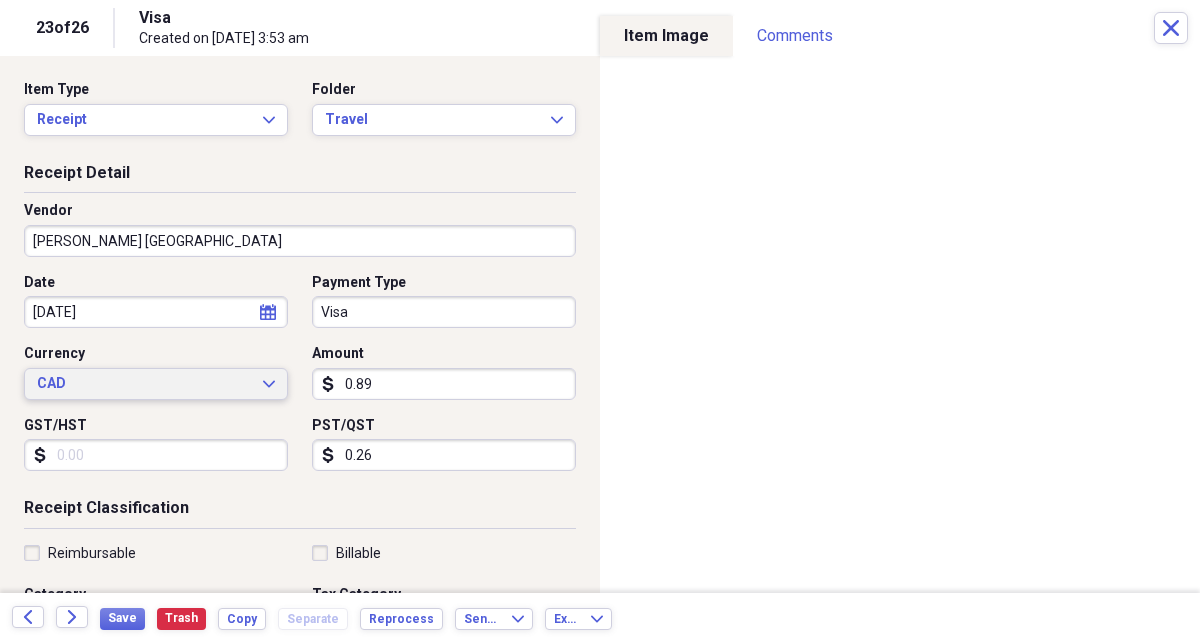 click on "Expand" 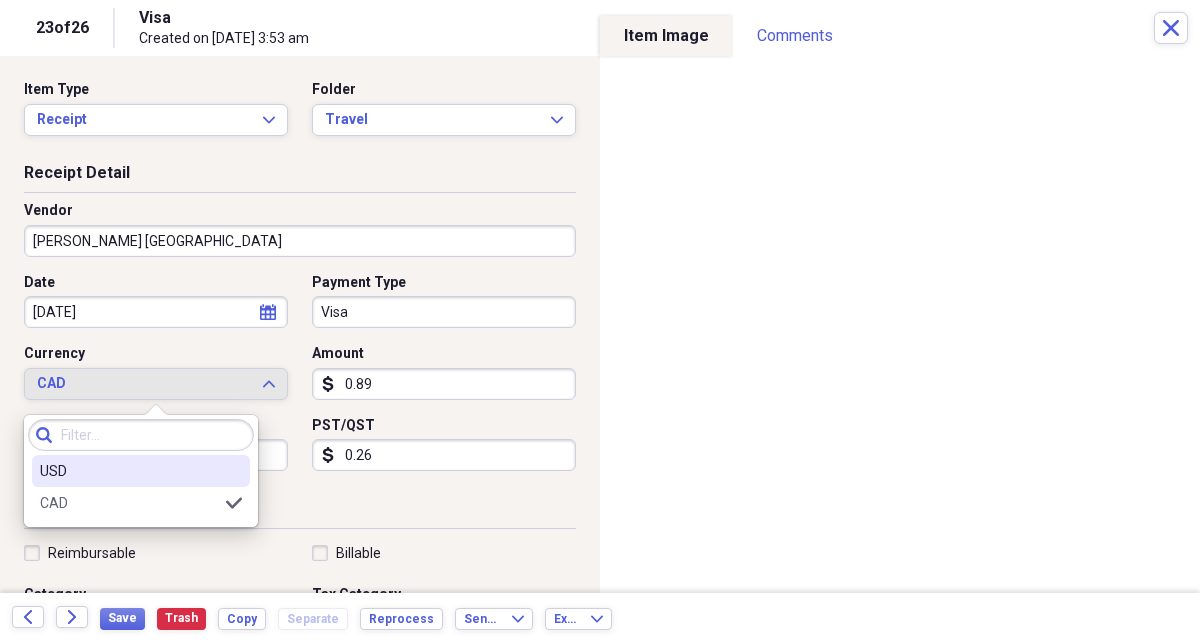click on "USD" at bounding box center [129, 471] 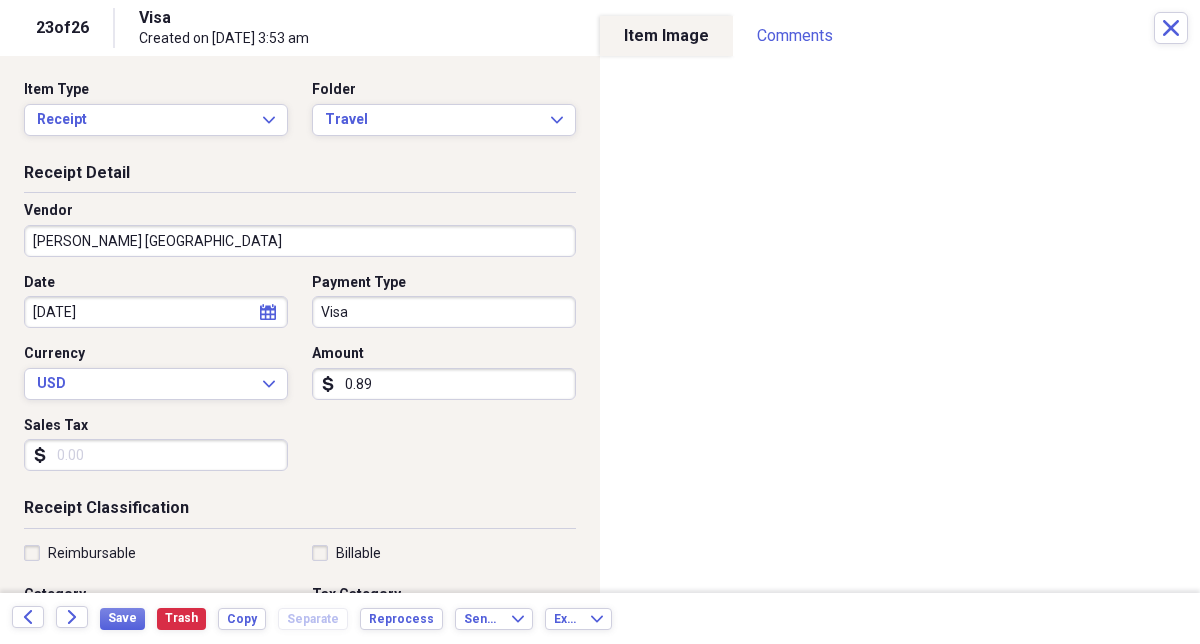click on "0.89" at bounding box center [444, 384] 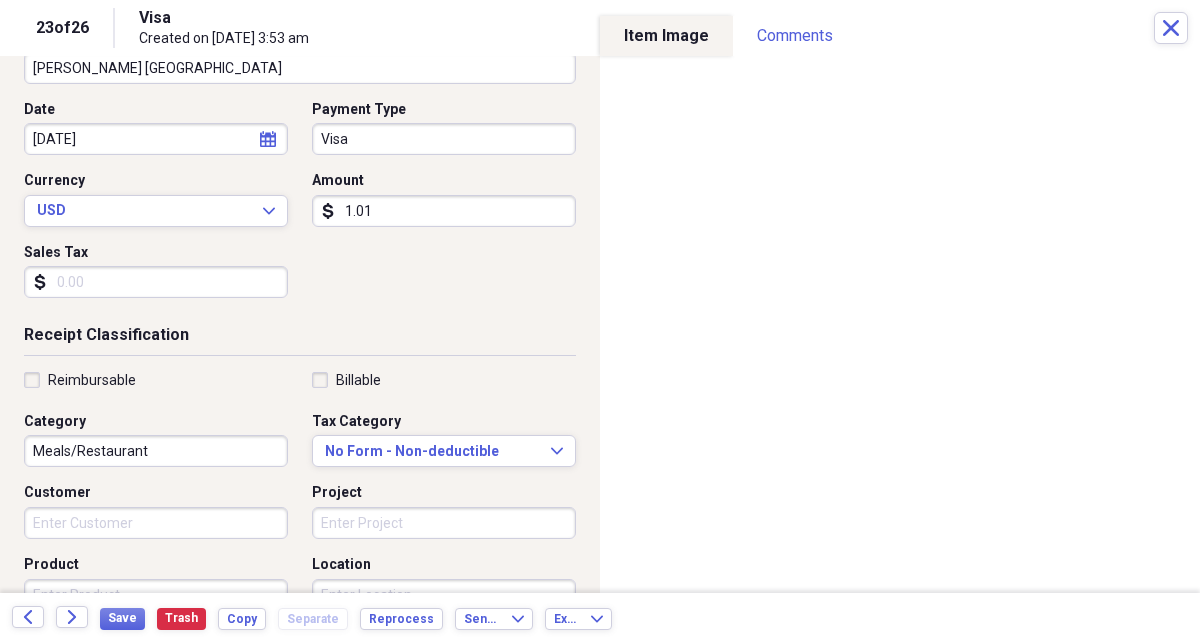 scroll, scrollTop: 0, scrollLeft: 0, axis: both 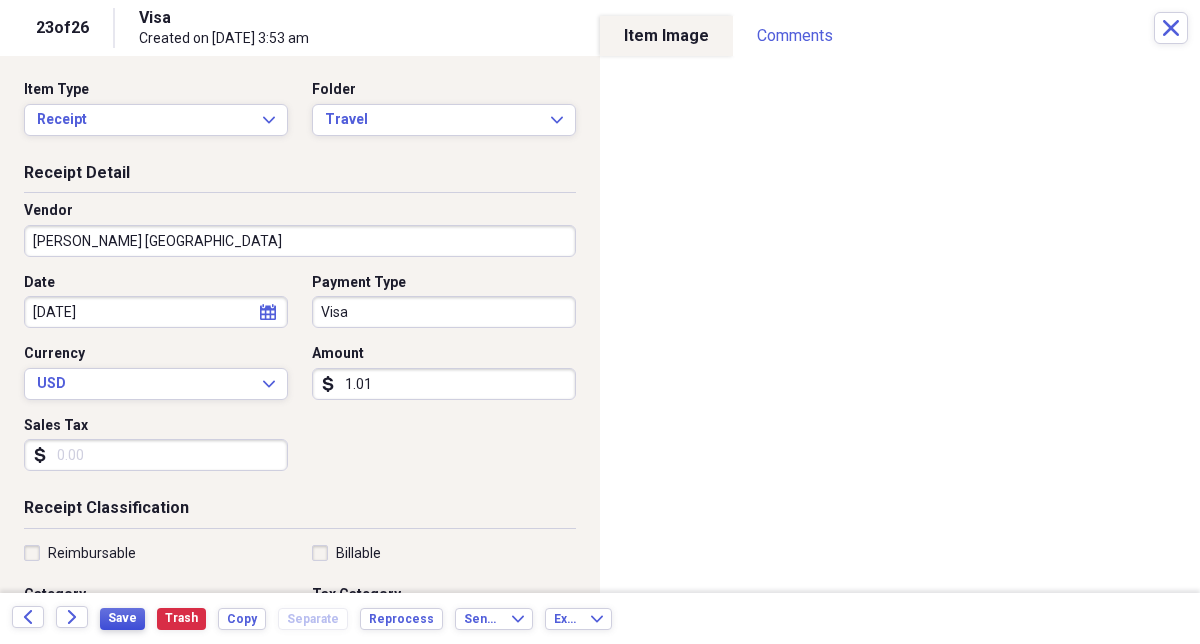 type on "1.01" 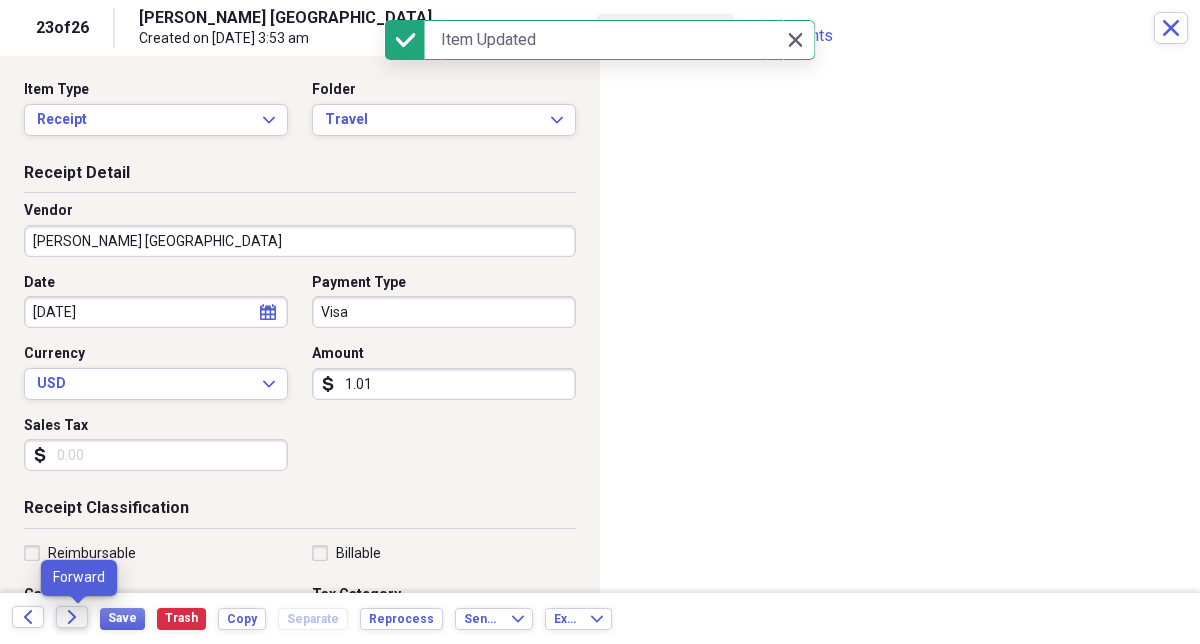 click on "Forward" 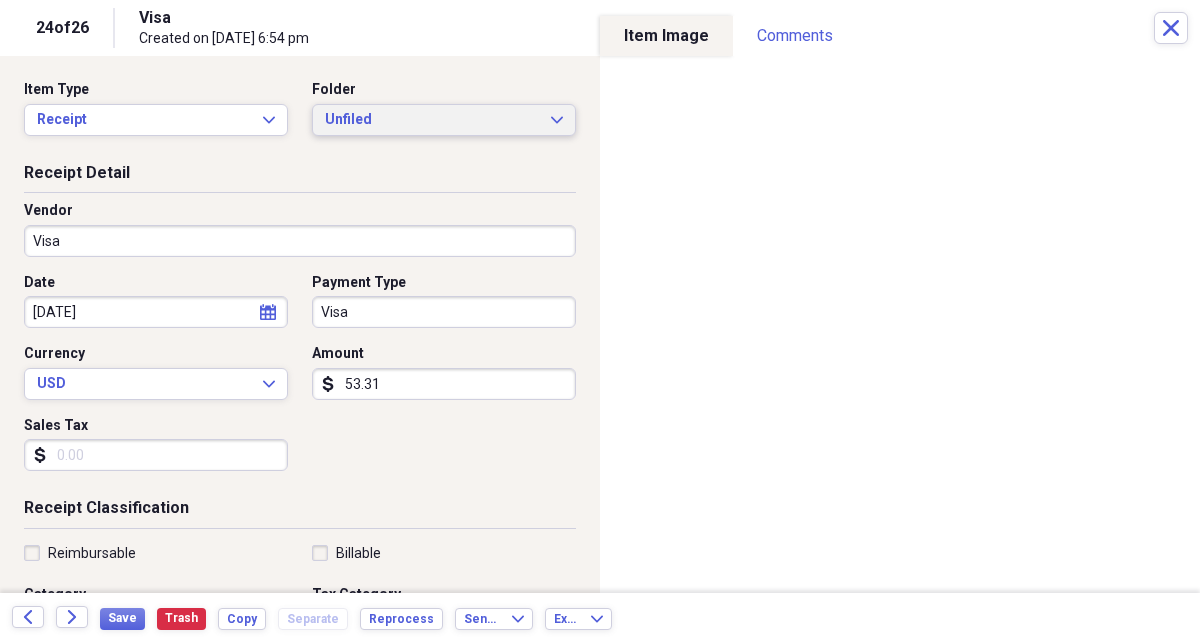 click on "Unfiled" at bounding box center (432, 120) 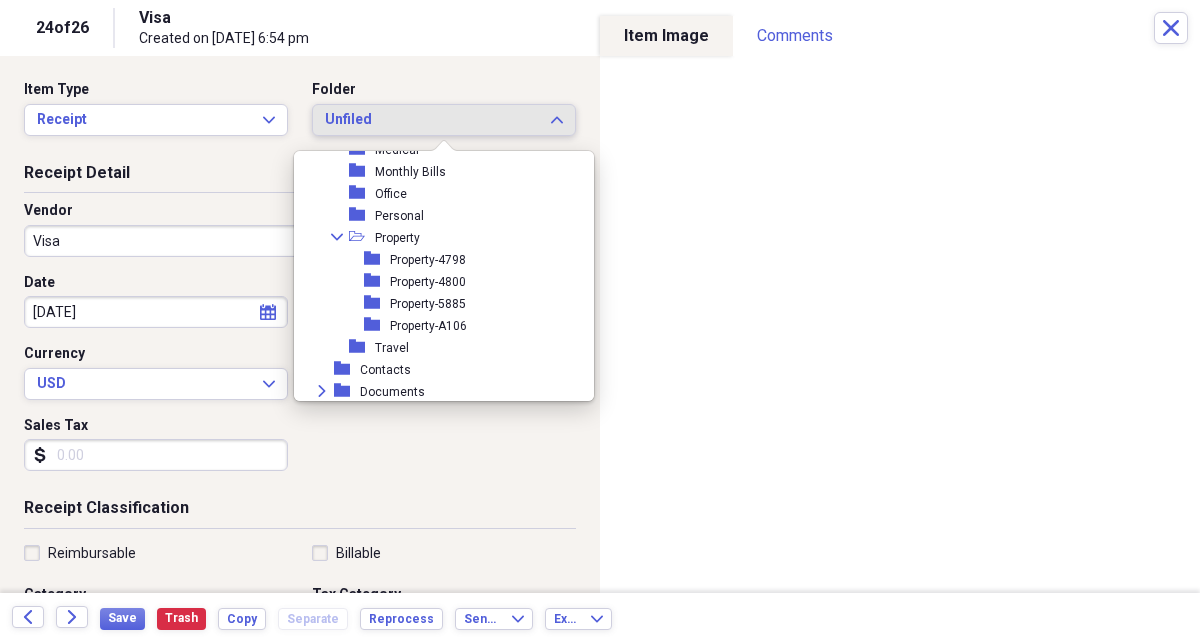 scroll, scrollTop: 325, scrollLeft: 0, axis: vertical 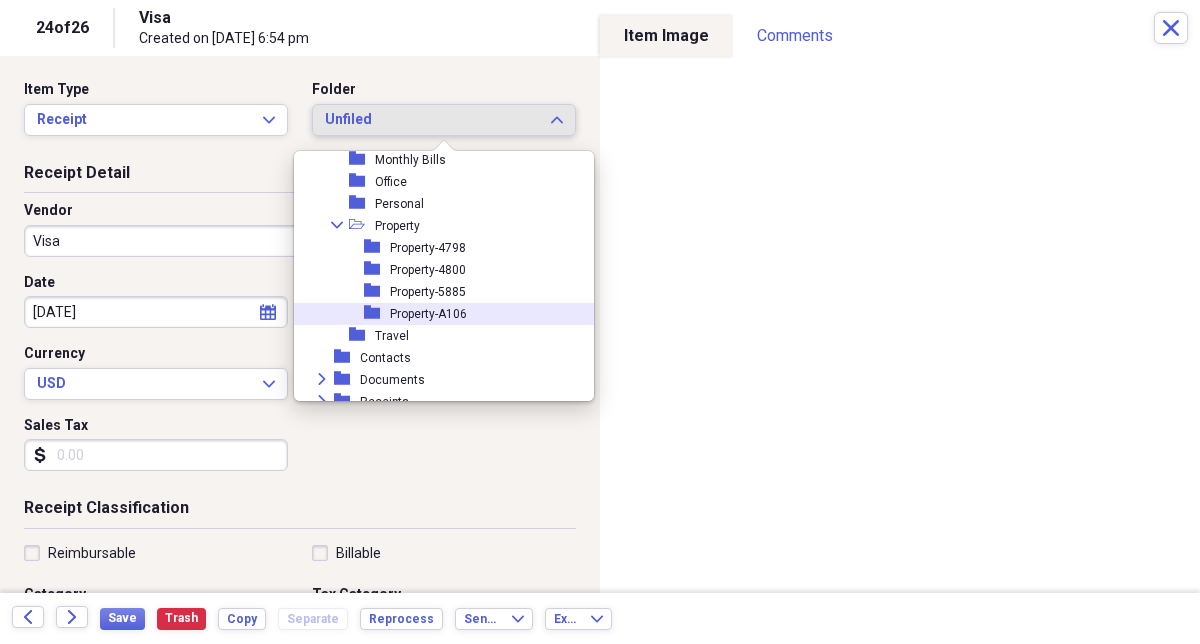 click on "Property-A106" at bounding box center [428, 314] 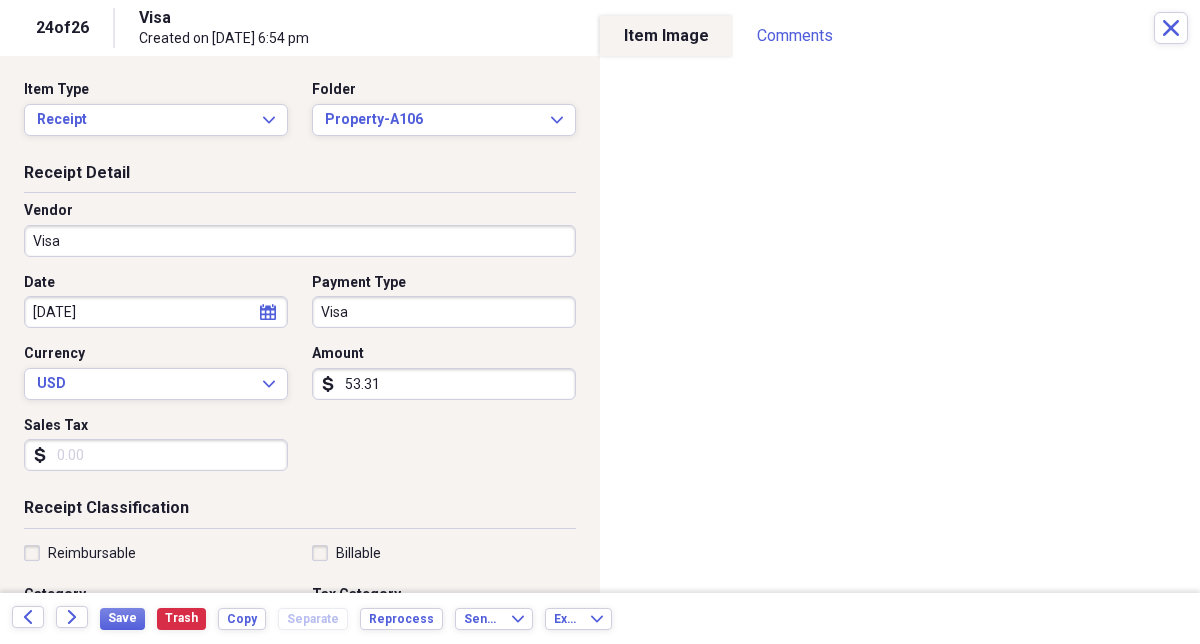 click on "Visa" at bounding box center [300, 241] 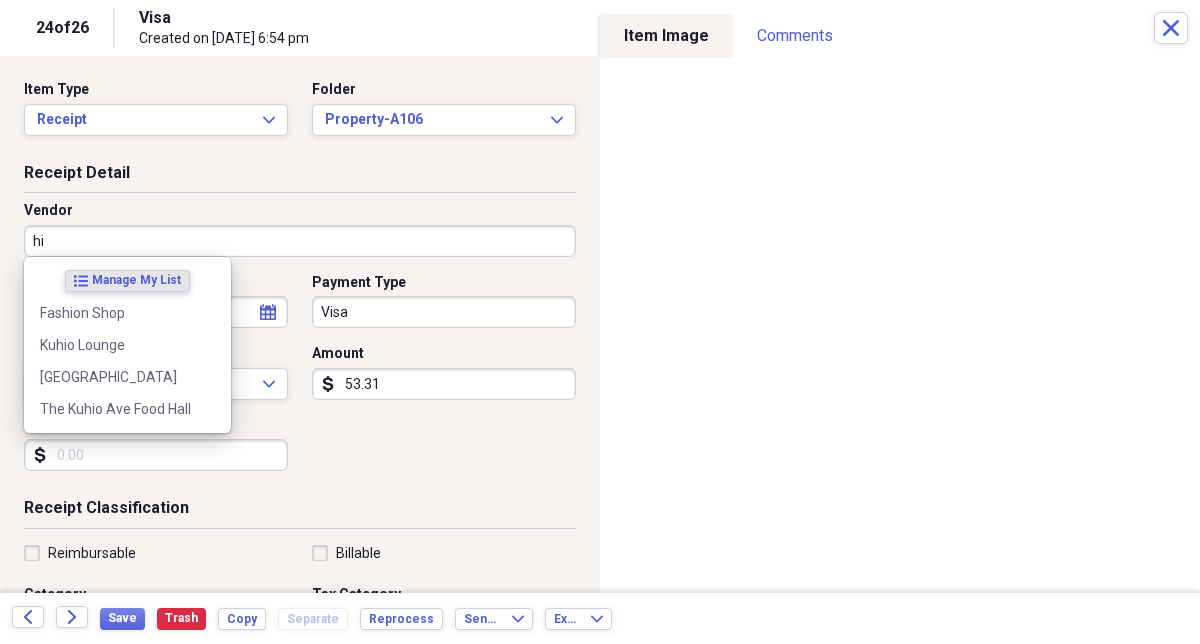 type on "h" 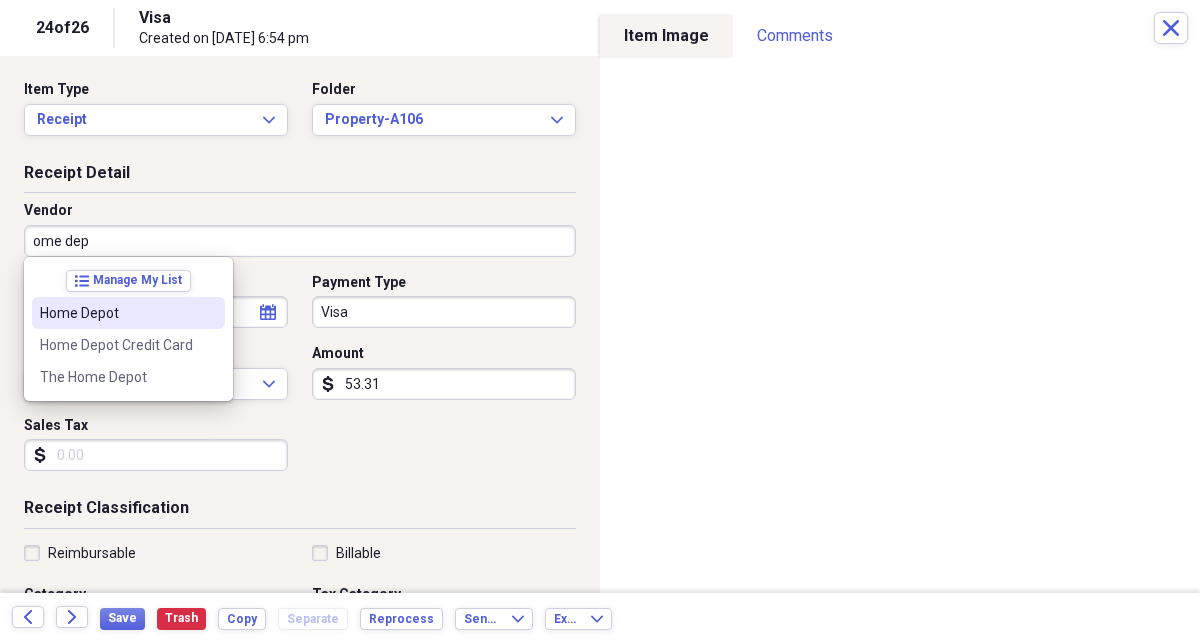click on "Home Depot" at bounding box center (116, 313) 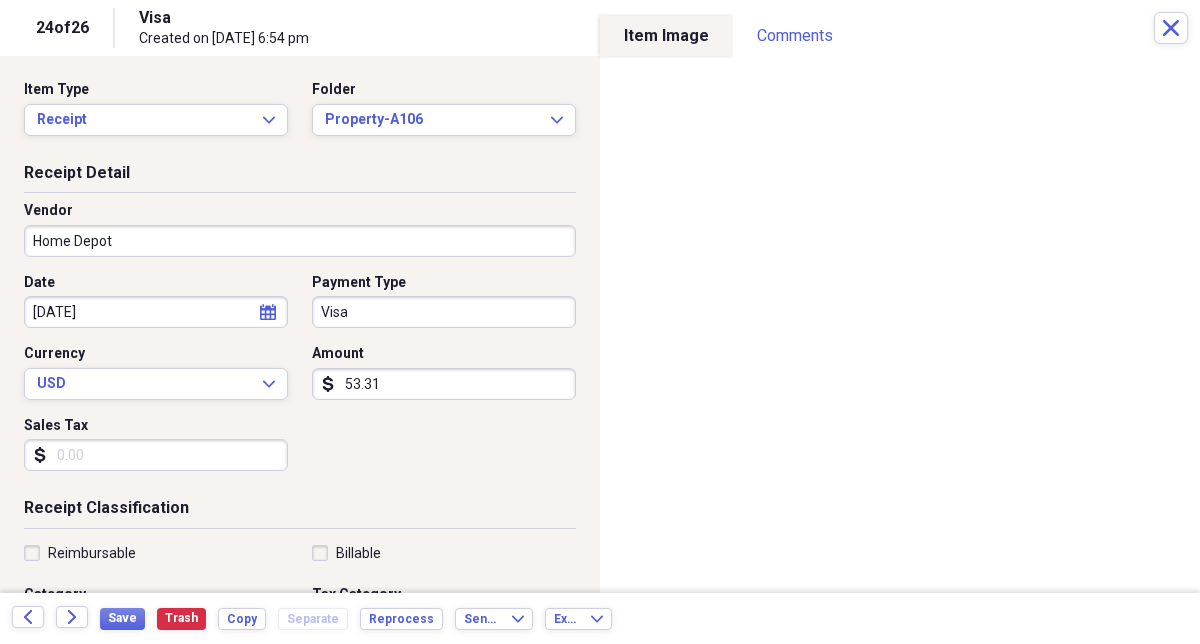 type on "Property" 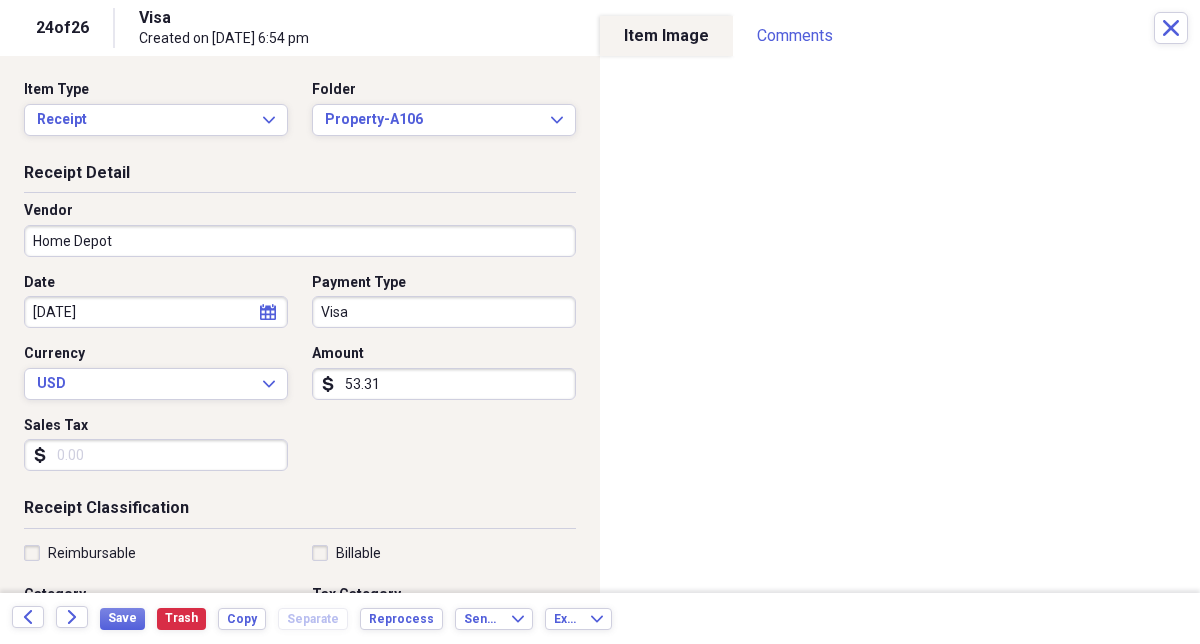 click on "Sales Tax" at bounding box center [156, 455] 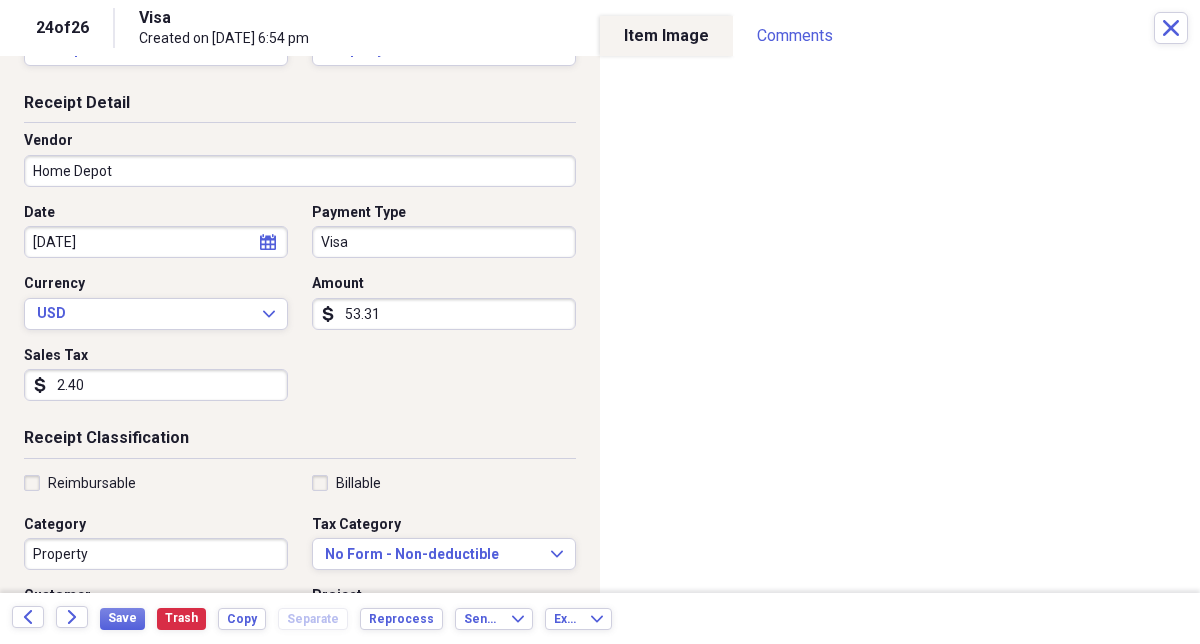 scroll, scrollTop: 75, scrollLeft: 0, axis: vertical 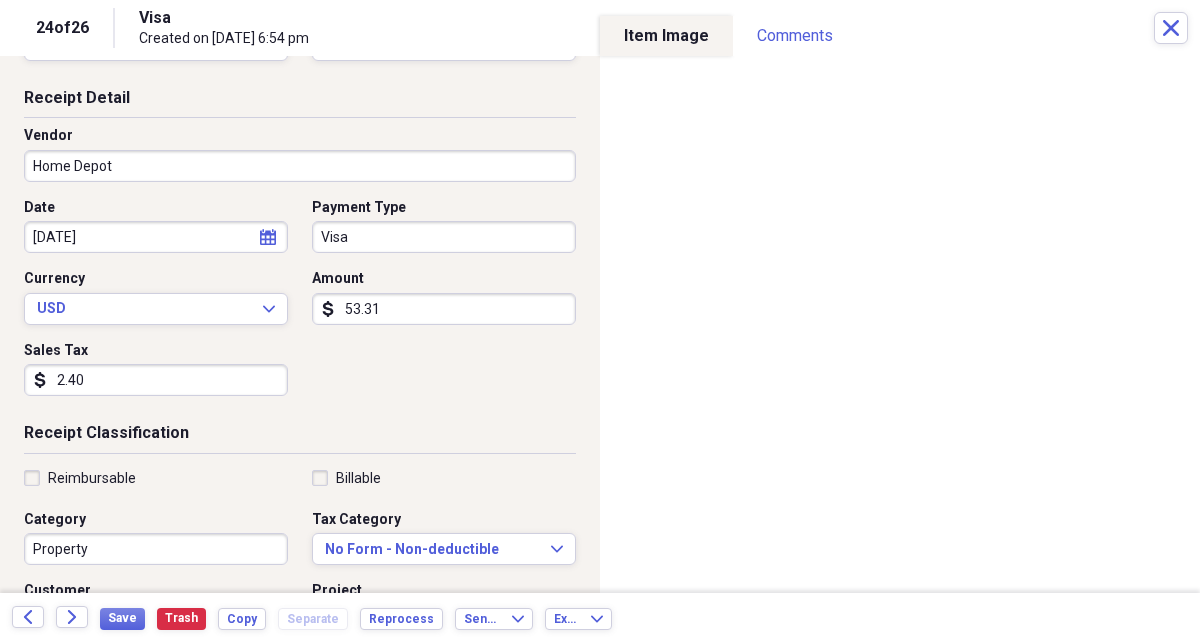 type on "2.40" 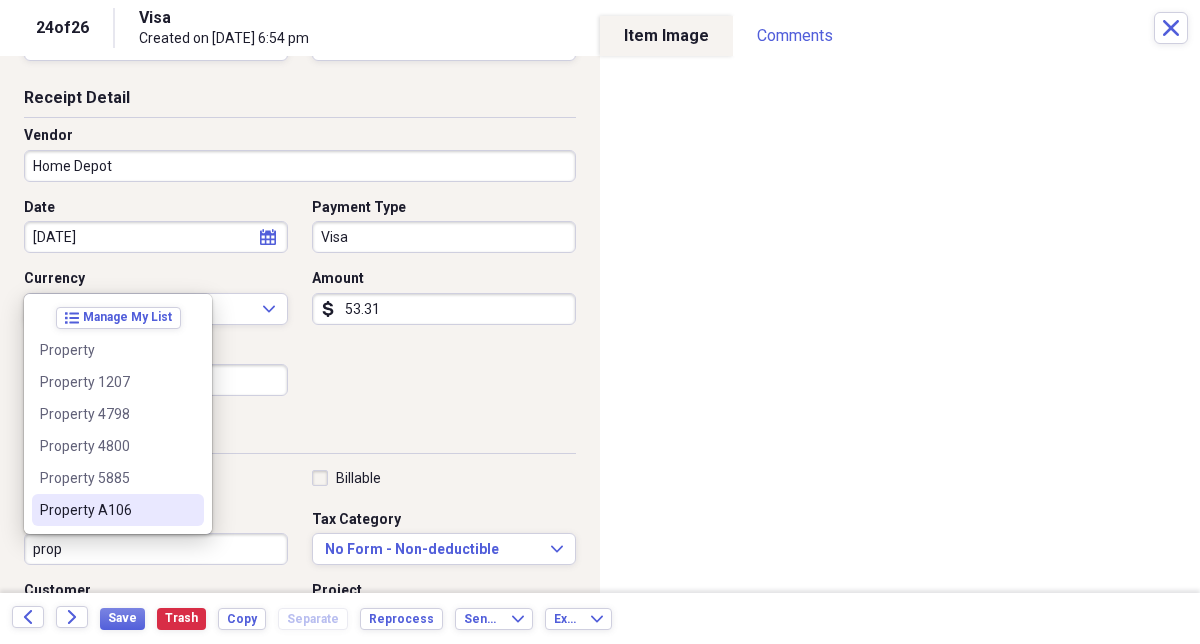 click on "Property A106" at bounding box center [106, 510] 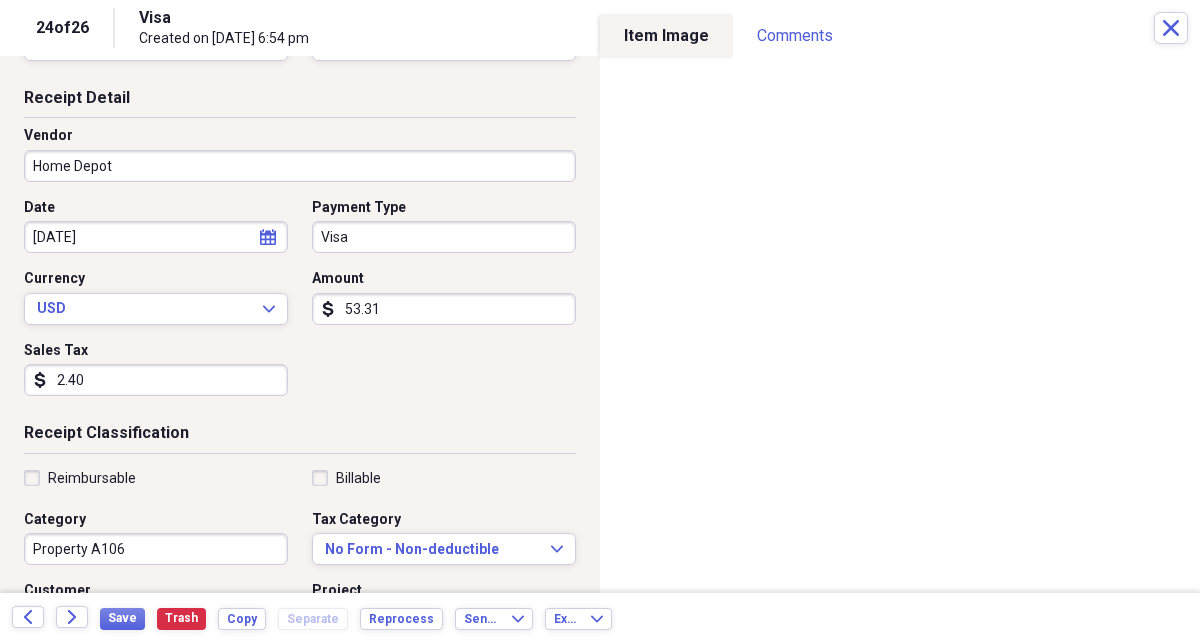 scroll, scrollTop: 0, scrollLeft: 0, axis: both 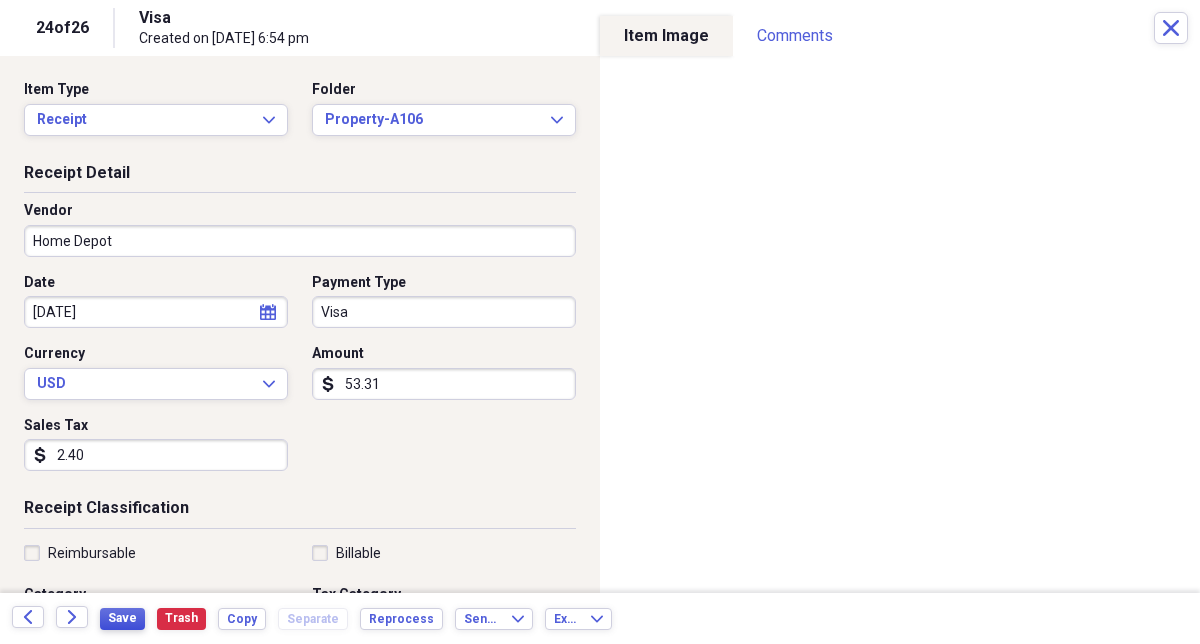 click on "Save" at bounding box center (122, 618) 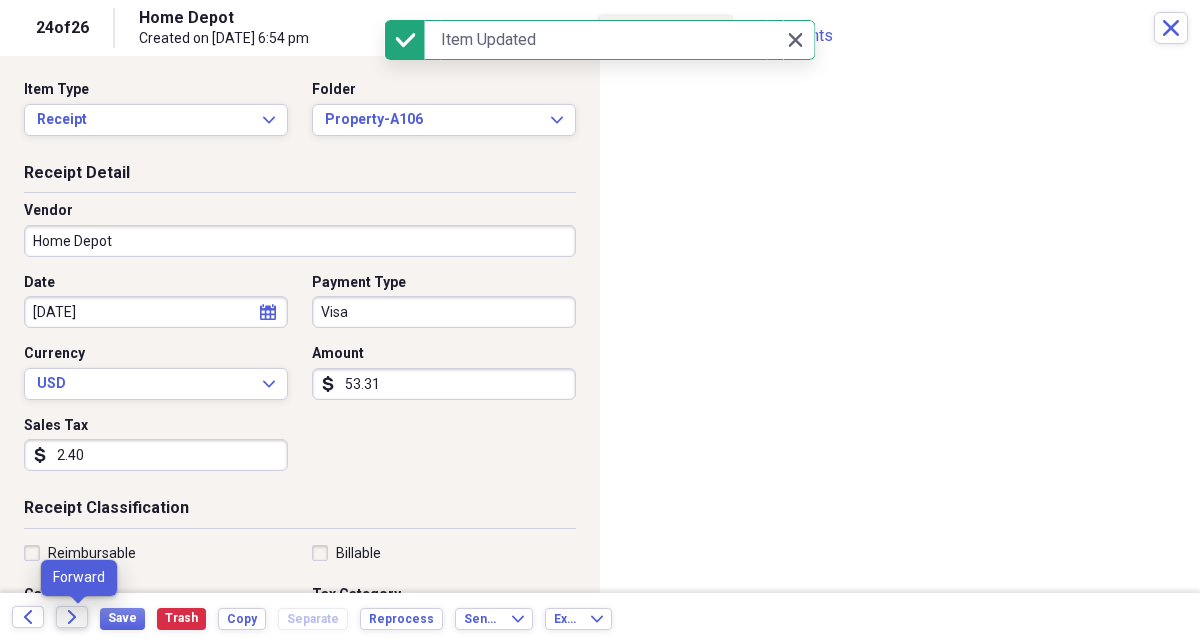 click on "Forward" 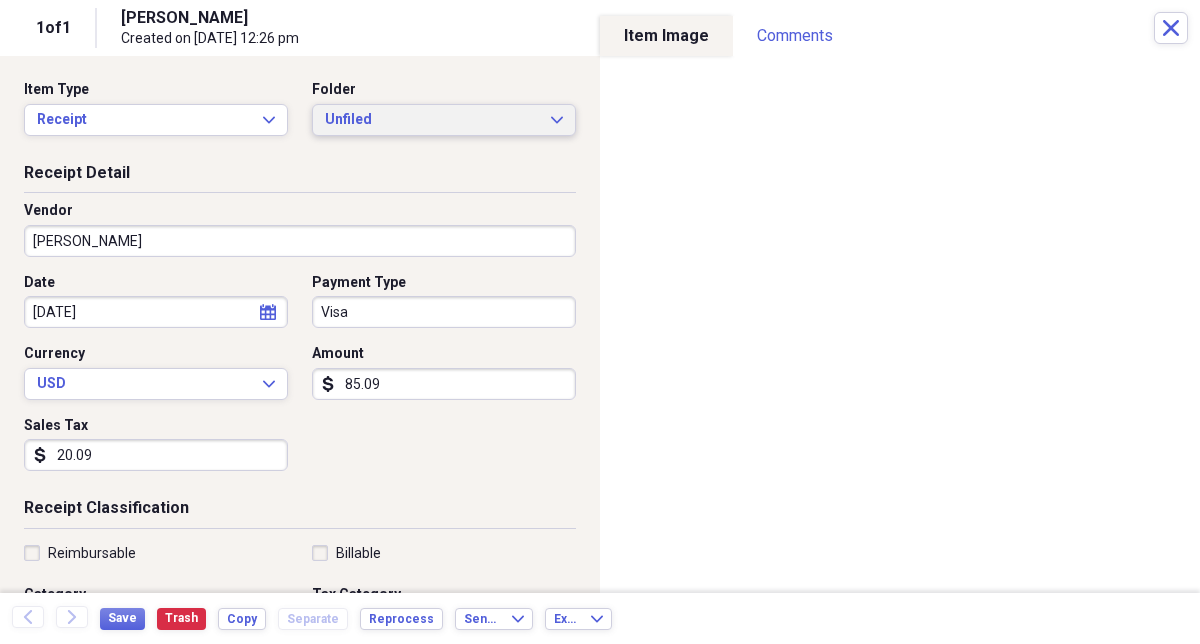 click on "Unfiled" at bounding box center (432, 120) 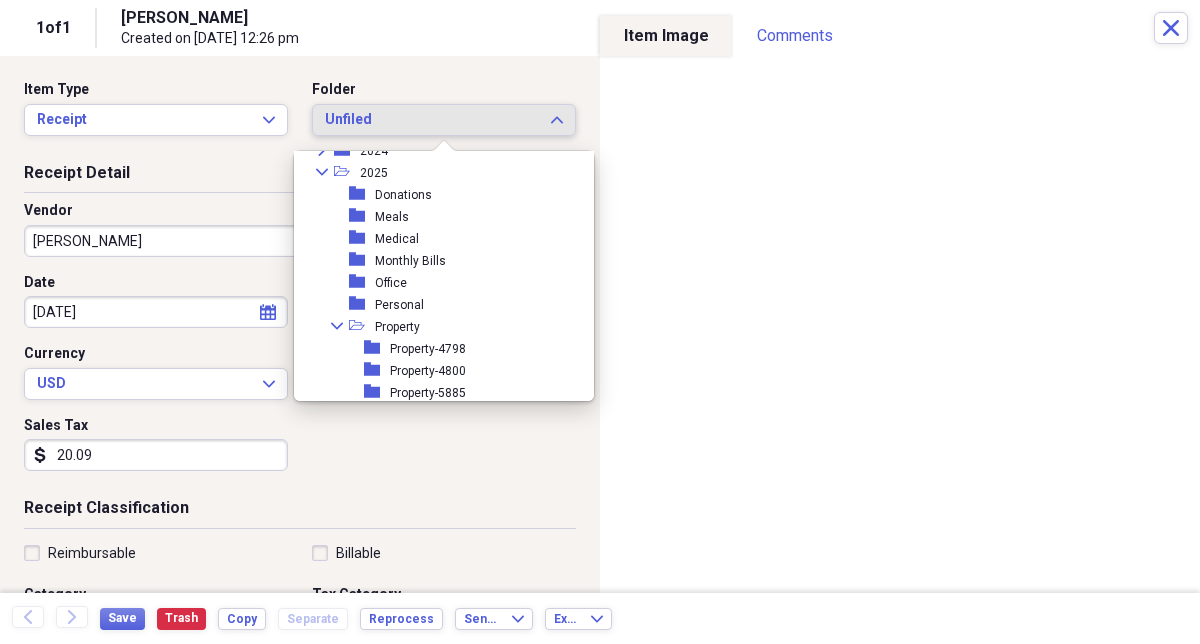 scroll, scrollTop: 227, scrollLeft: 0, axis: vertical 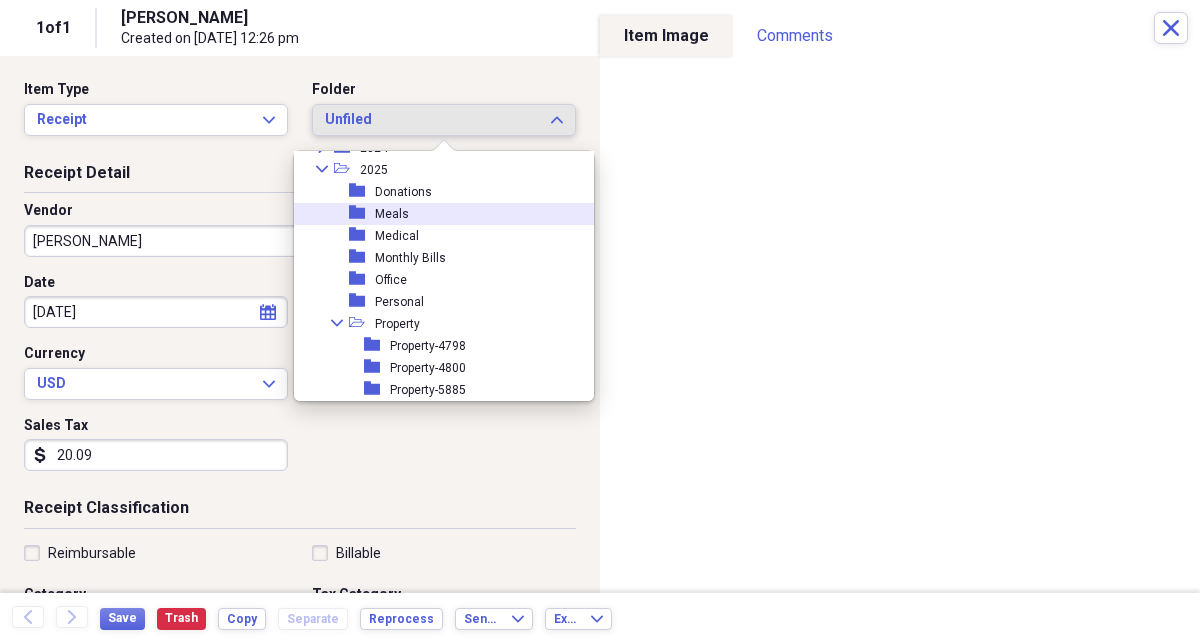 click on "folder Meals" at bounding box center (436, 214) 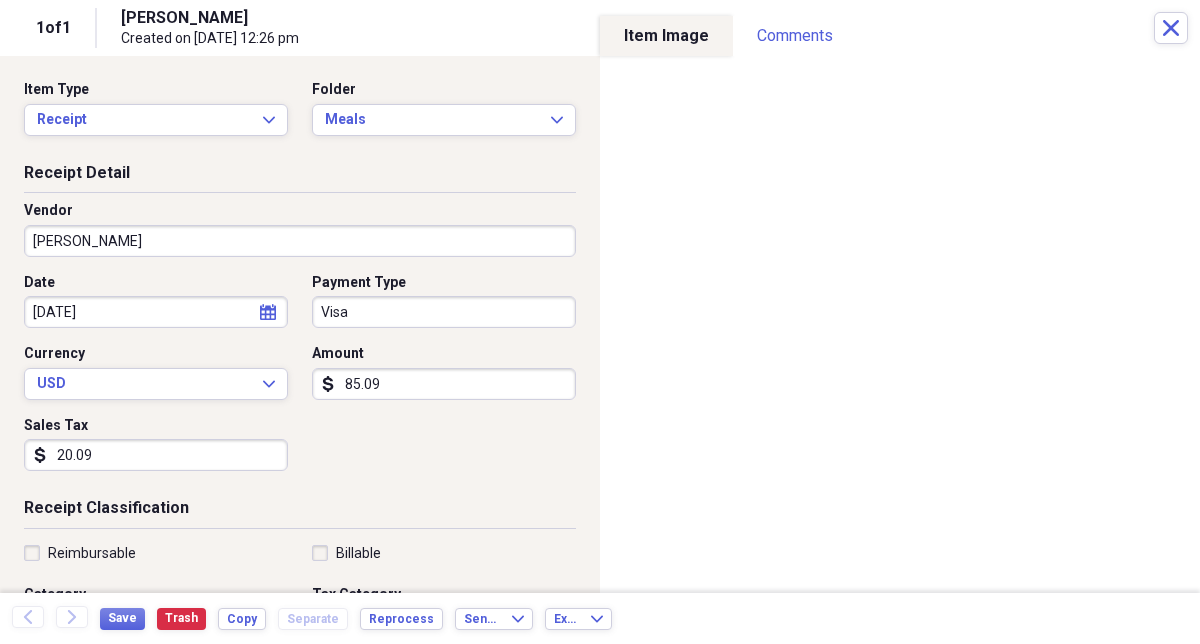 click on "Bobby Vs" at bounding box center (300, 241) 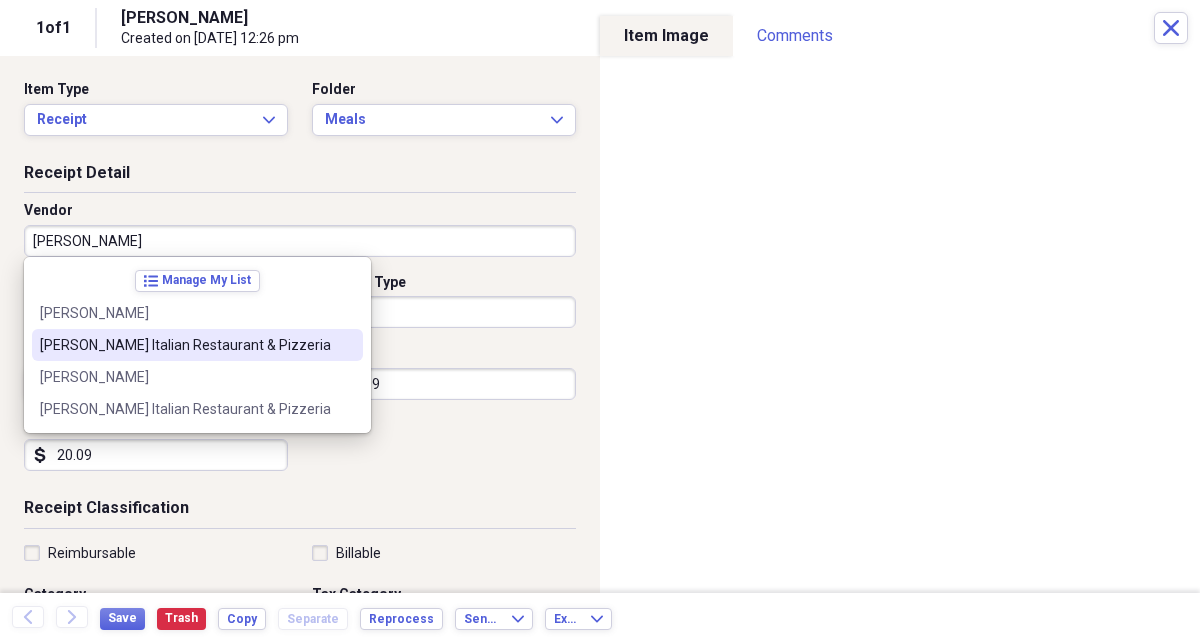 click on "Bobby V's Italian Restaurant & Pizzeria" at bounding box center [185, 345] 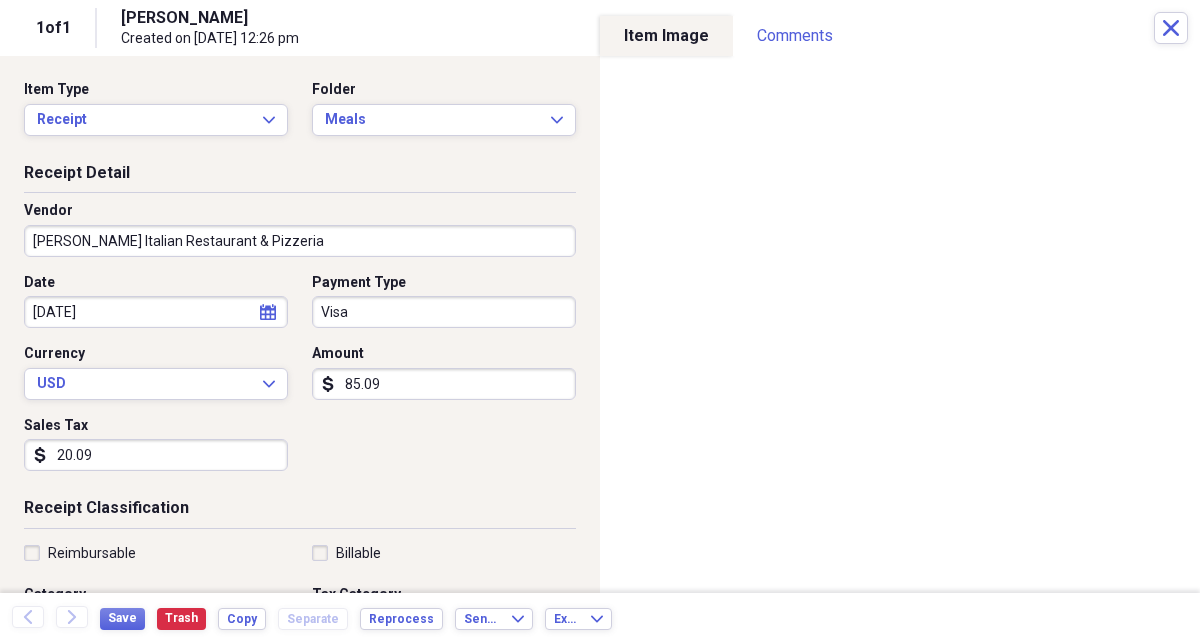click on "85.09" at bounding box center (444, 384) 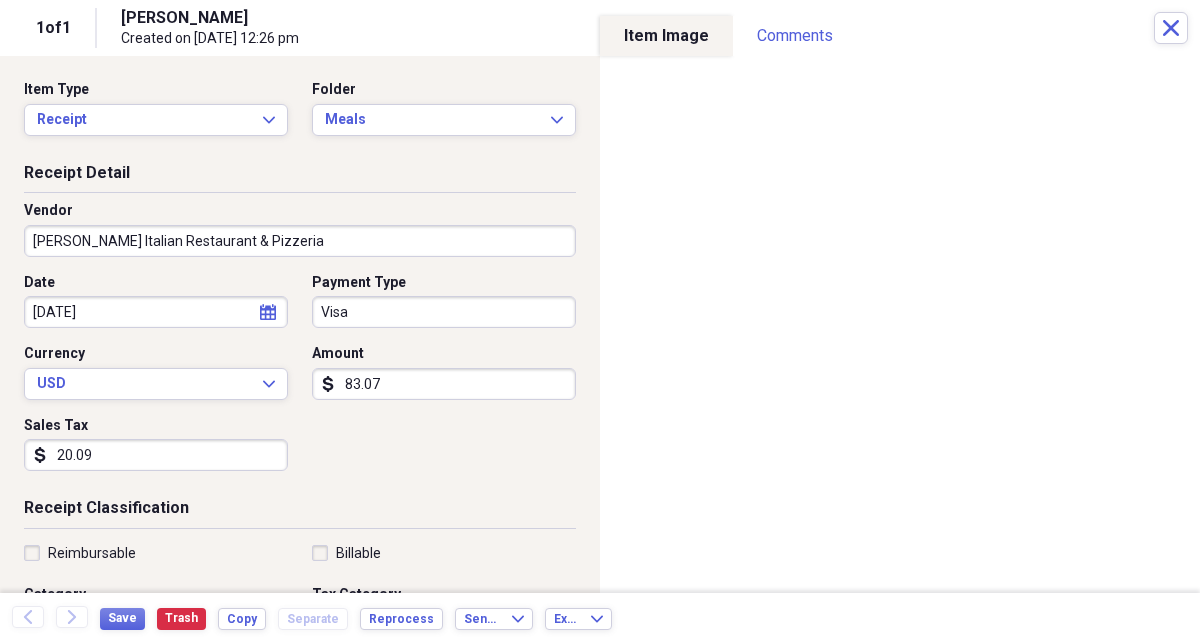 type on "83.07" 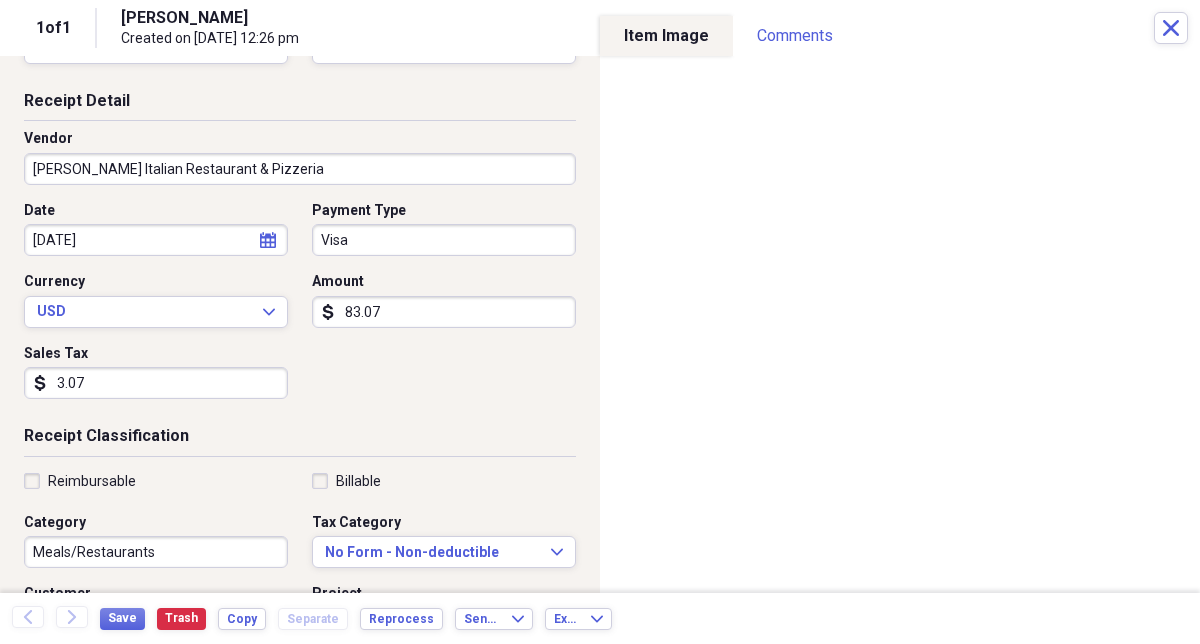 scroll, scrollTop: 60, scrollLeft: 0, axis: vertical 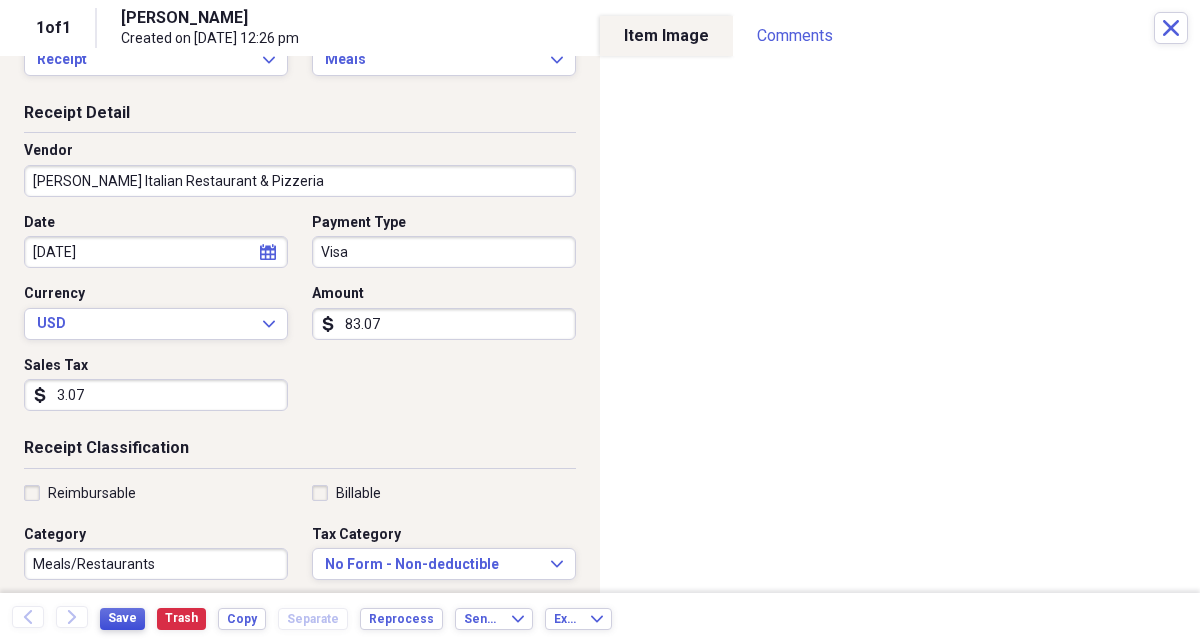 type on "3.07" 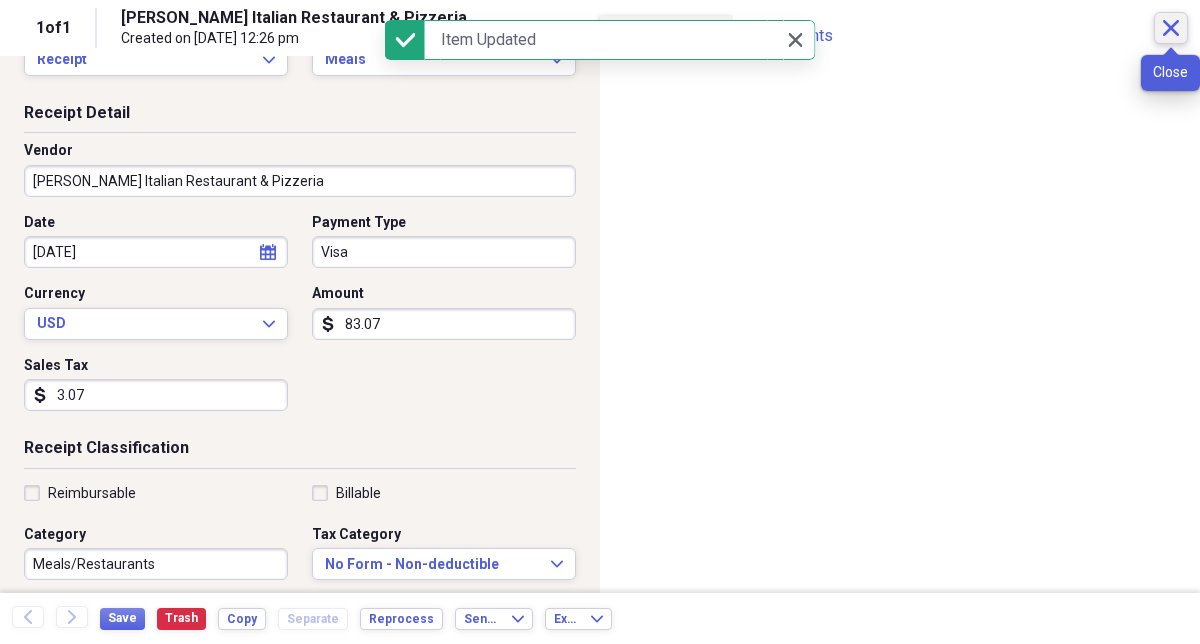 click 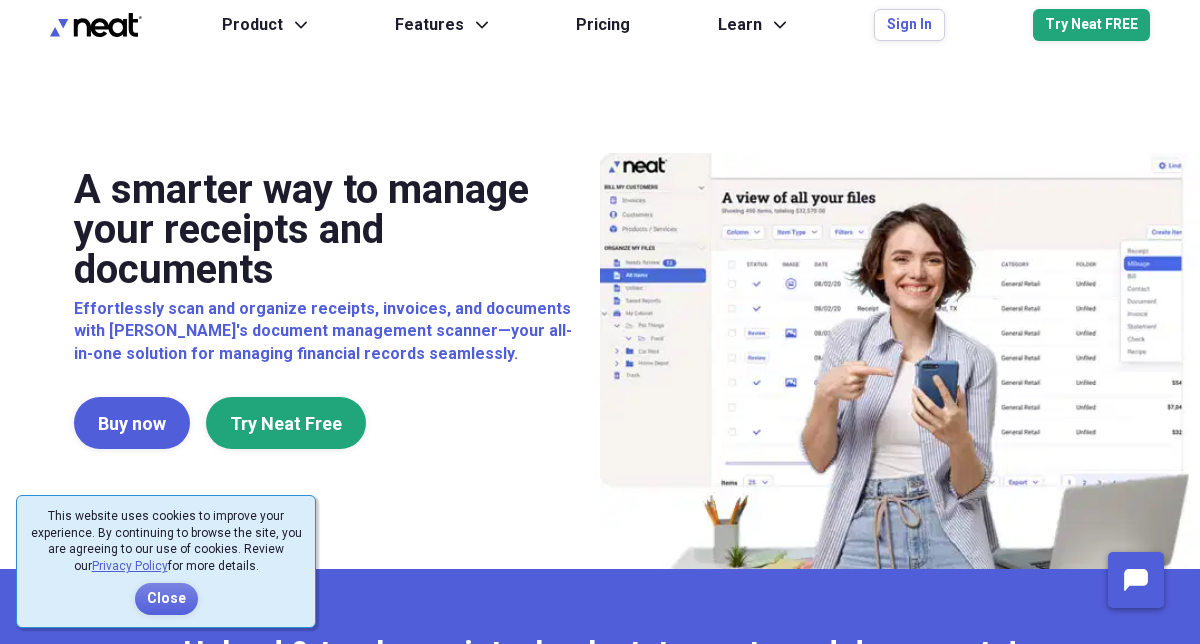 scroll, scrollTop: 0, scrollLeft: 0, axis: both 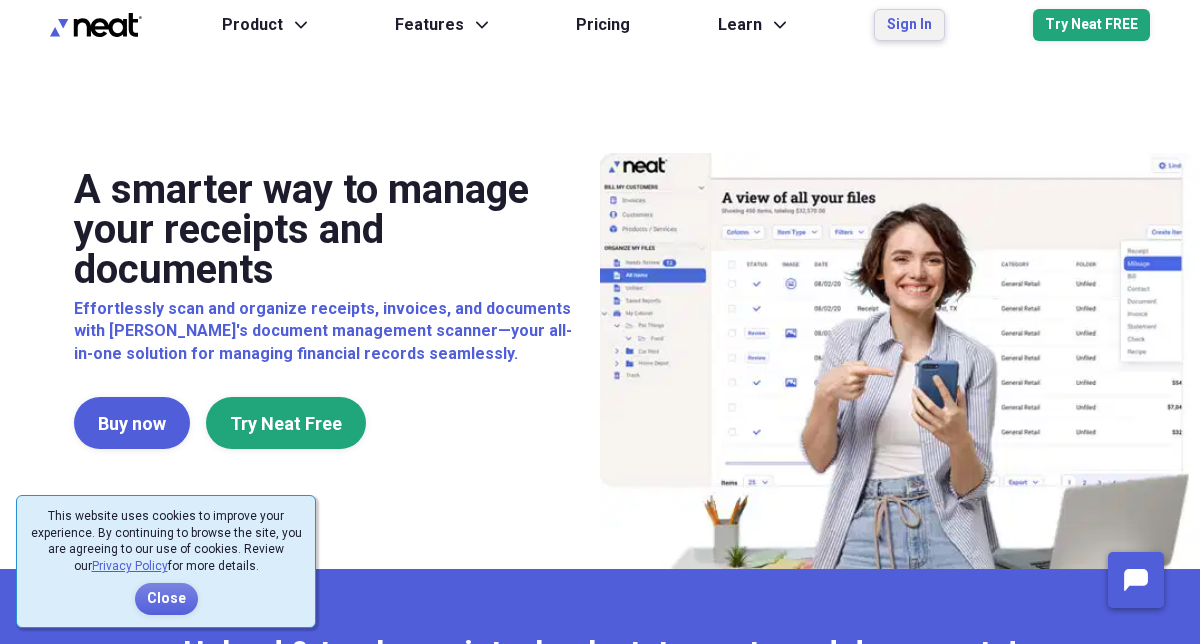 click on "Sign In" at bounding box center (909, 25) 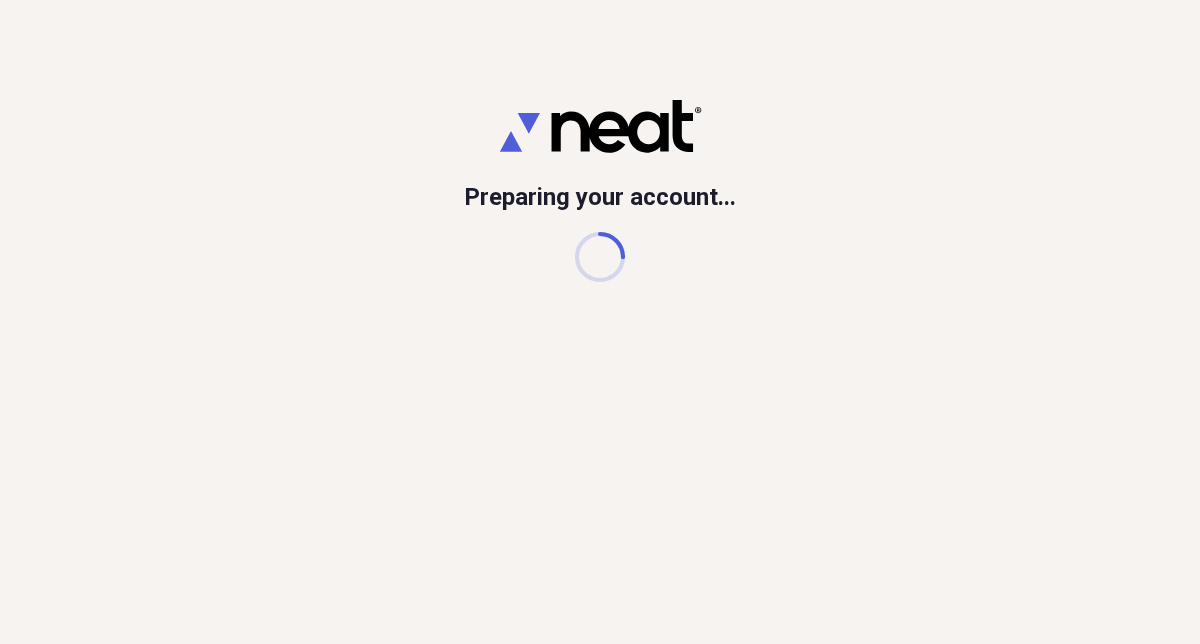 scroll, scrollTop: 0, scrollLeft: 0, axis: both 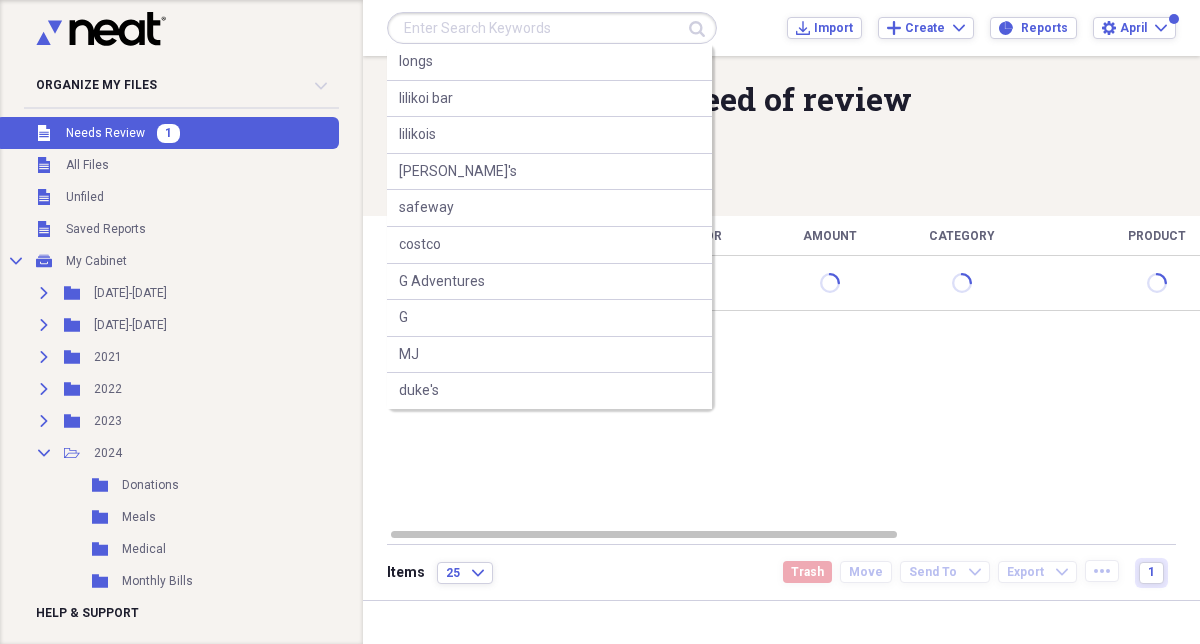 click at bounding box center [552, 28] 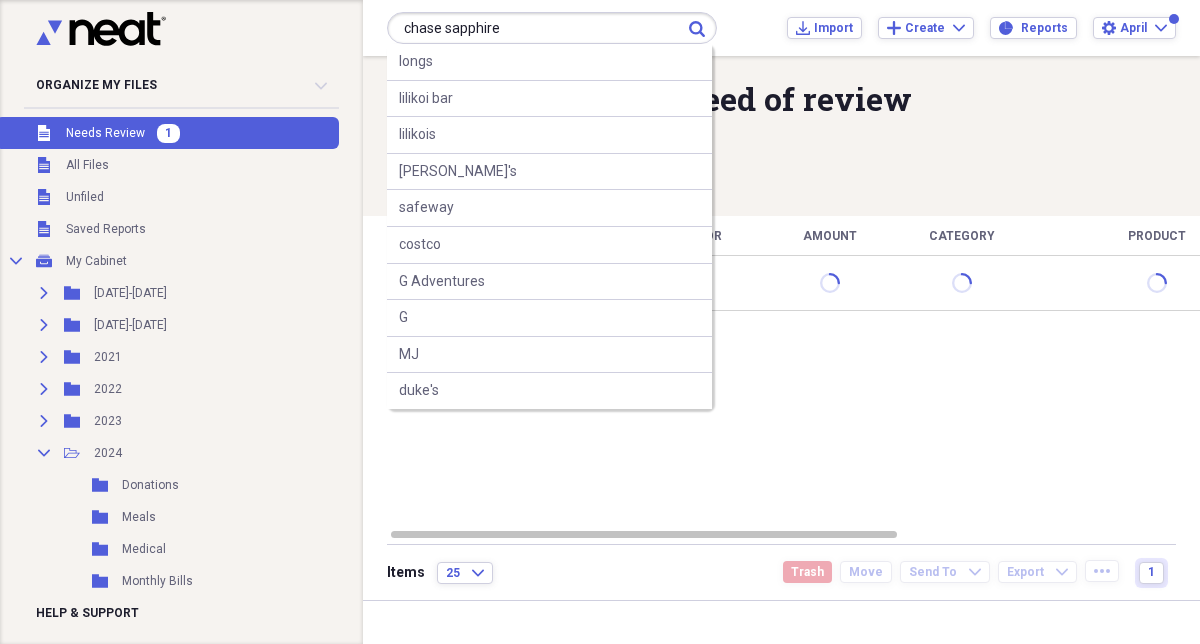 type on "chase sapphire" 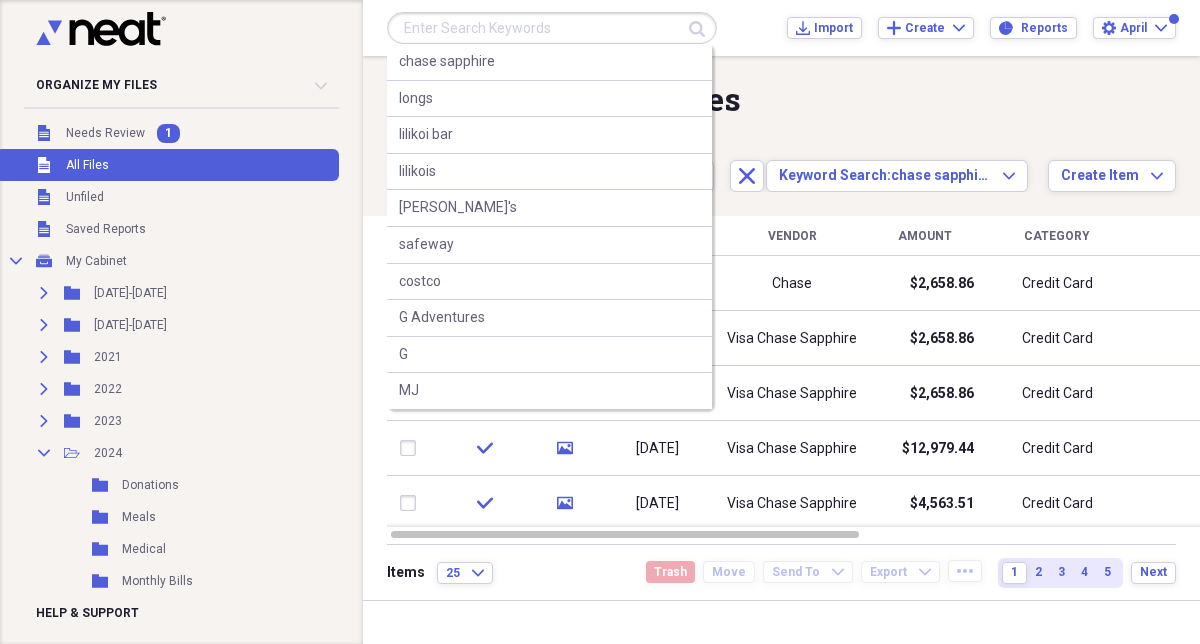 click at bounding box center (552, 28) 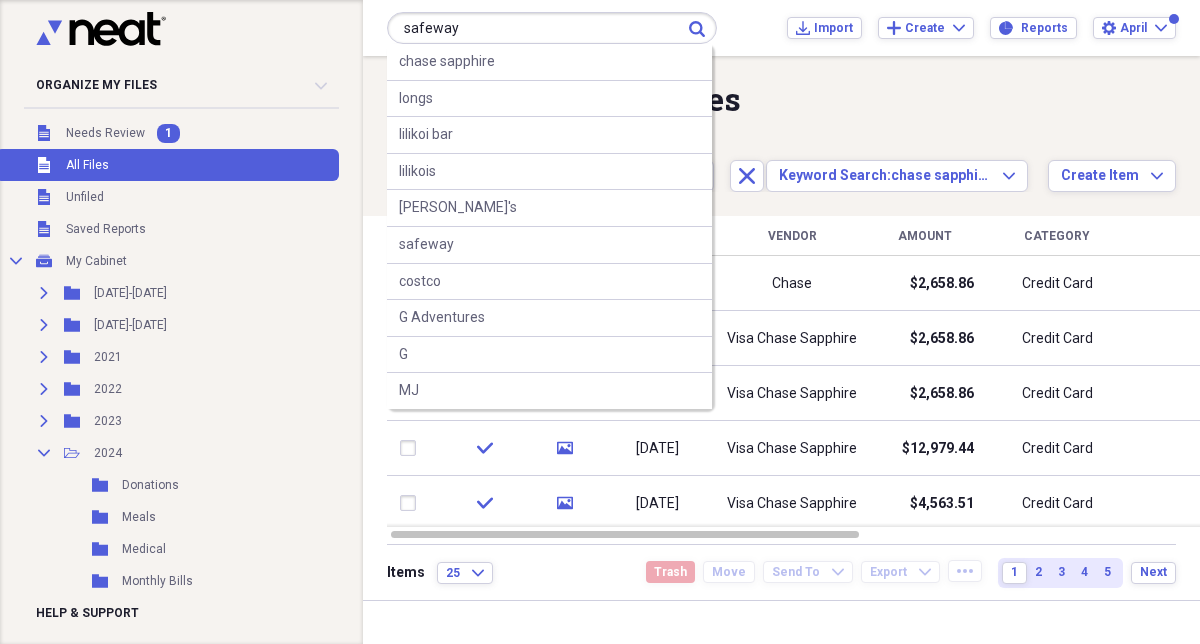 type on "safeway" 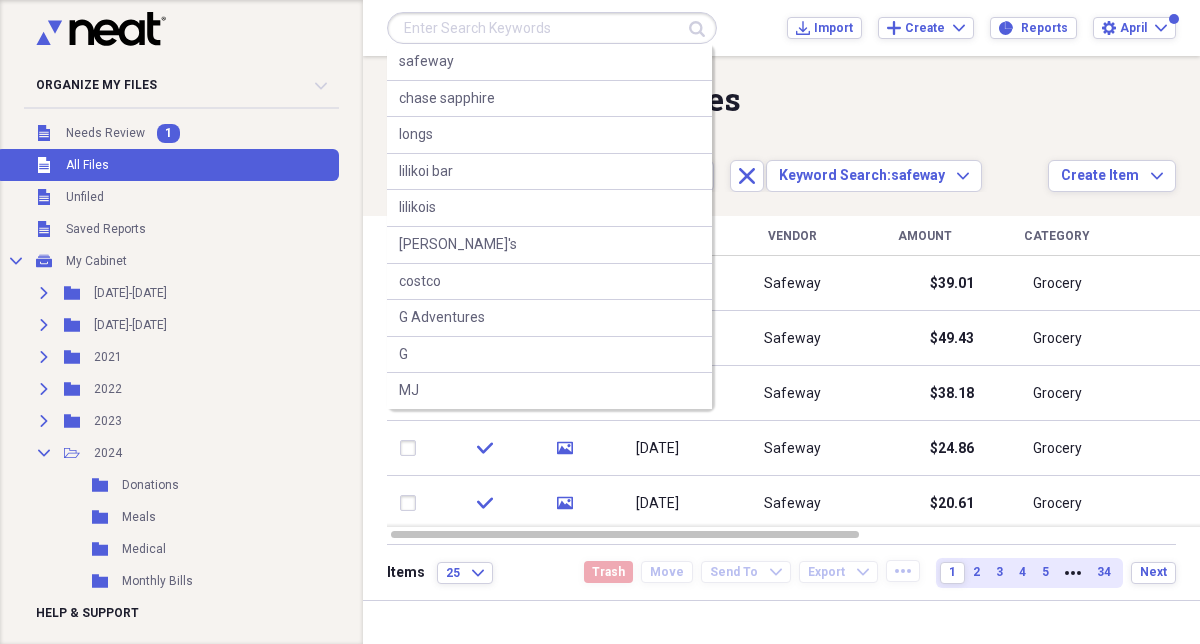 click at bounding box center (552, 28) 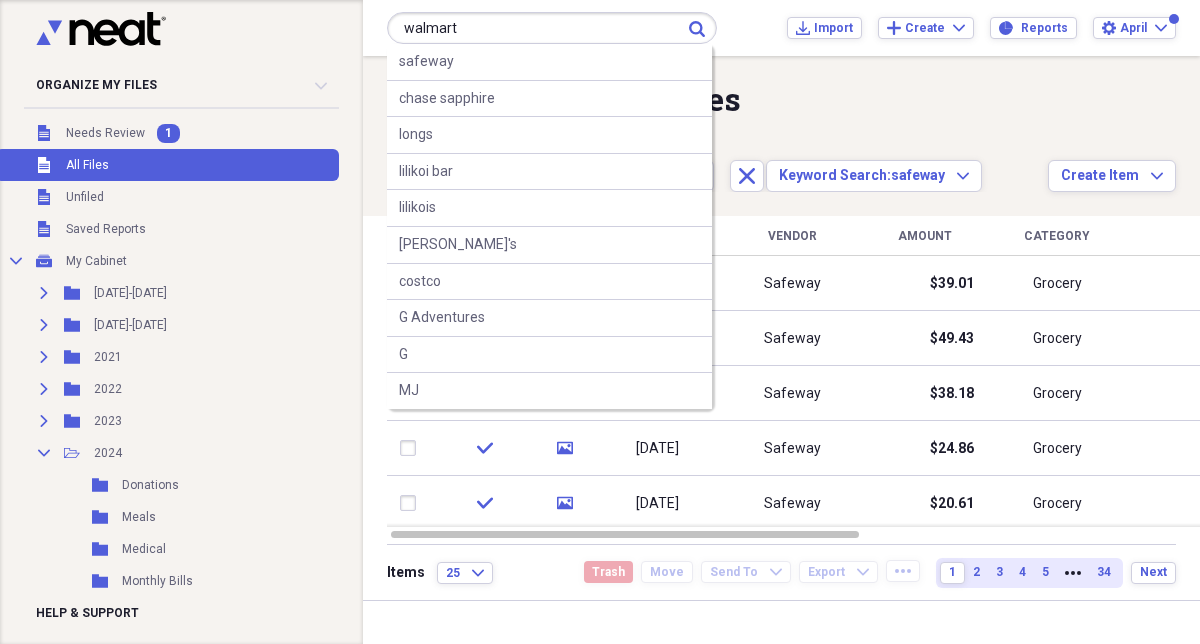 type on "walmart" 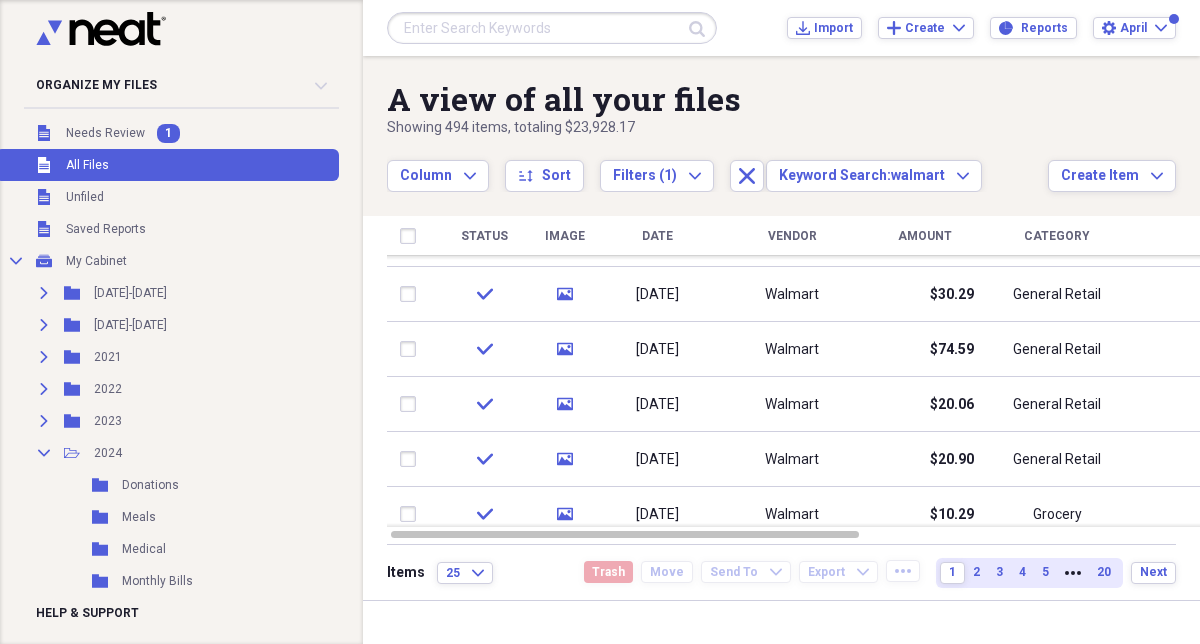 click at bounding box center [552, 28] 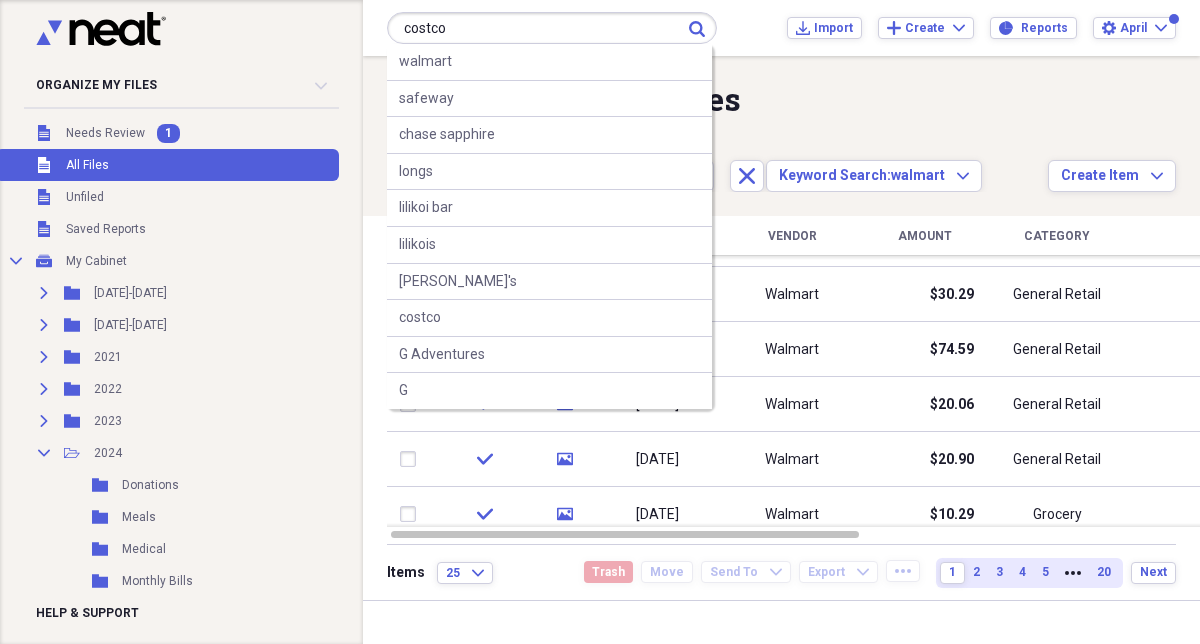 type on "costco" 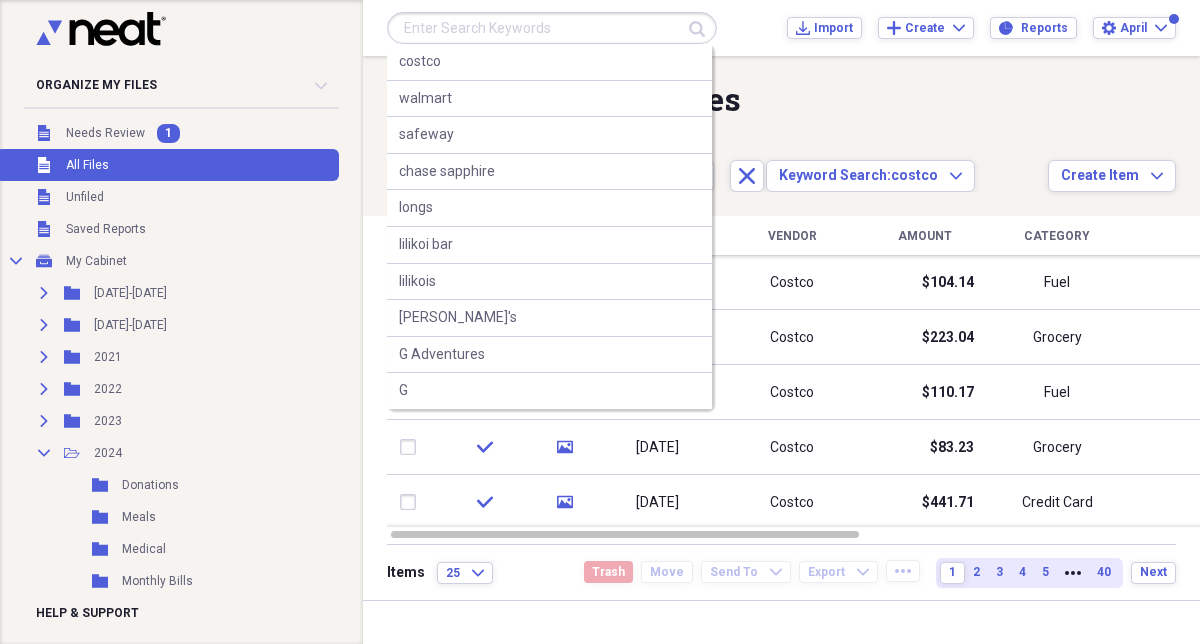 click at bounding box center [552, 28] 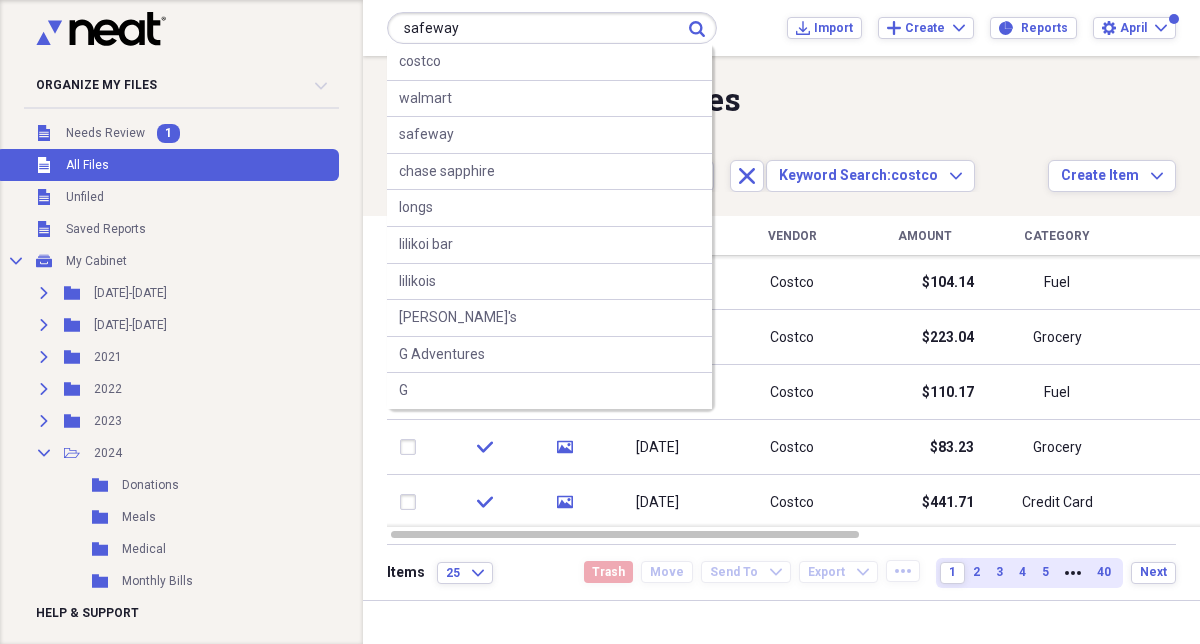 type on "safeway" 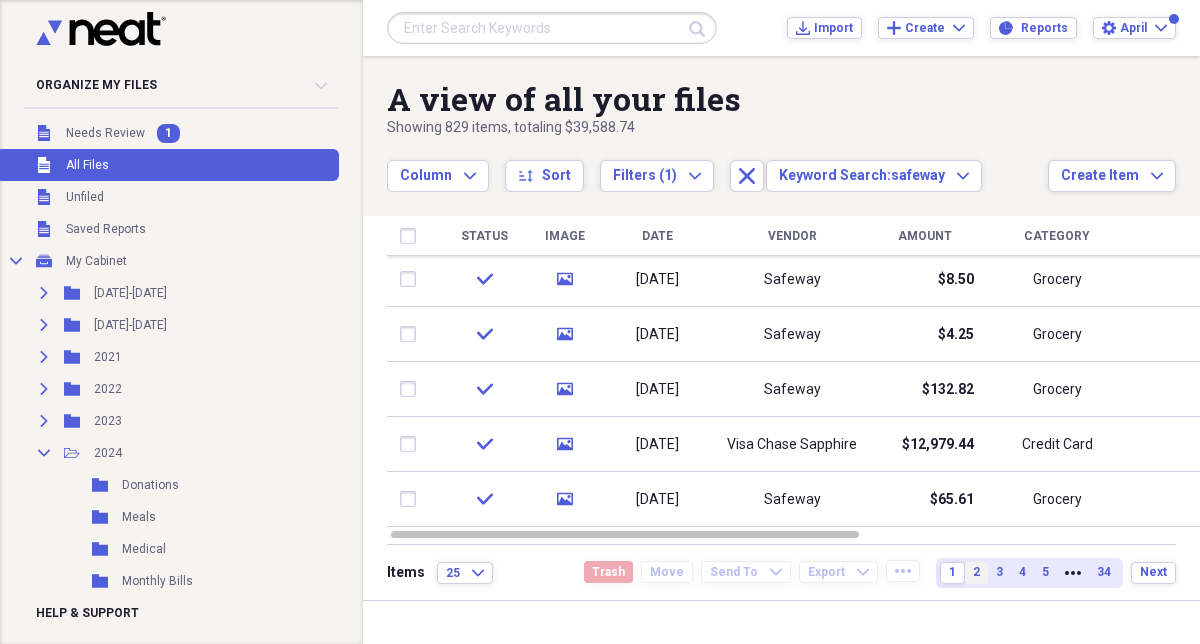 click on "2" at bounding box center [976, 572] 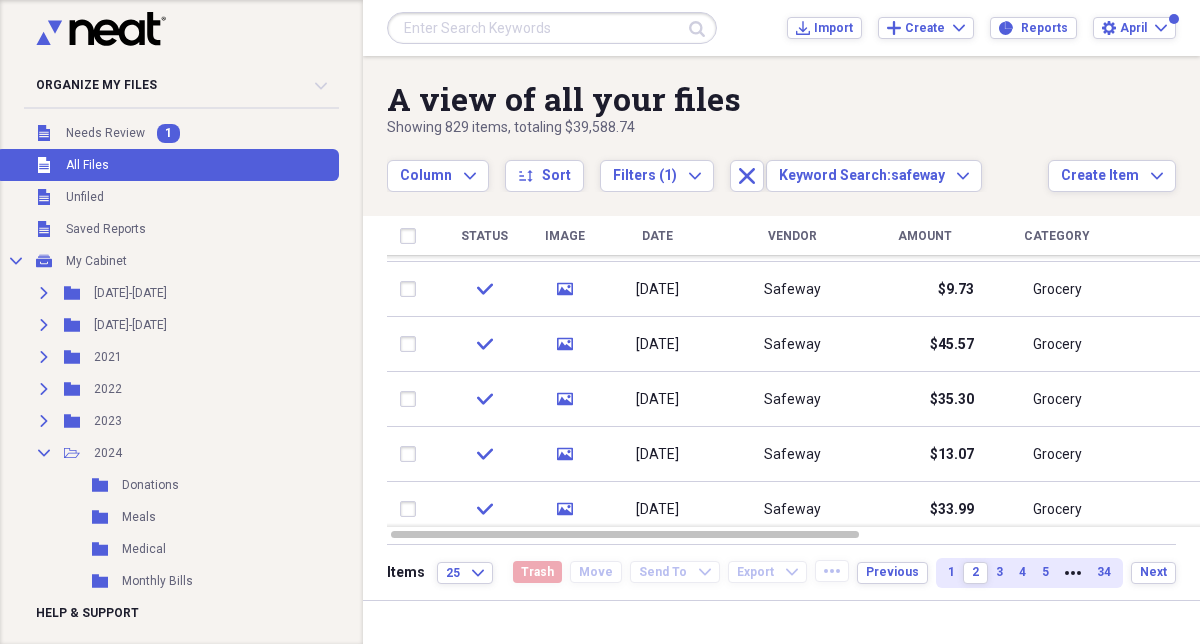 click at bounding box center [552, 28] 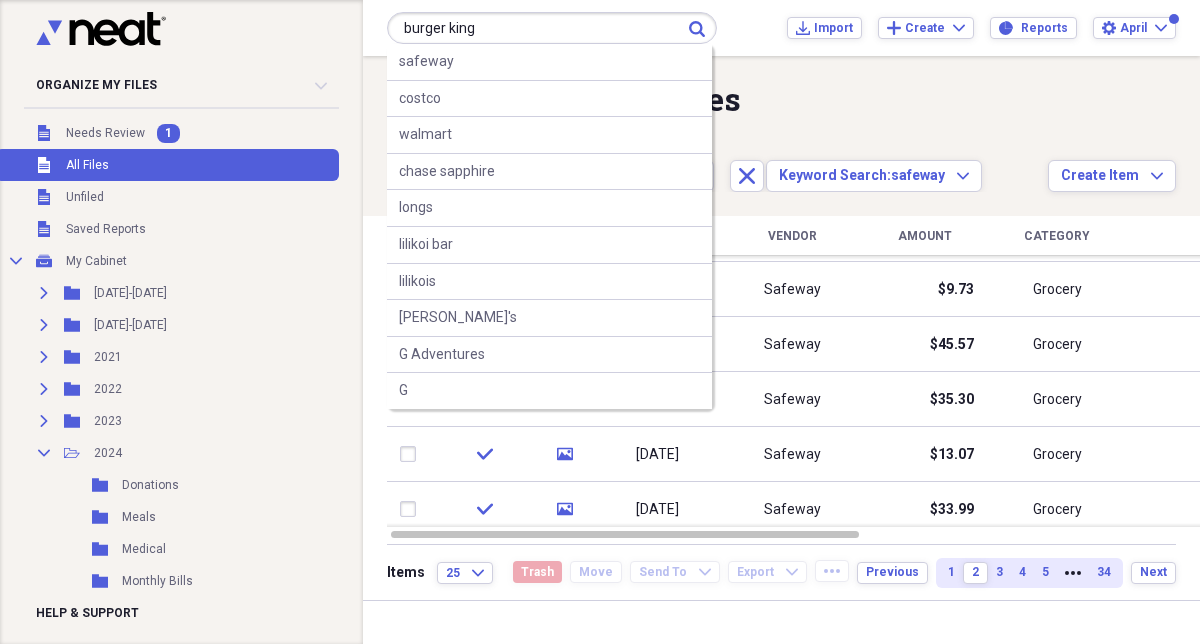 type on "burger king" 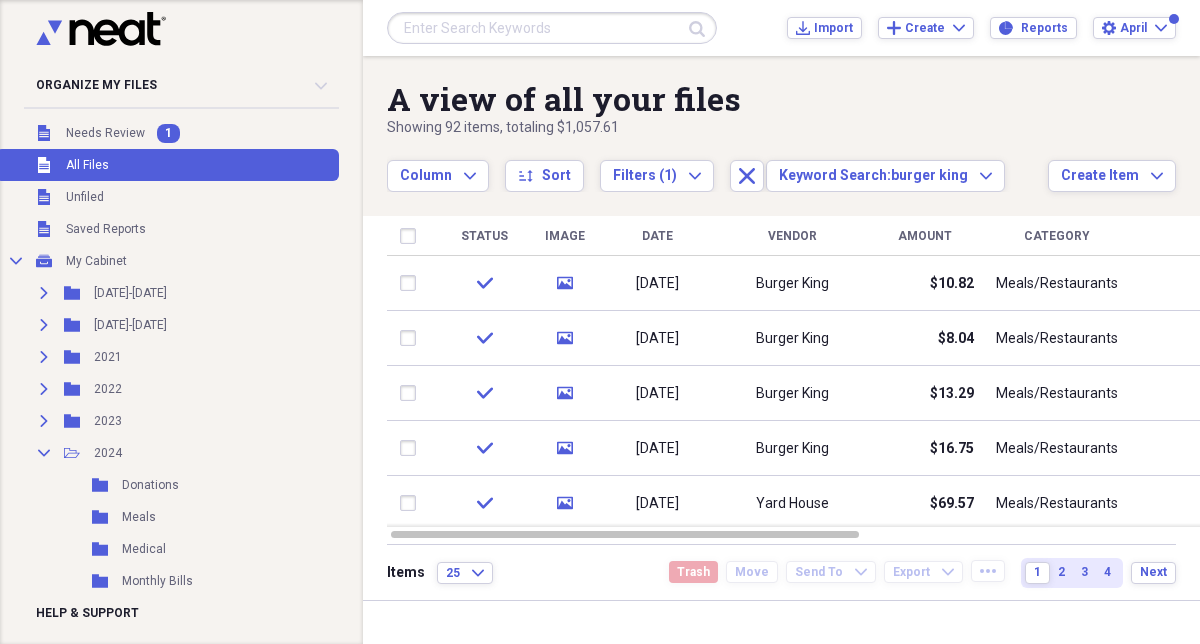 click at bounding box center [552, 28] 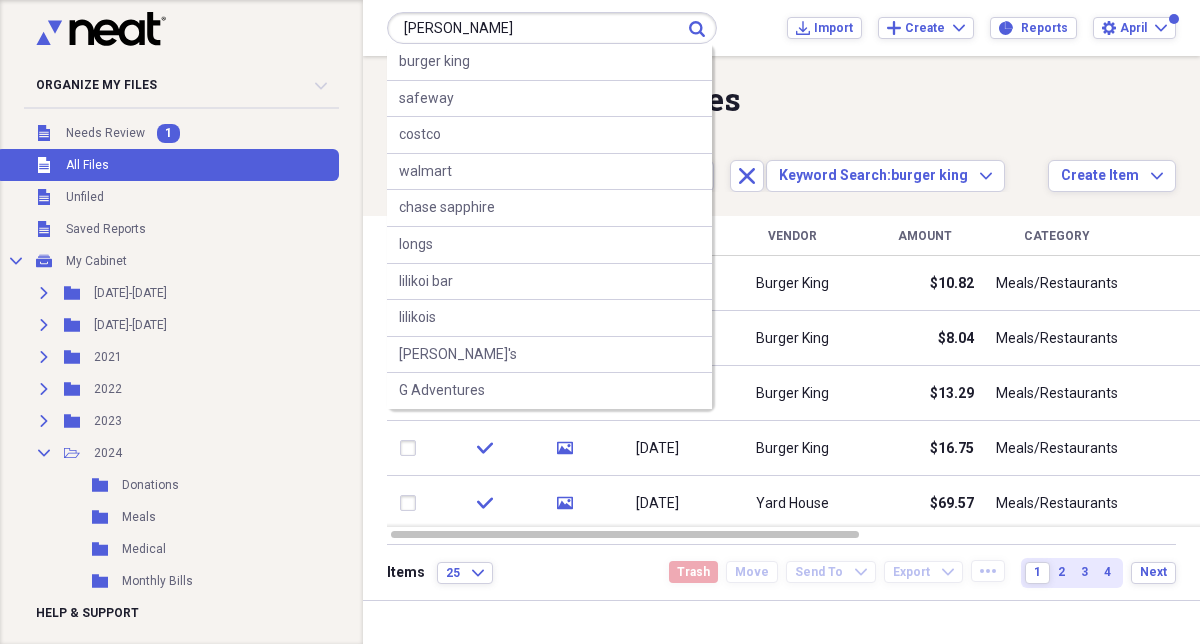 type on "bobby v's" 